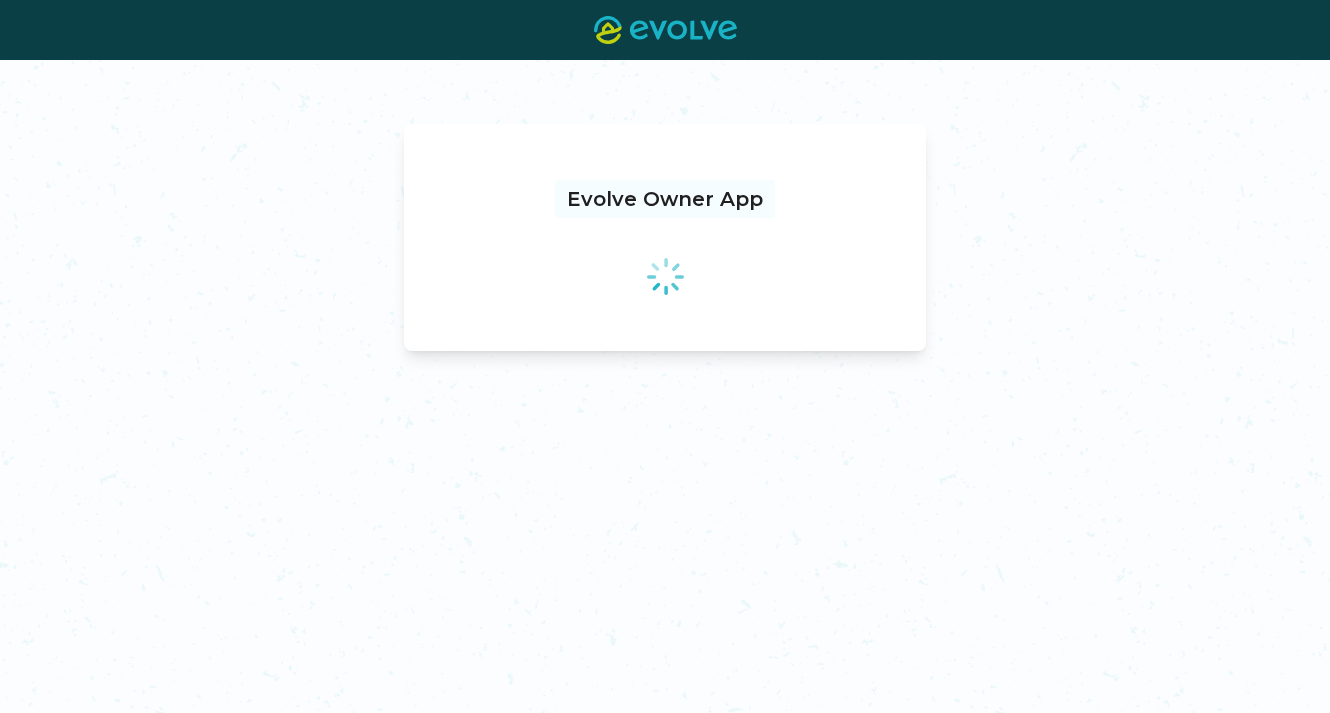 scroll, scrollTop: 0, scrollLeft: 0, axis: both 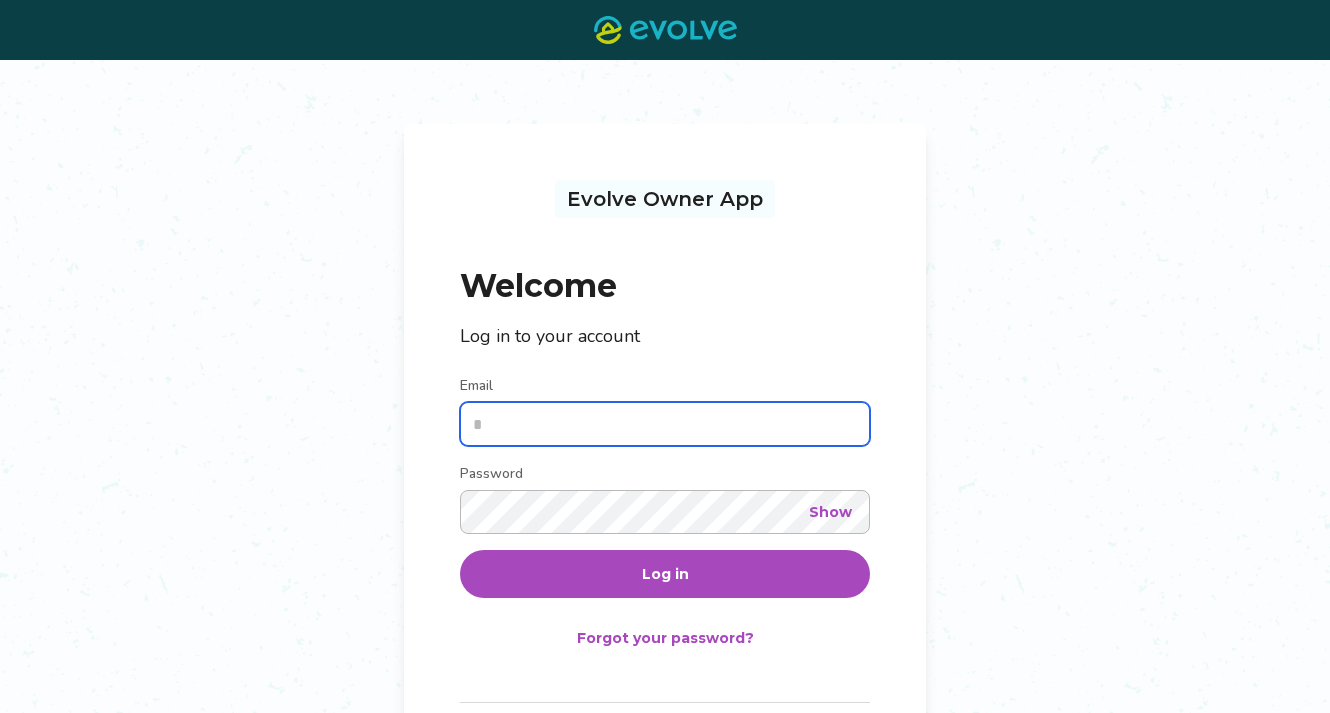 type on "**********" 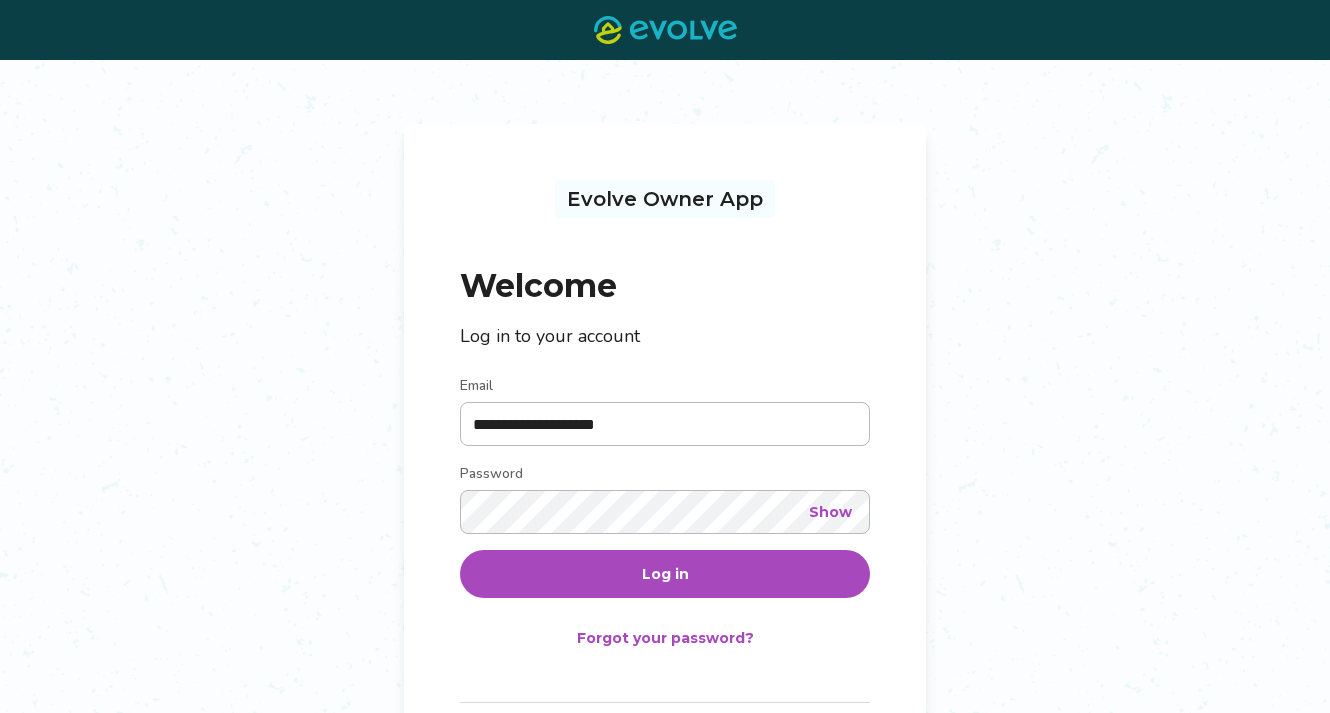 click on "Log in" at bounding box center [665, 574] 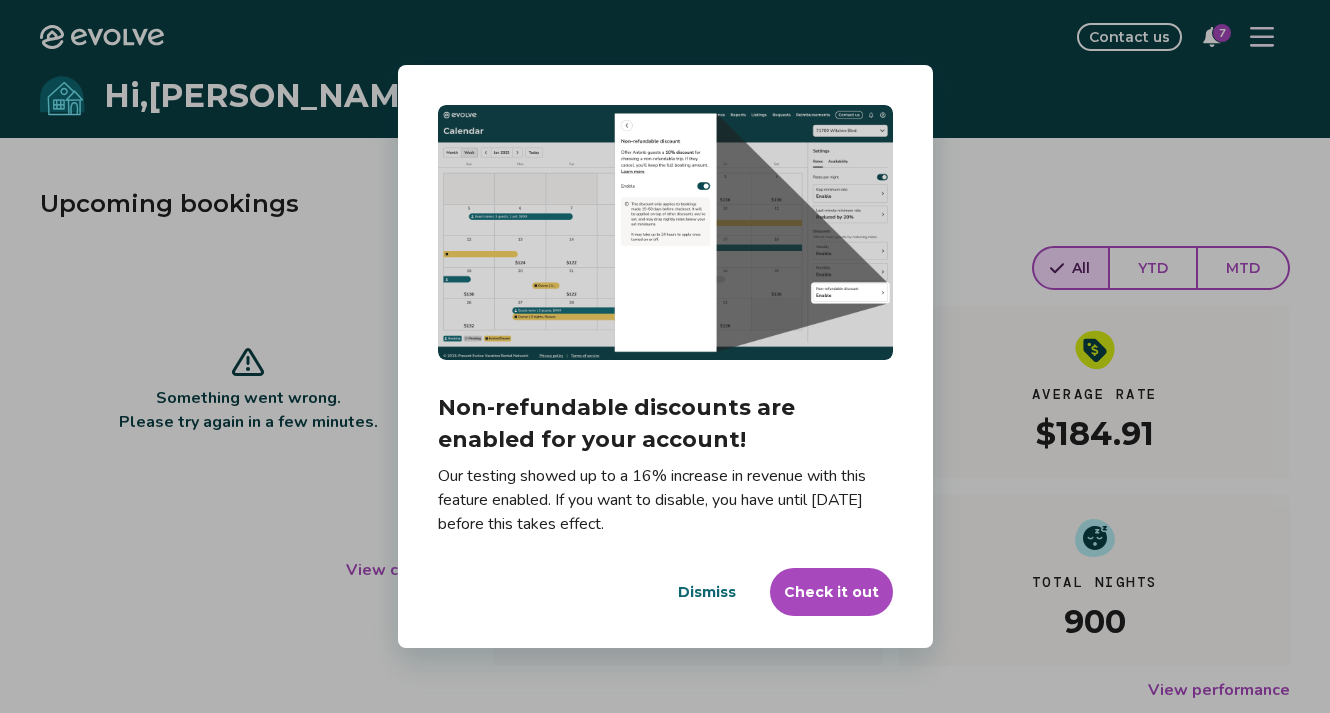 click on "Check it out" at bounding box center (831, 592) 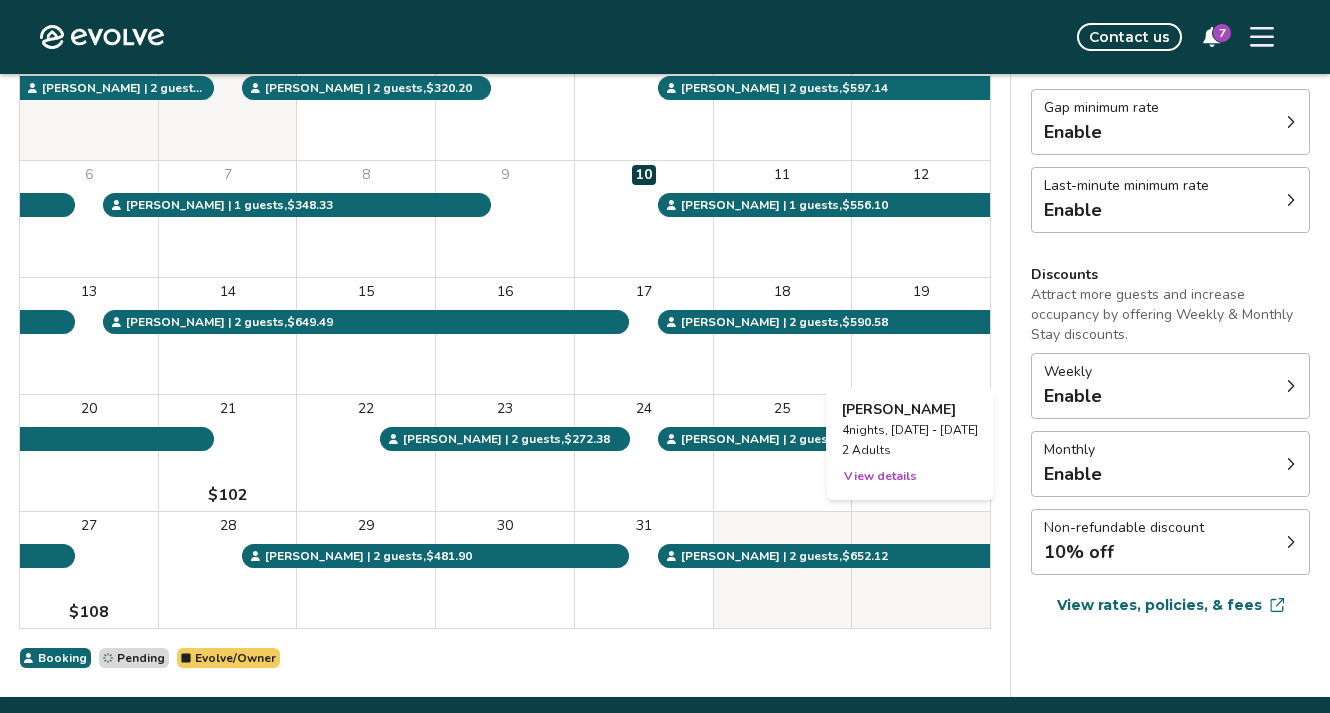 scroll, scrollTop: 262, scrollLeft: 0, axis: vertical 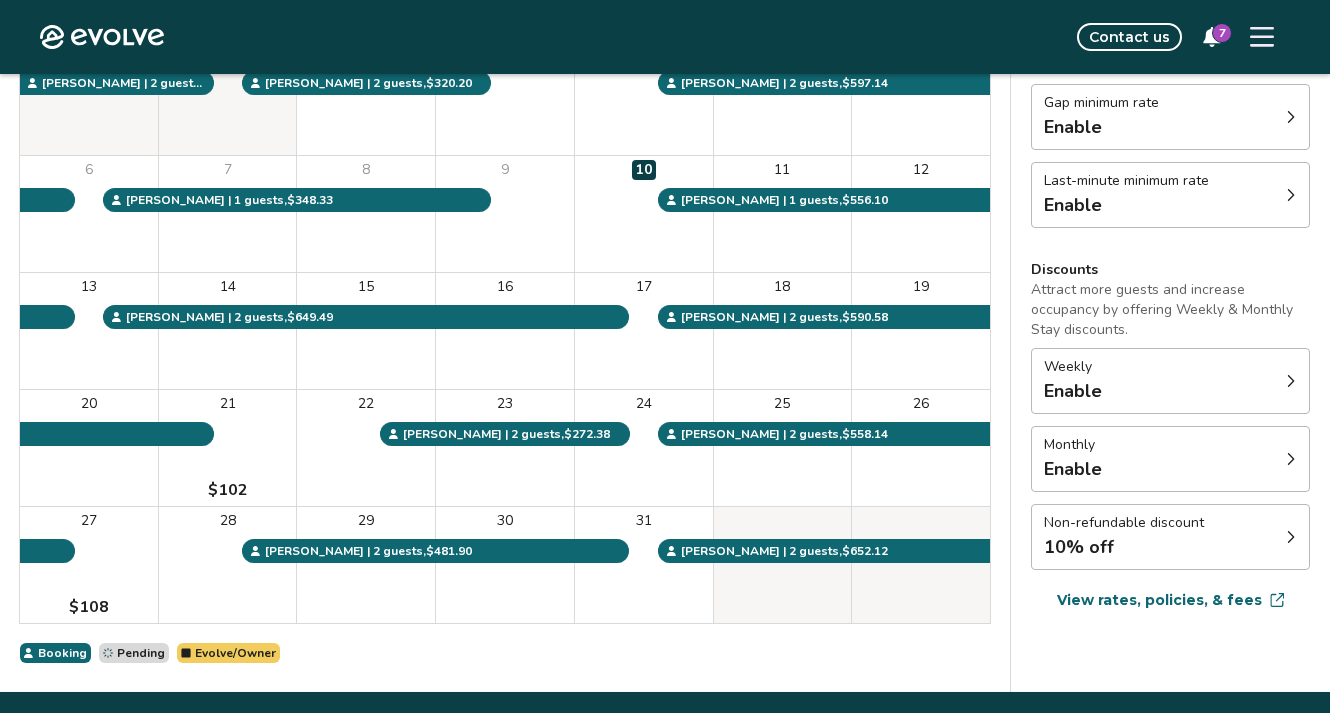 click 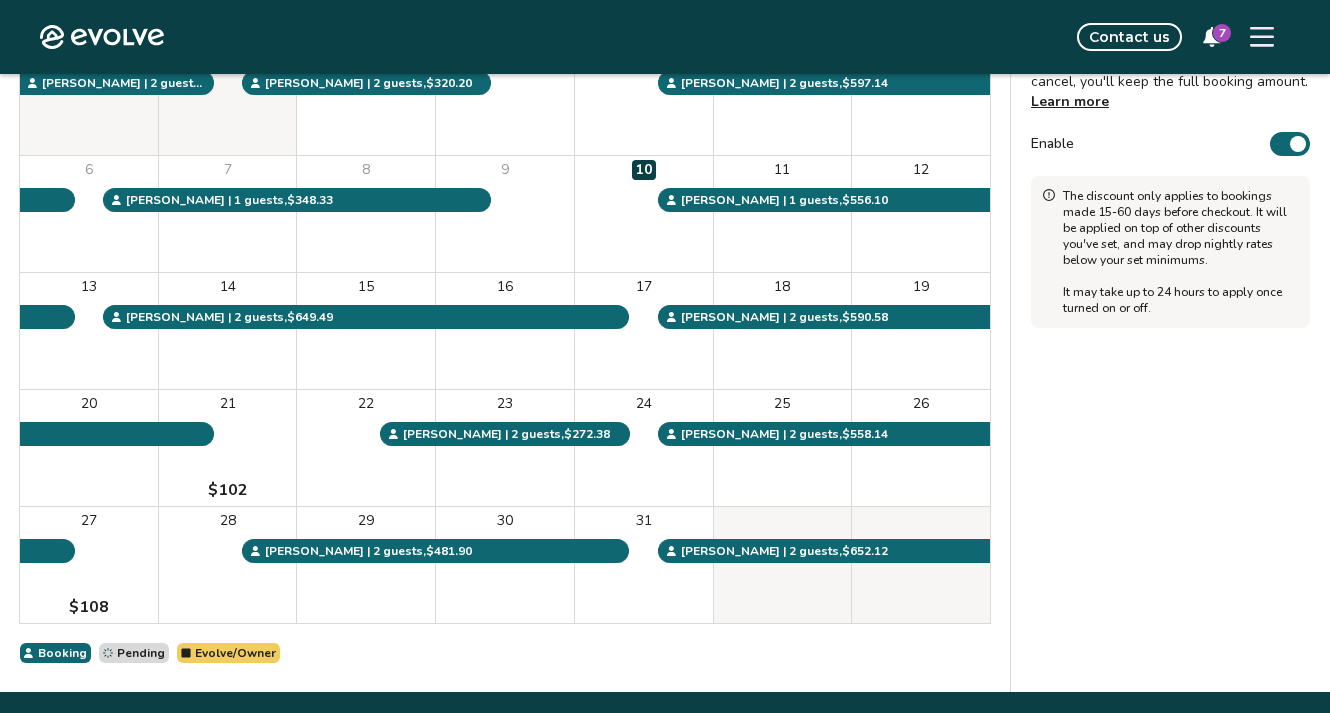 click at bounding box center (1298, 144) 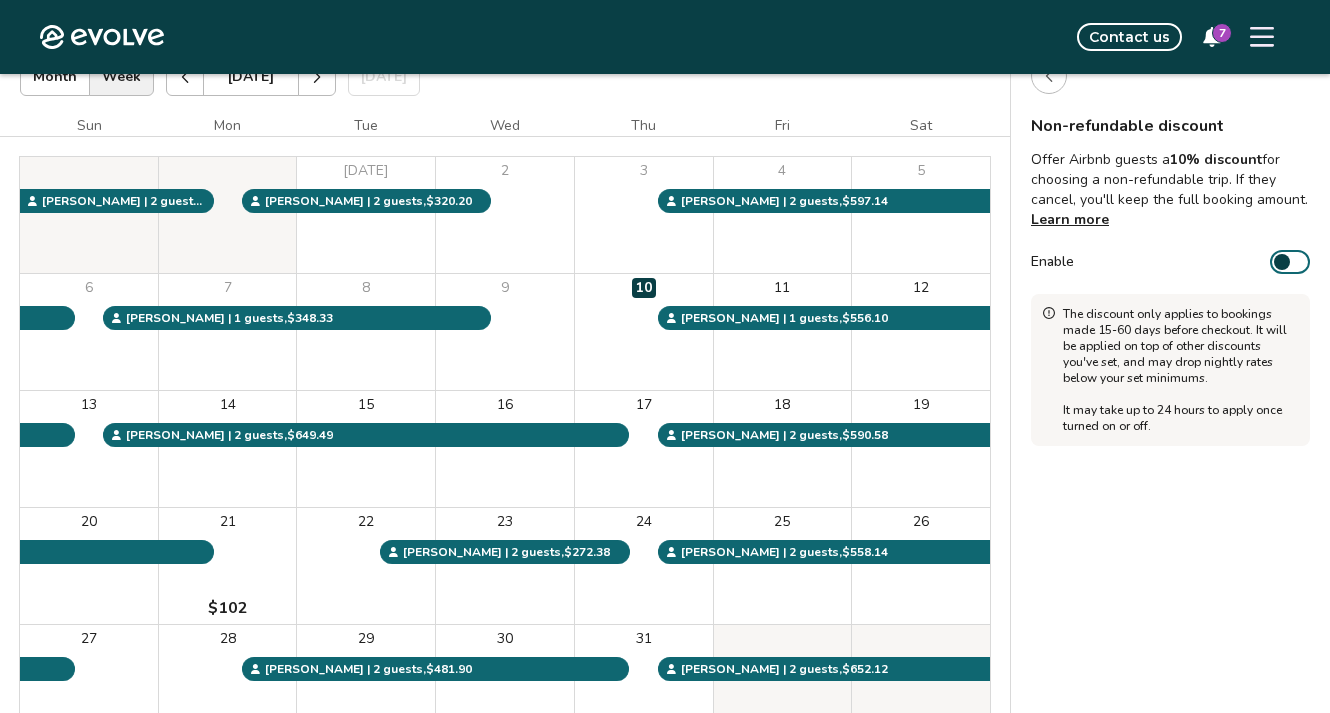 scroll, scrollTop: 143, scrollLeft: 0, axis: vertical 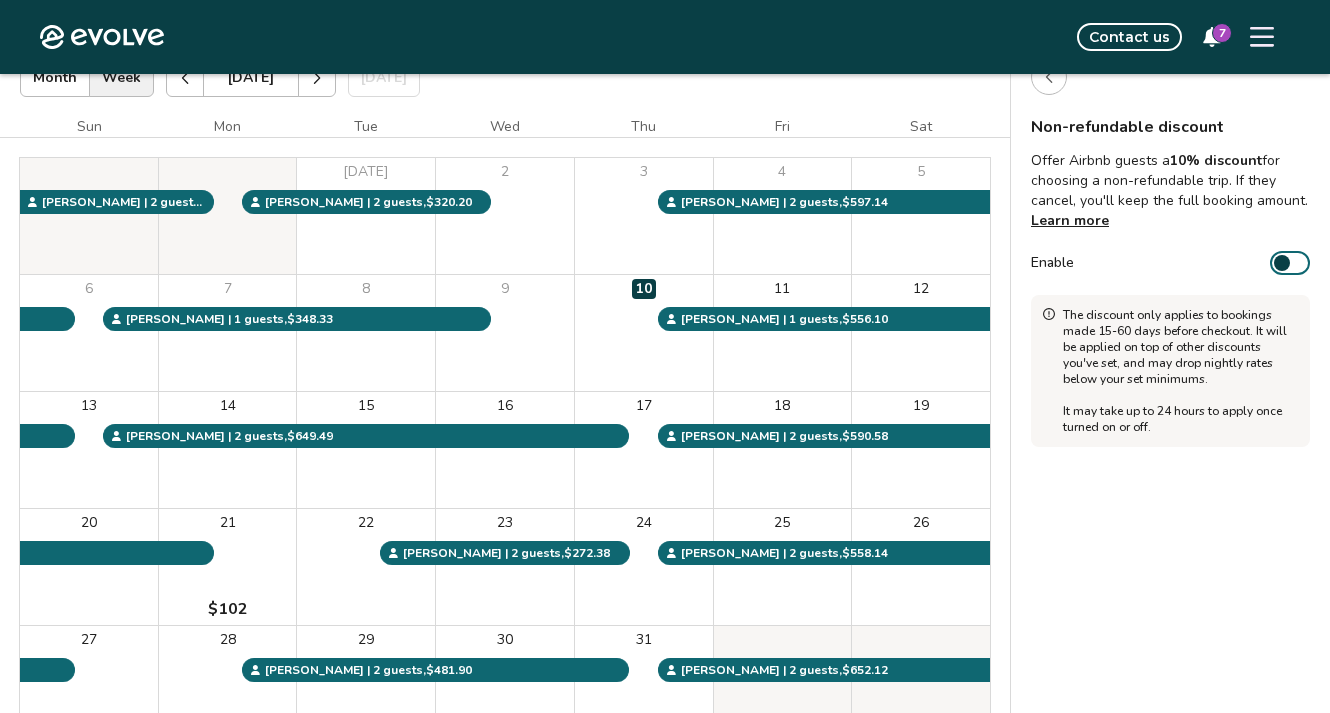 click at bounding box center [1282, 263] 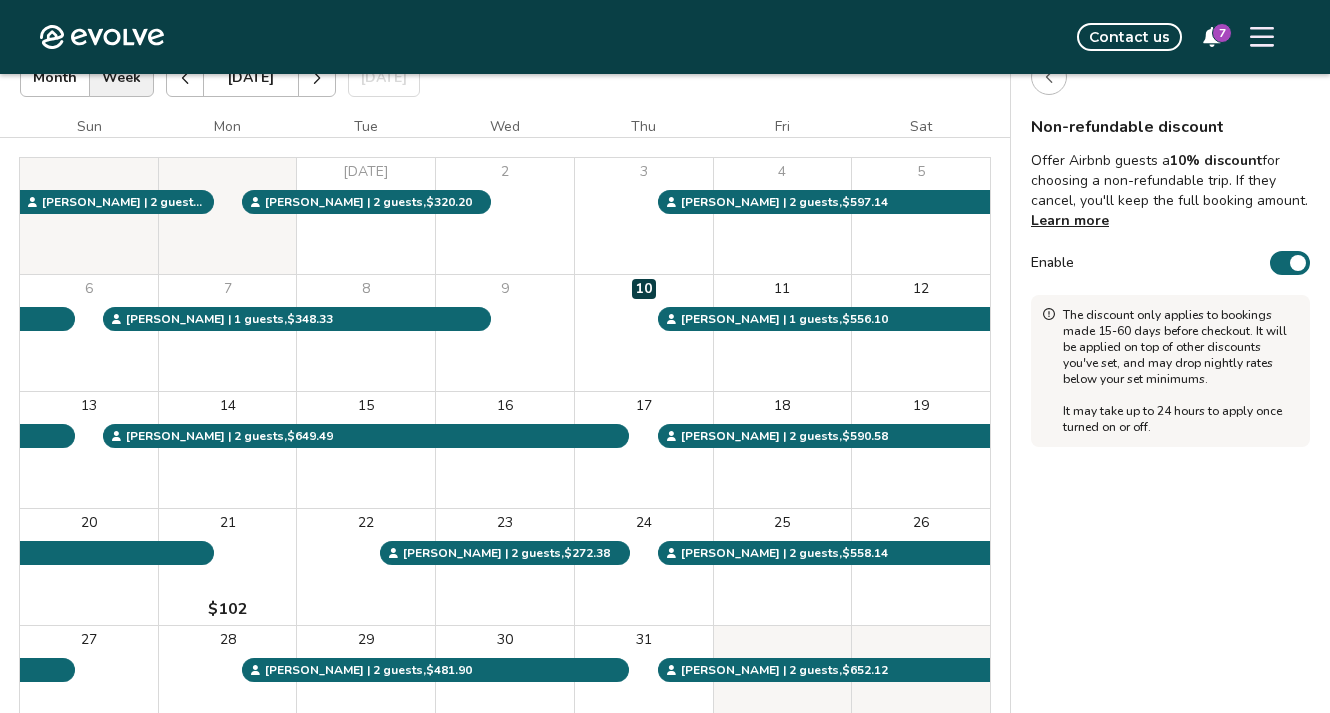 click at bounding box center [1298, 263] 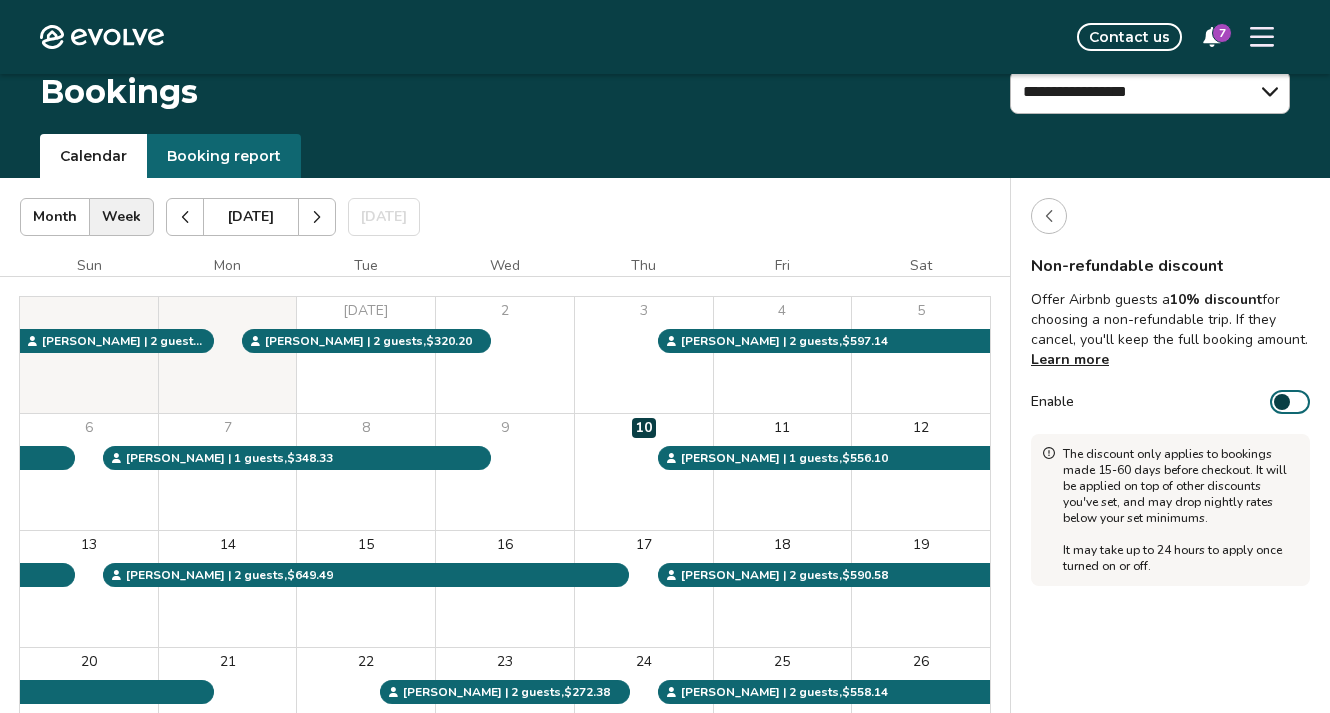 scroll, scrollTop: 0, scrollLeft: 0, axis: both 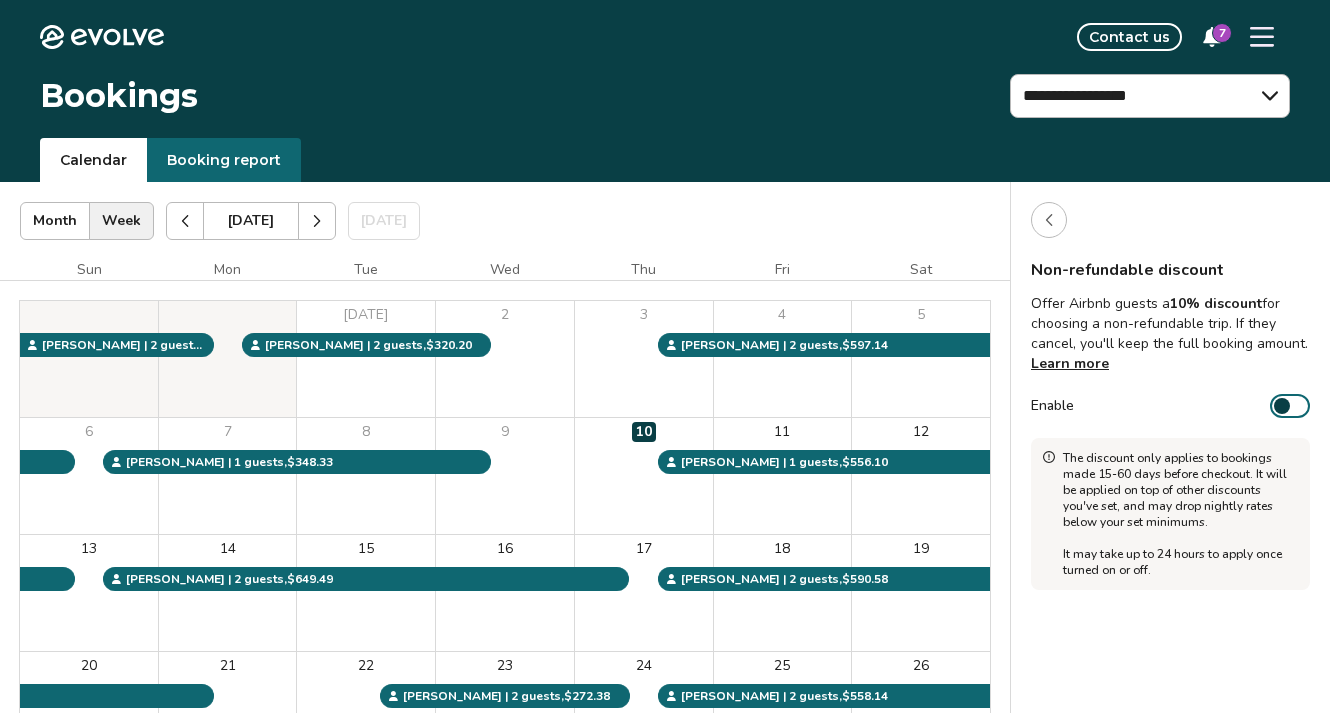 click 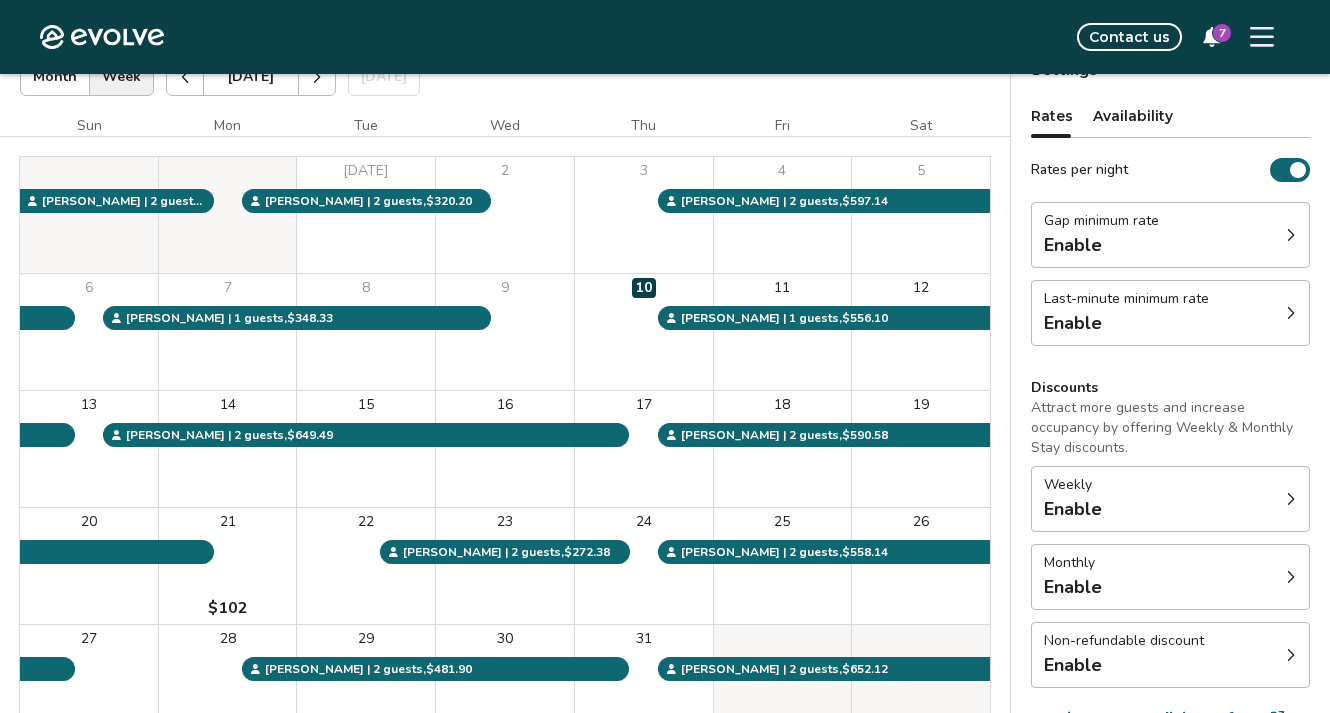 scroll, scrollTop: 142, scrollLeft: 0, axis: vertical 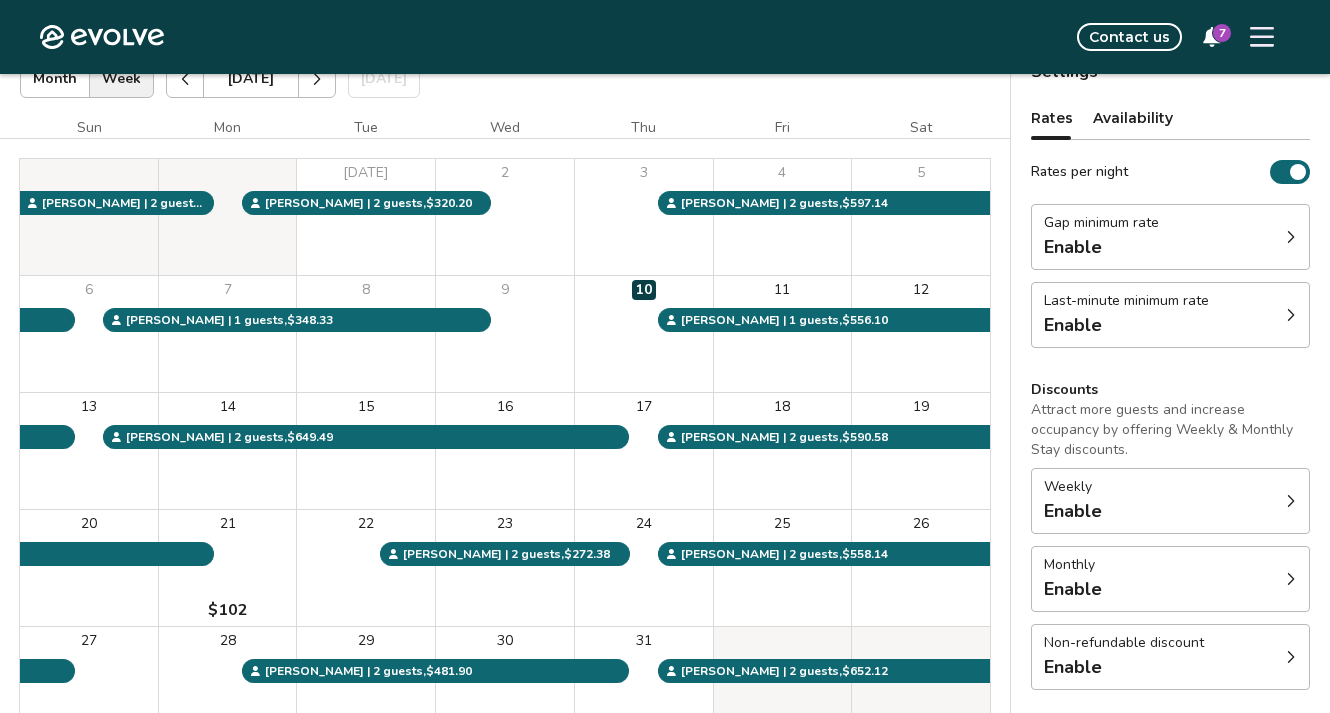 click 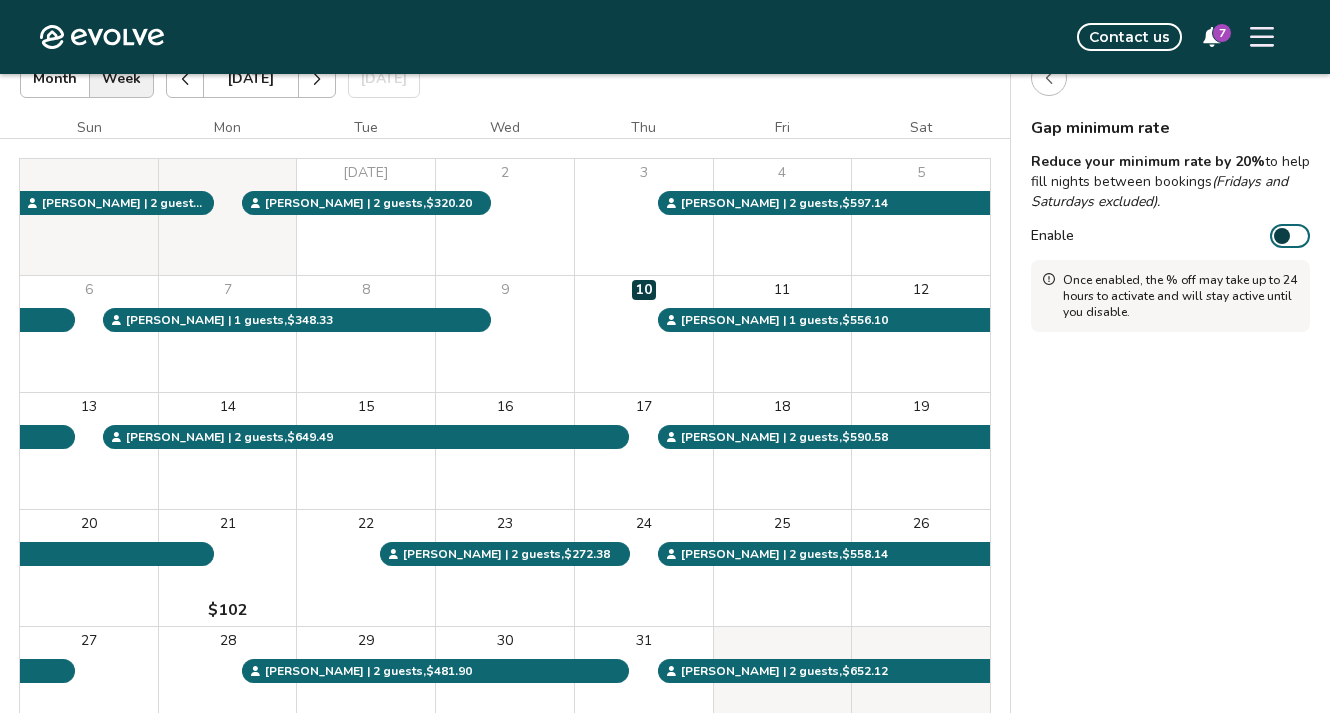 click at bounding box center [1282, 236] 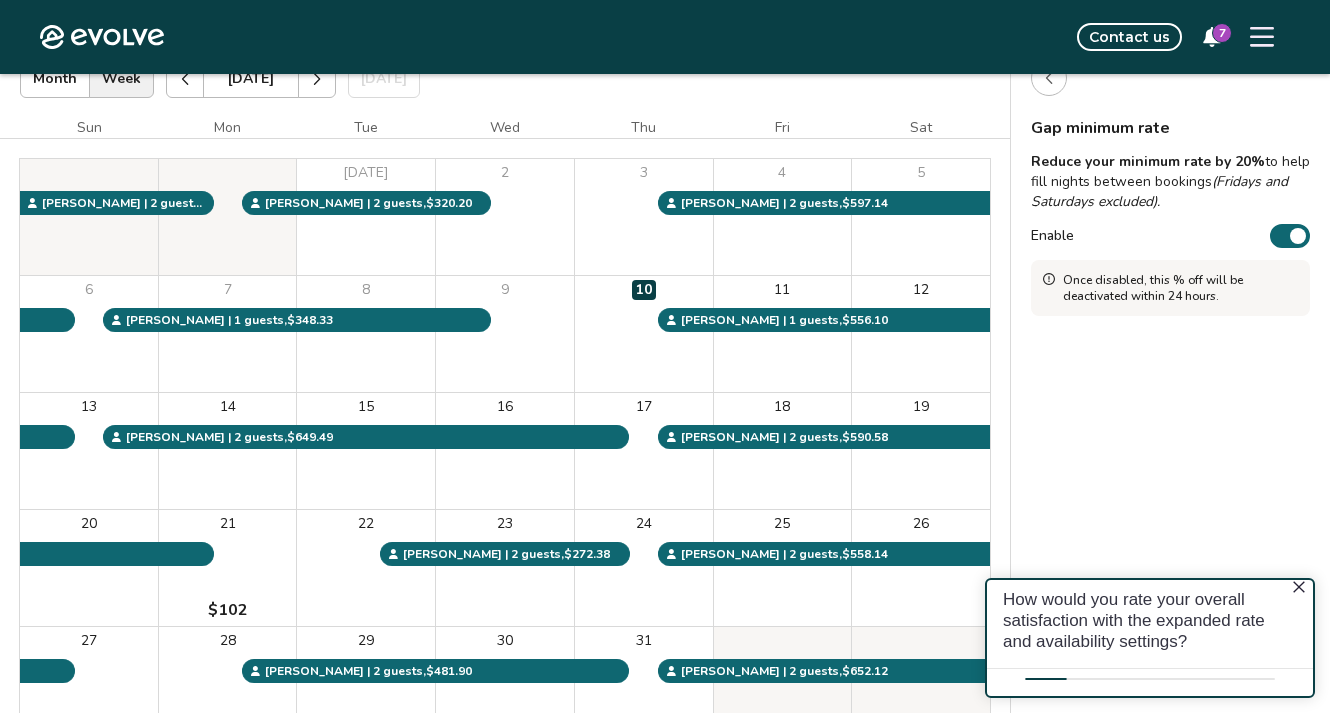 scroll, scrollTop: 0, scrollLeft: 0, axis: both 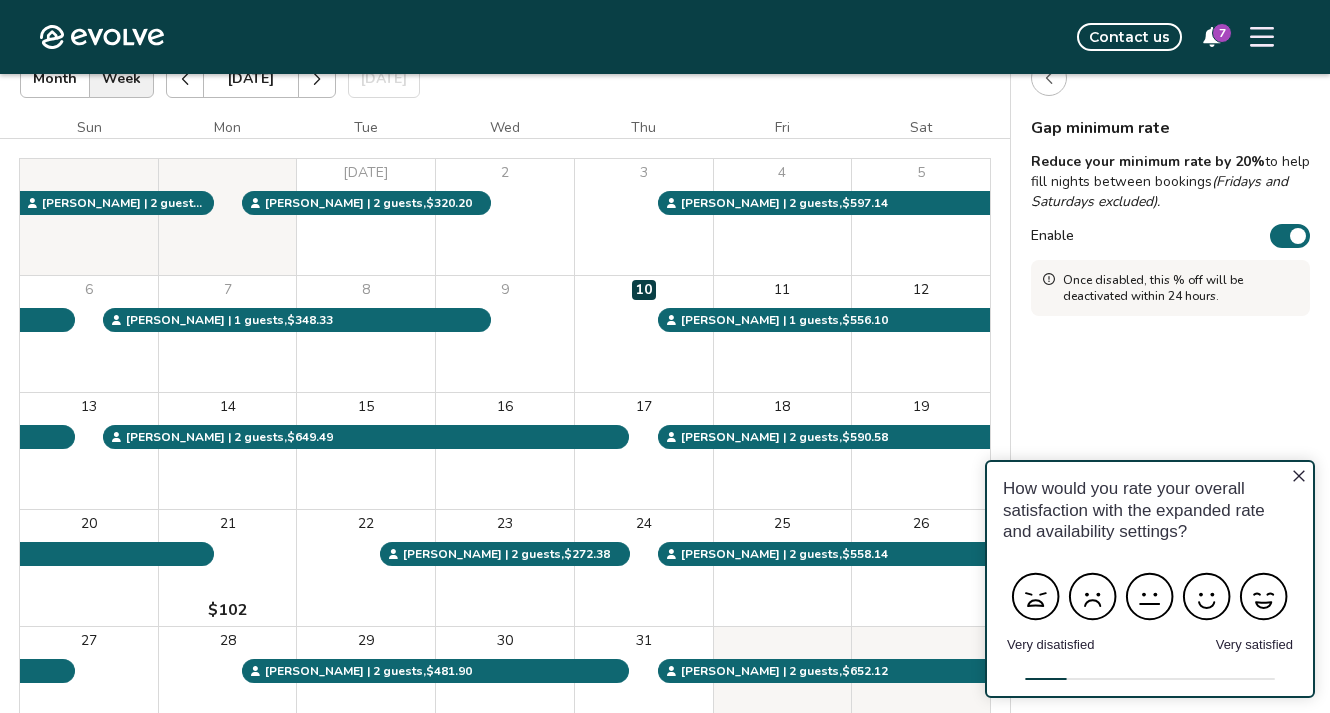 click at bounding box center [1298, 236] 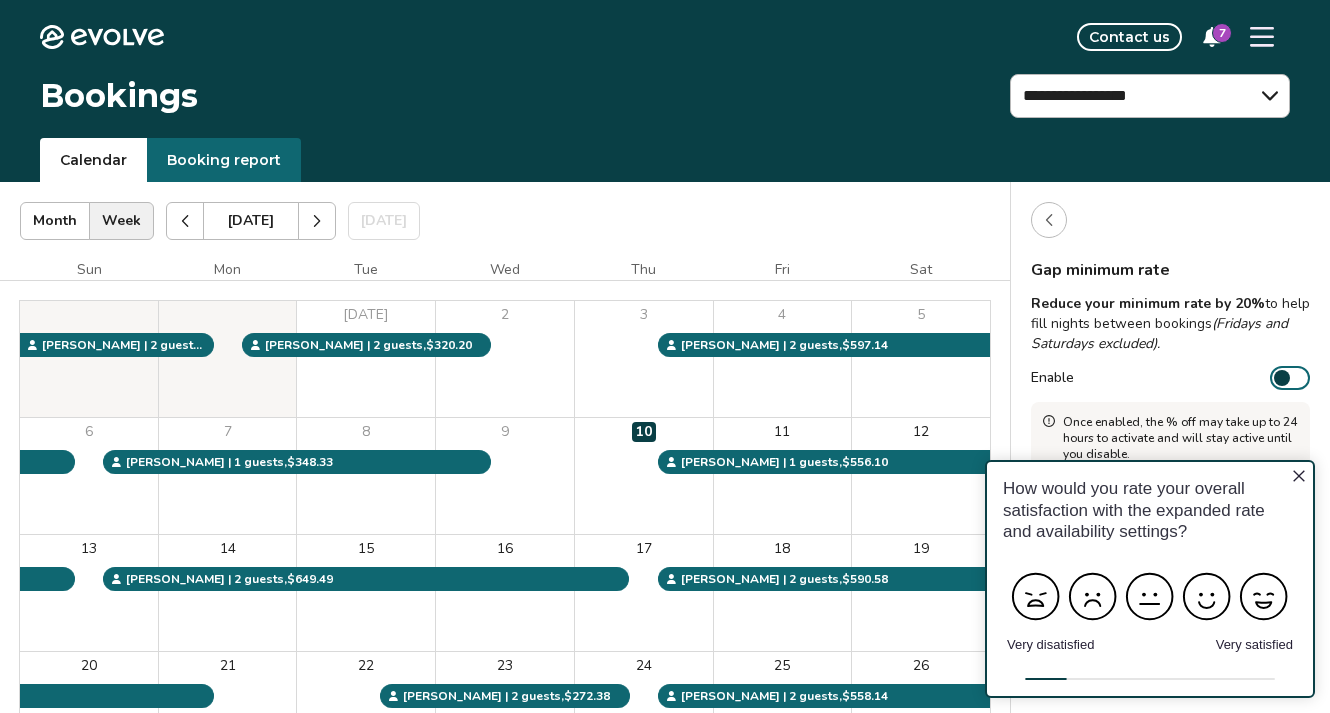 scroll, scrollTop: 4, scrollLeft: 0, axis: vertical 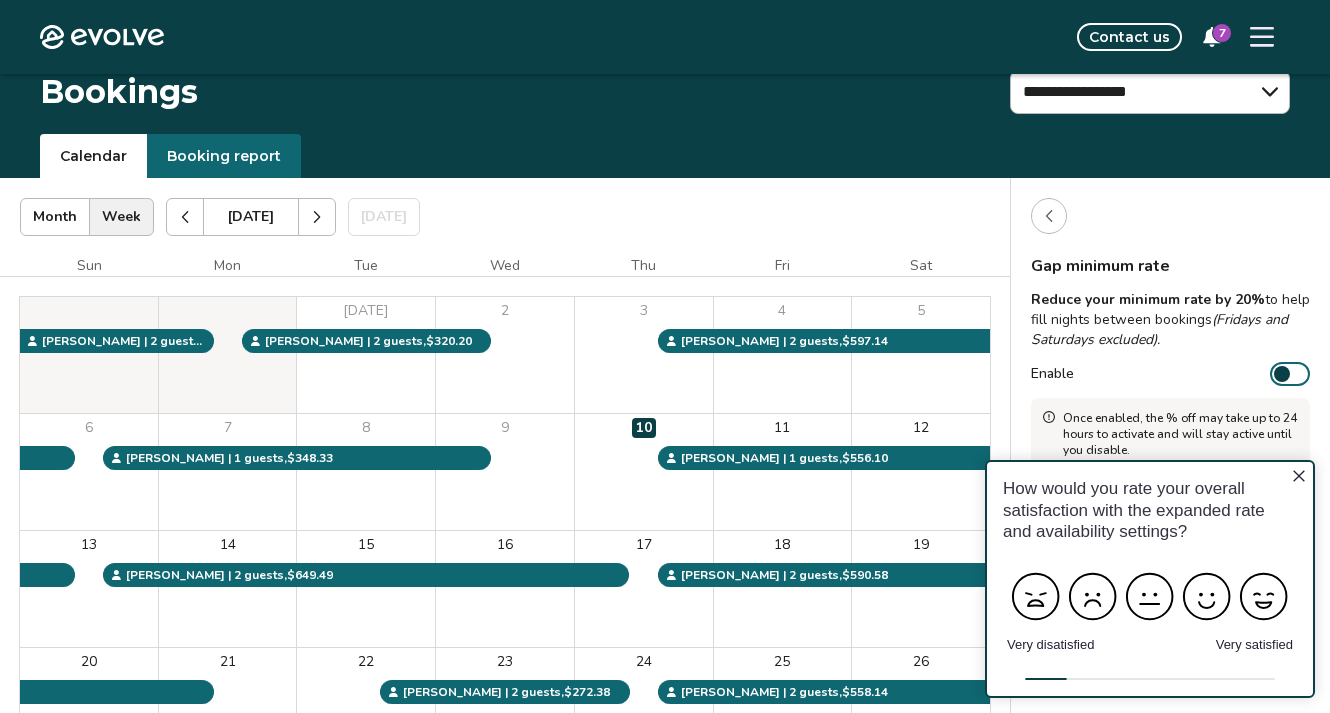 click 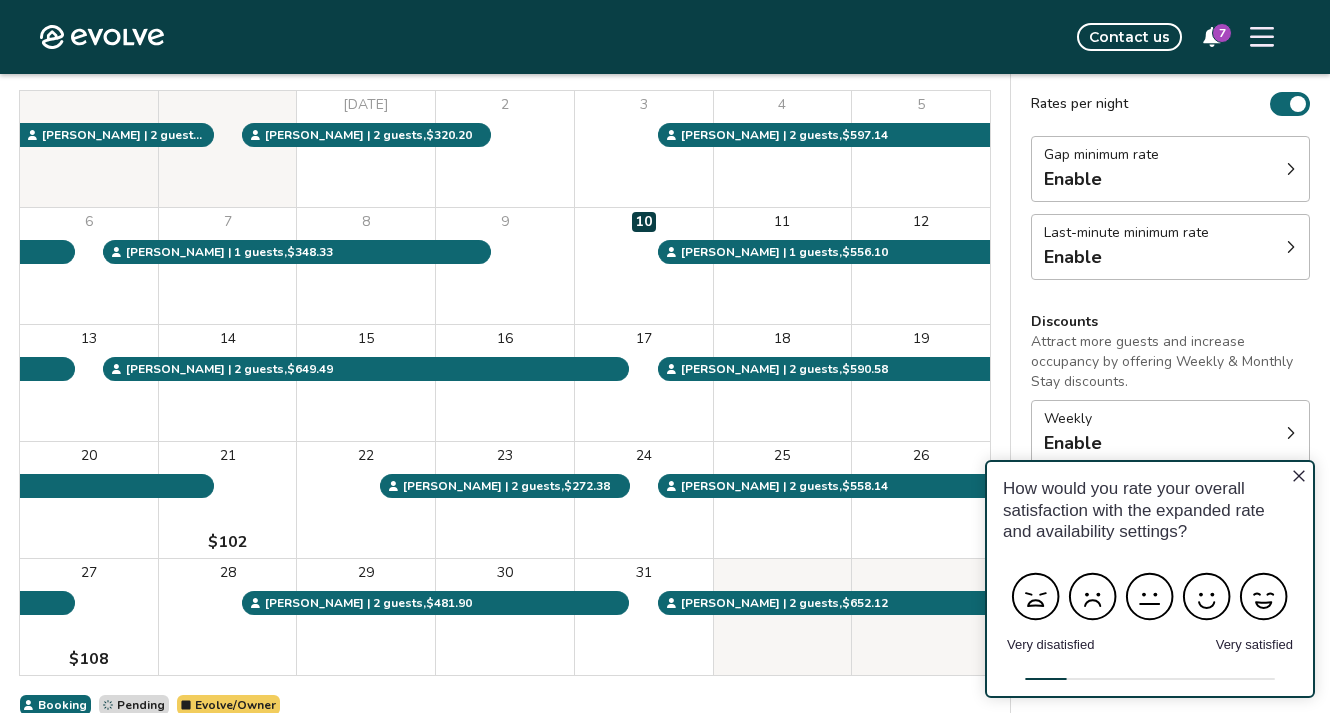 scroll, scrollTop: 219, scrollLeft: 0, axis: vertical 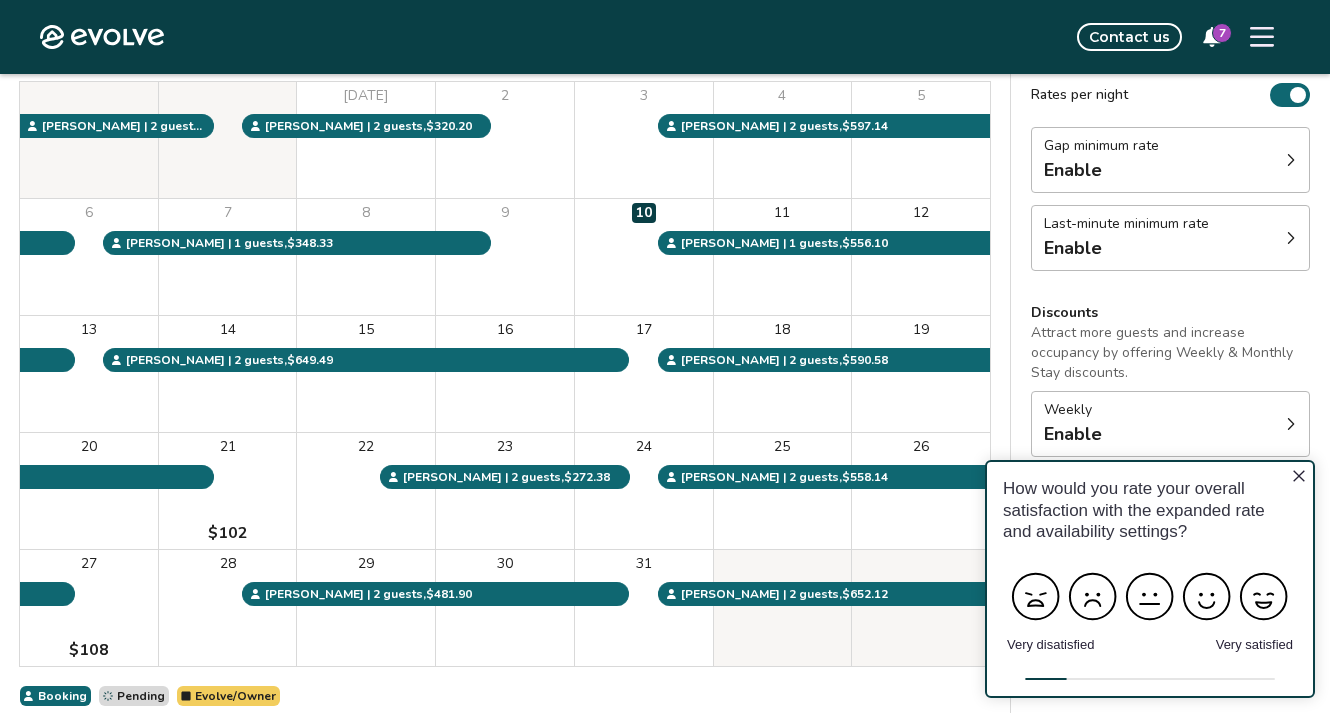 click 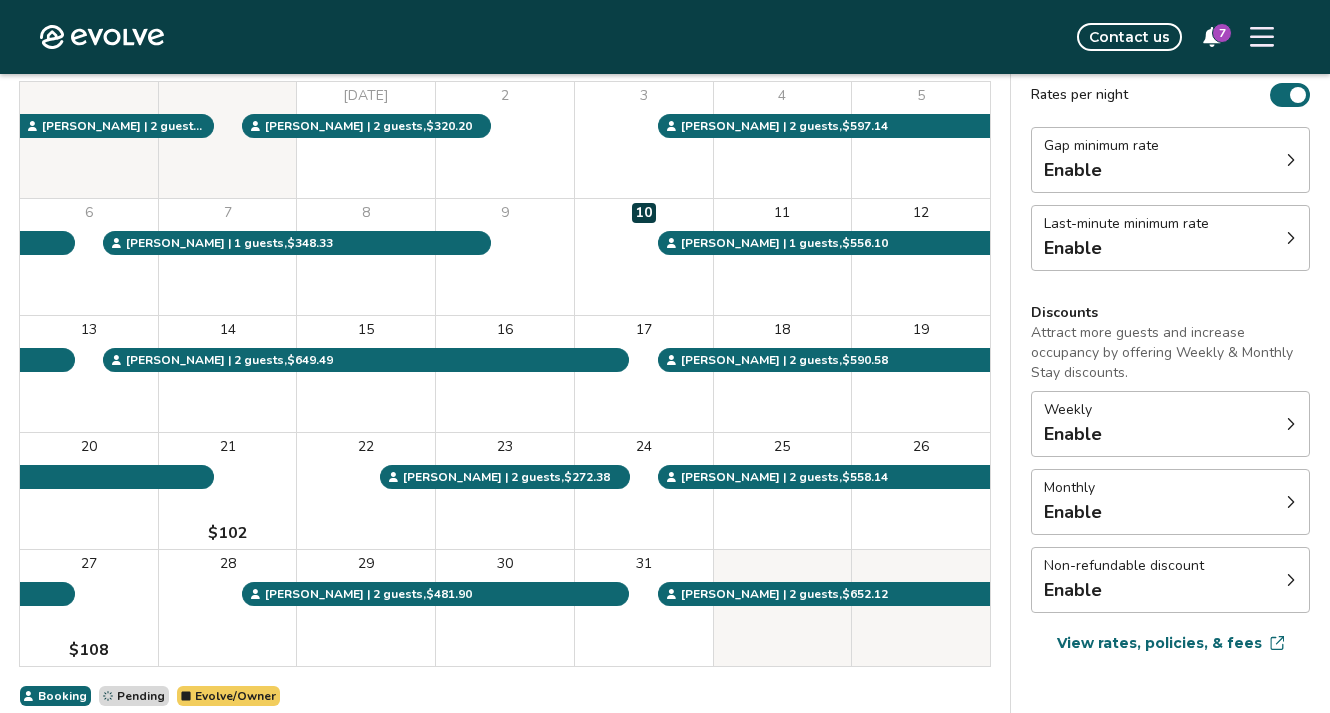 click 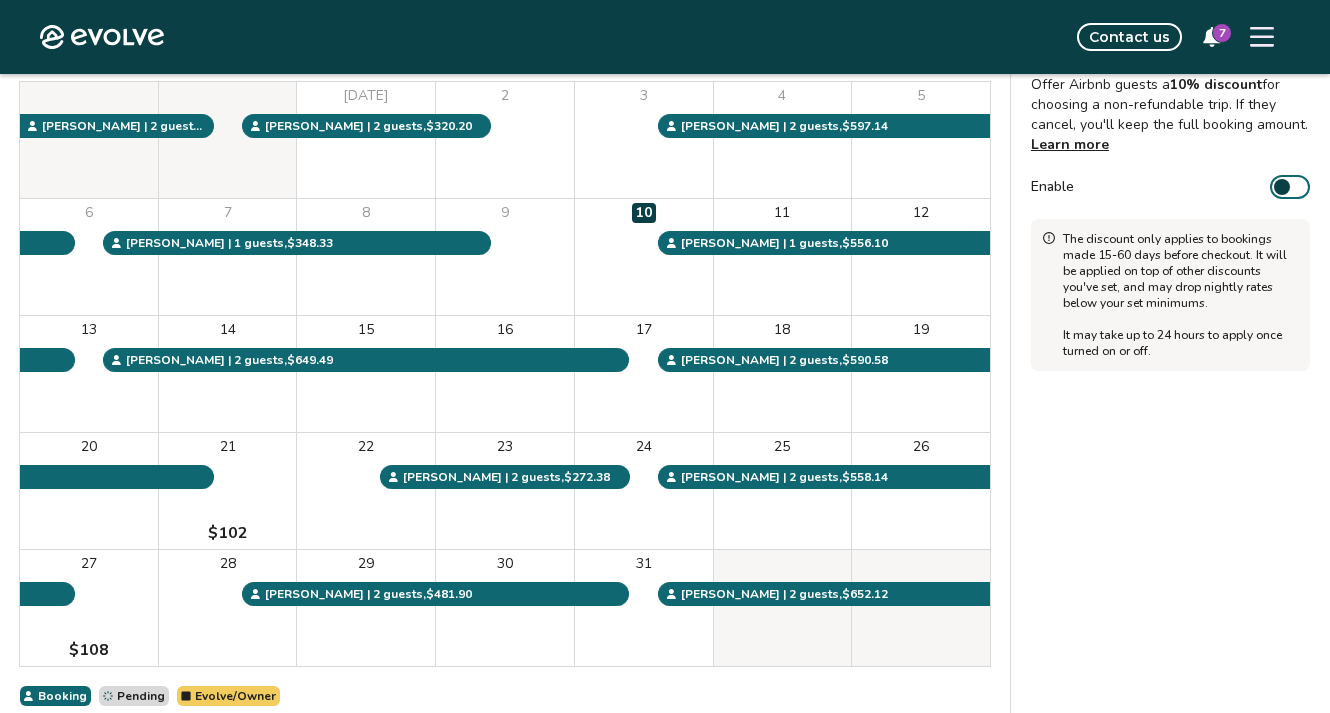 click at bounding box center (1282, 187) 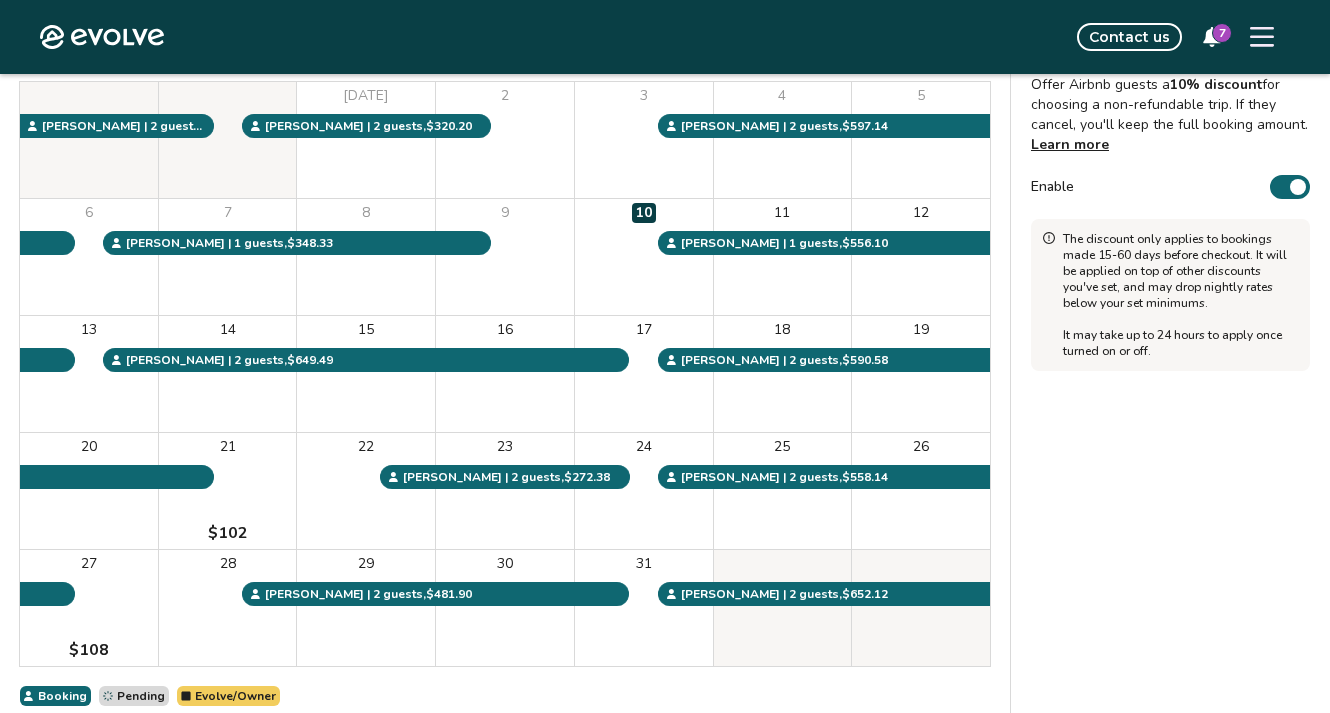 click at bounding box center (1298, 187) 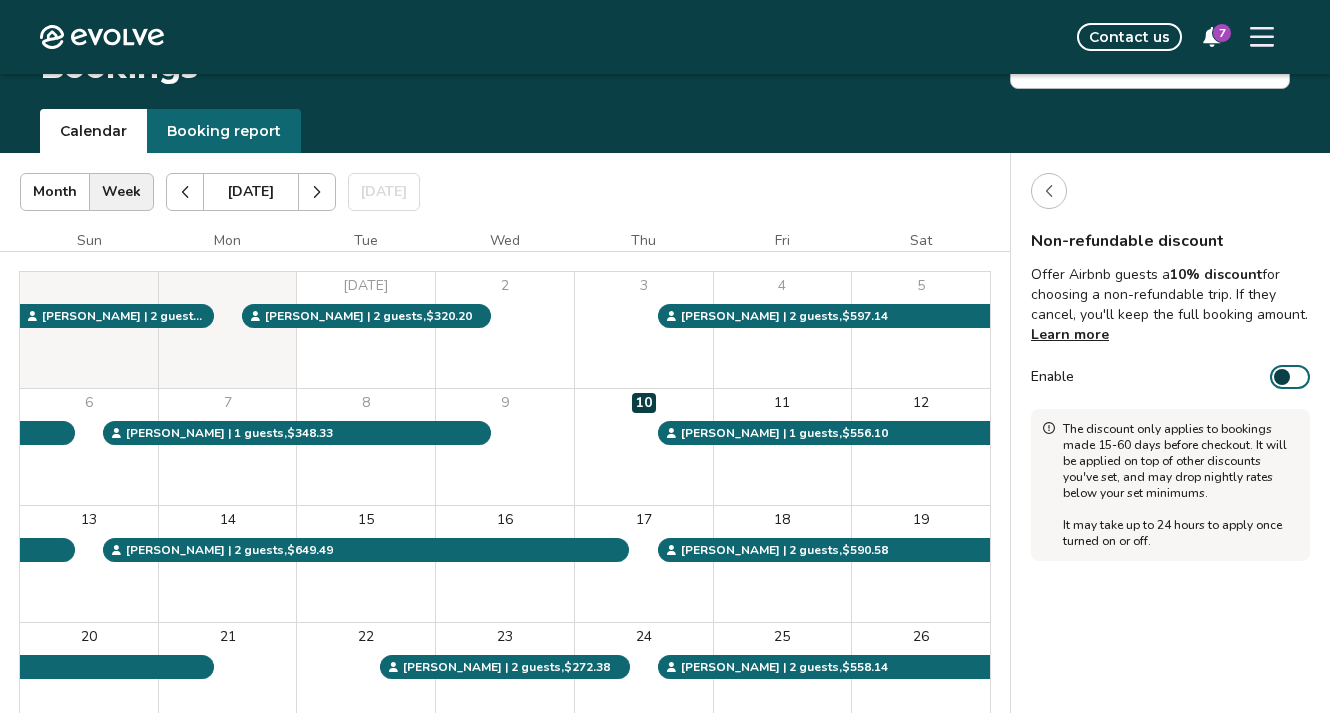 scroll, scrollTop: 0, scrollLeft: 0, axis: both 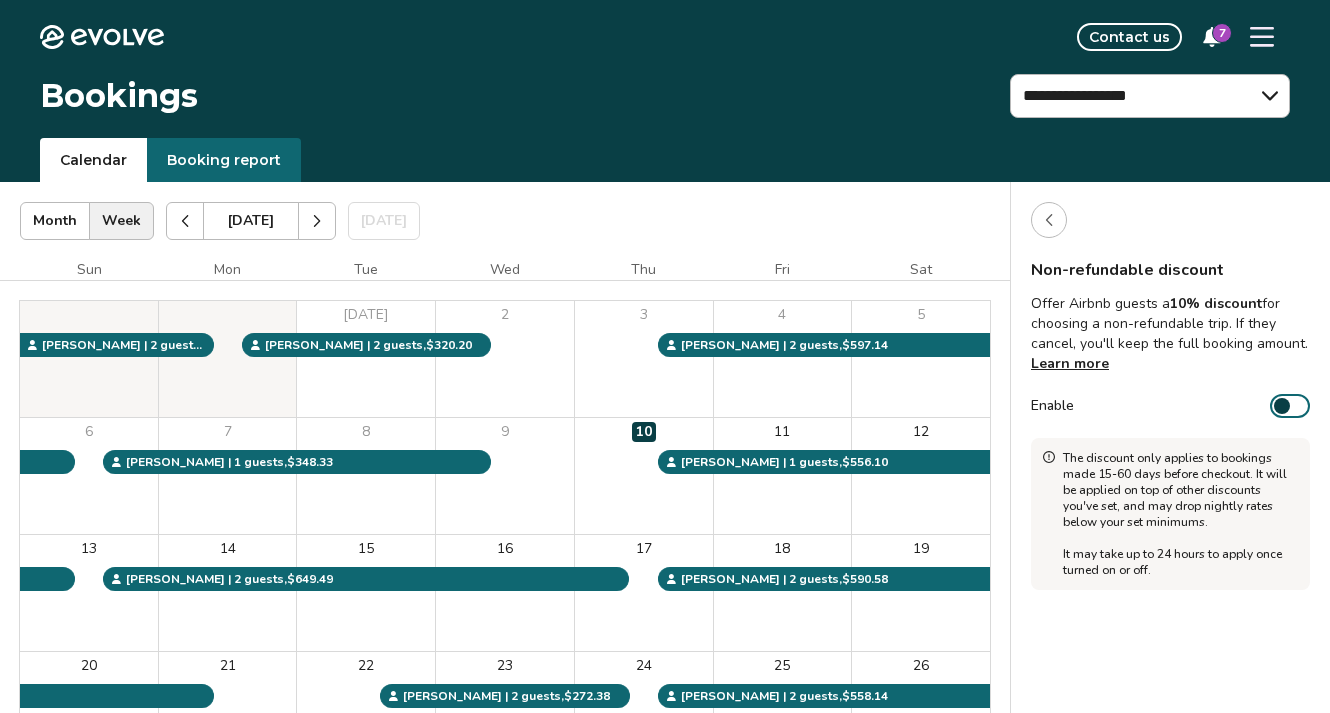 click 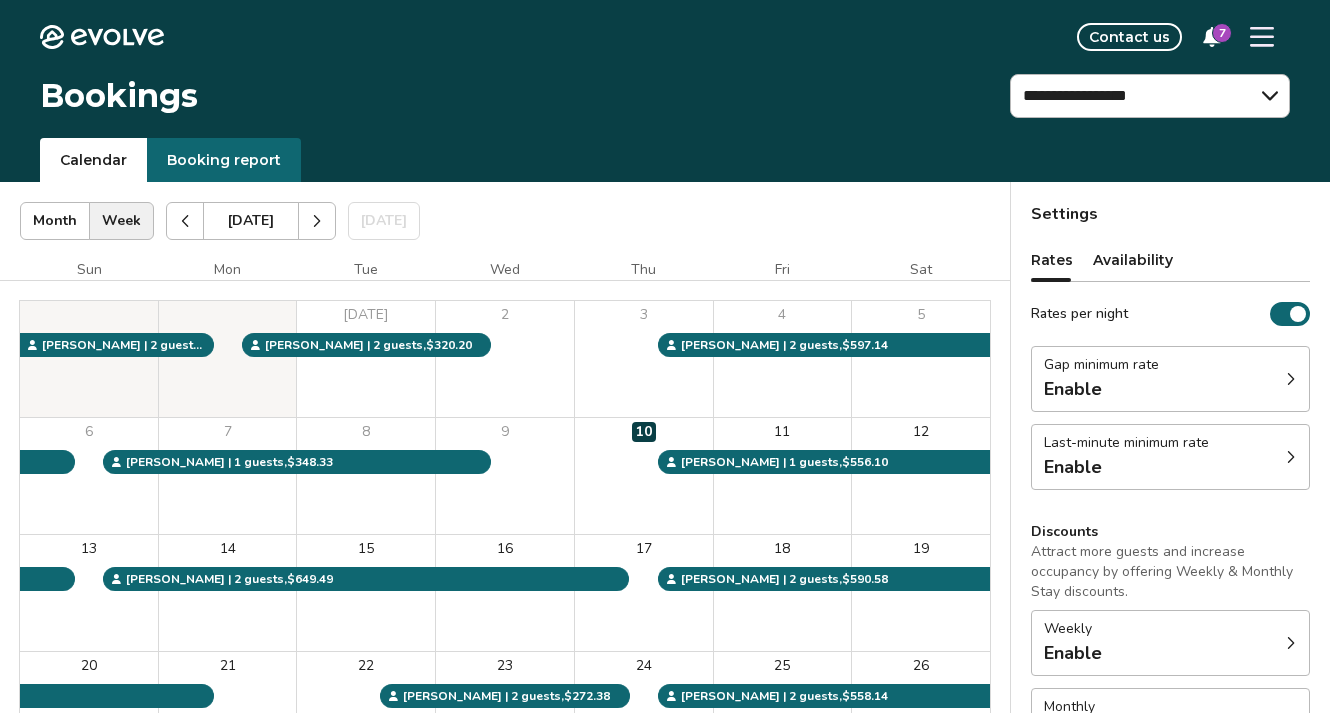 click 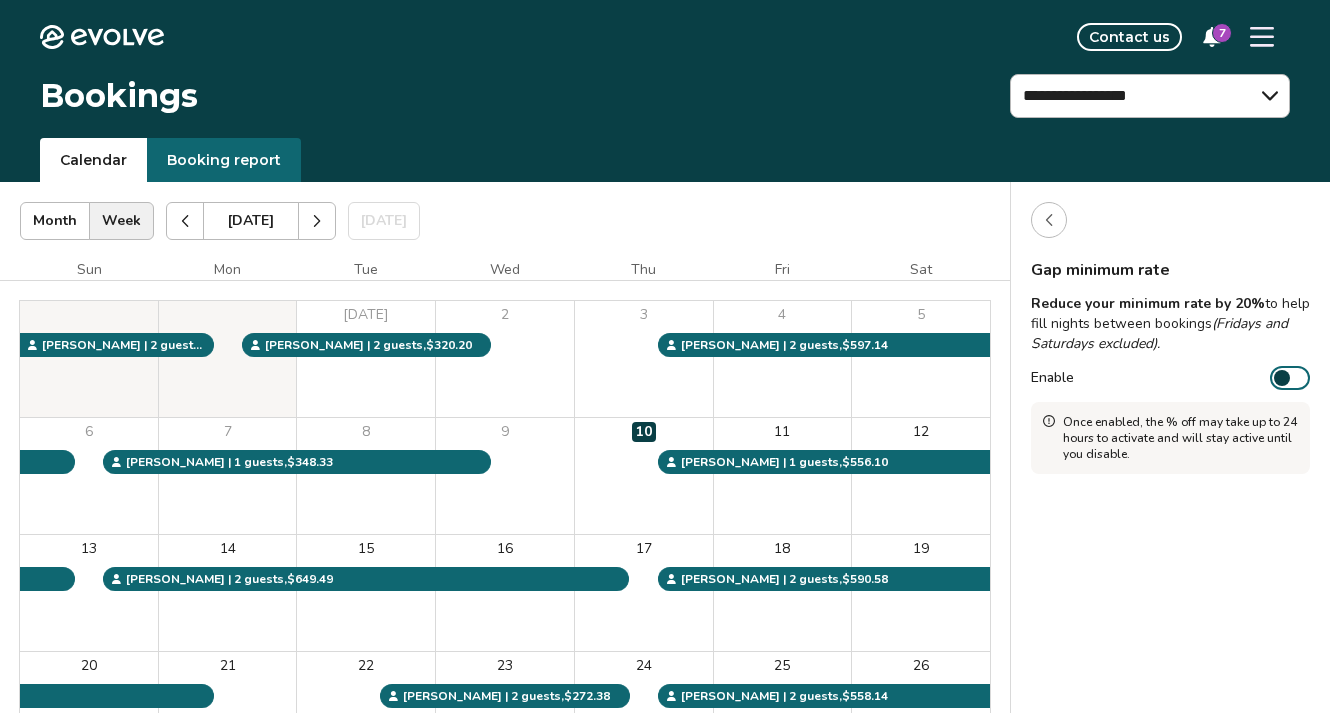 click at bounding box center (1282, 378) 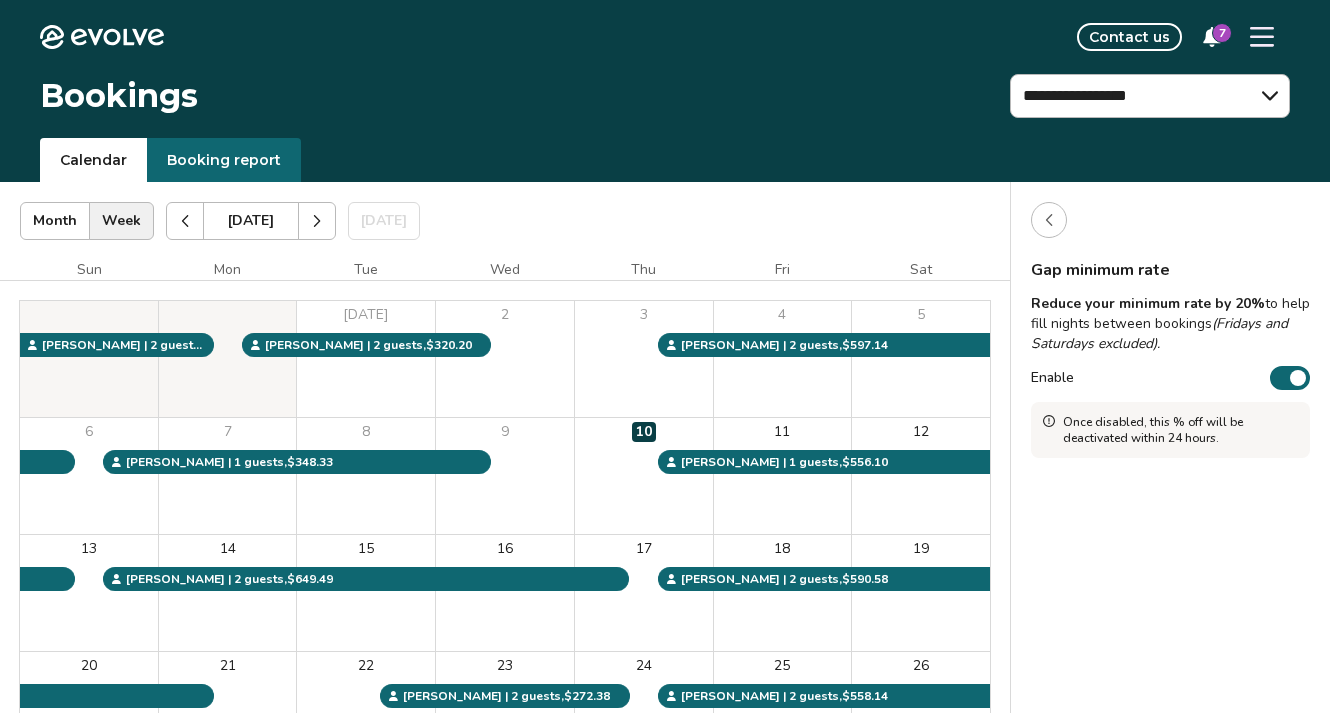 click at bounding box center (1298, 378) 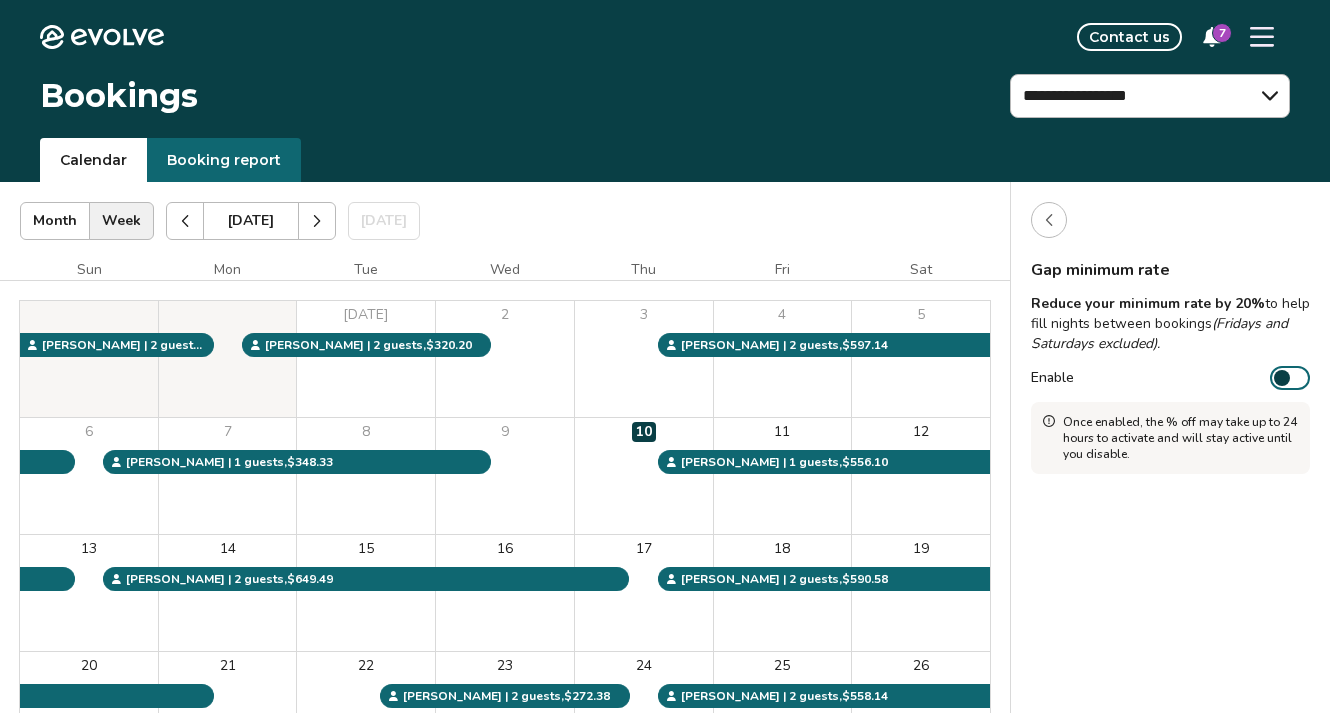 click 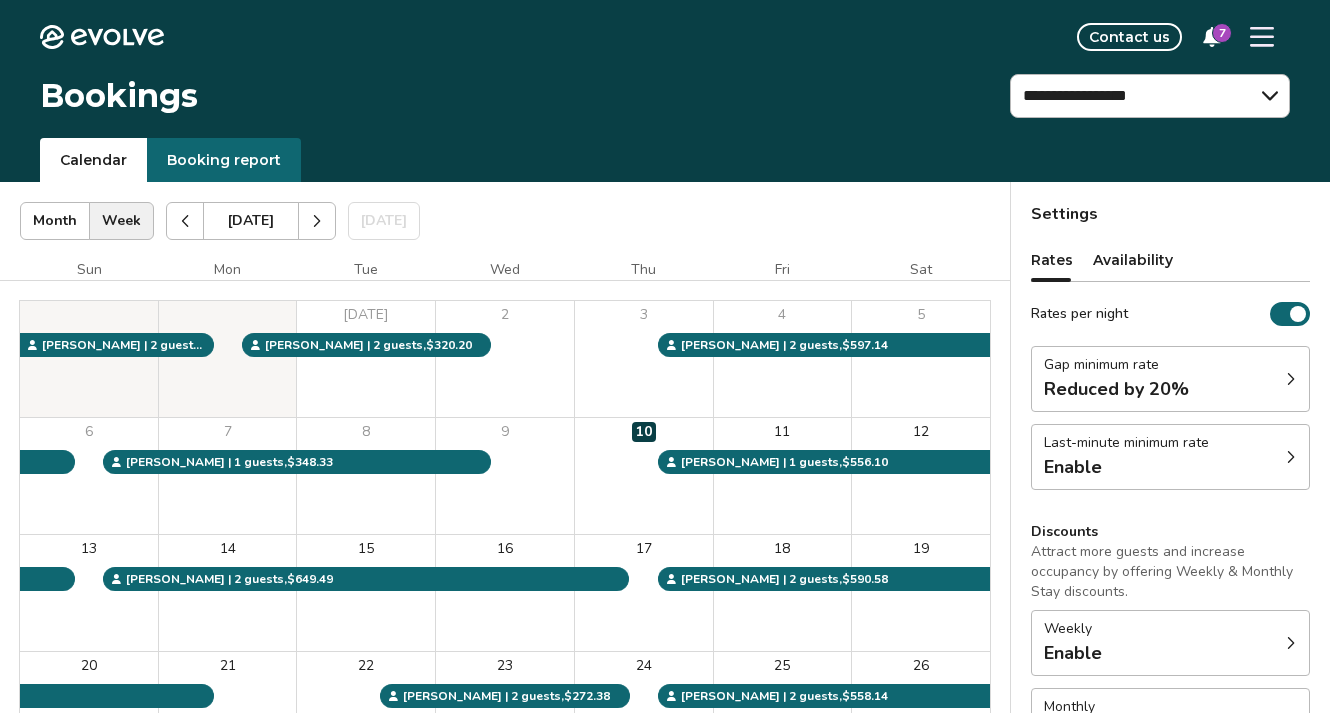 click 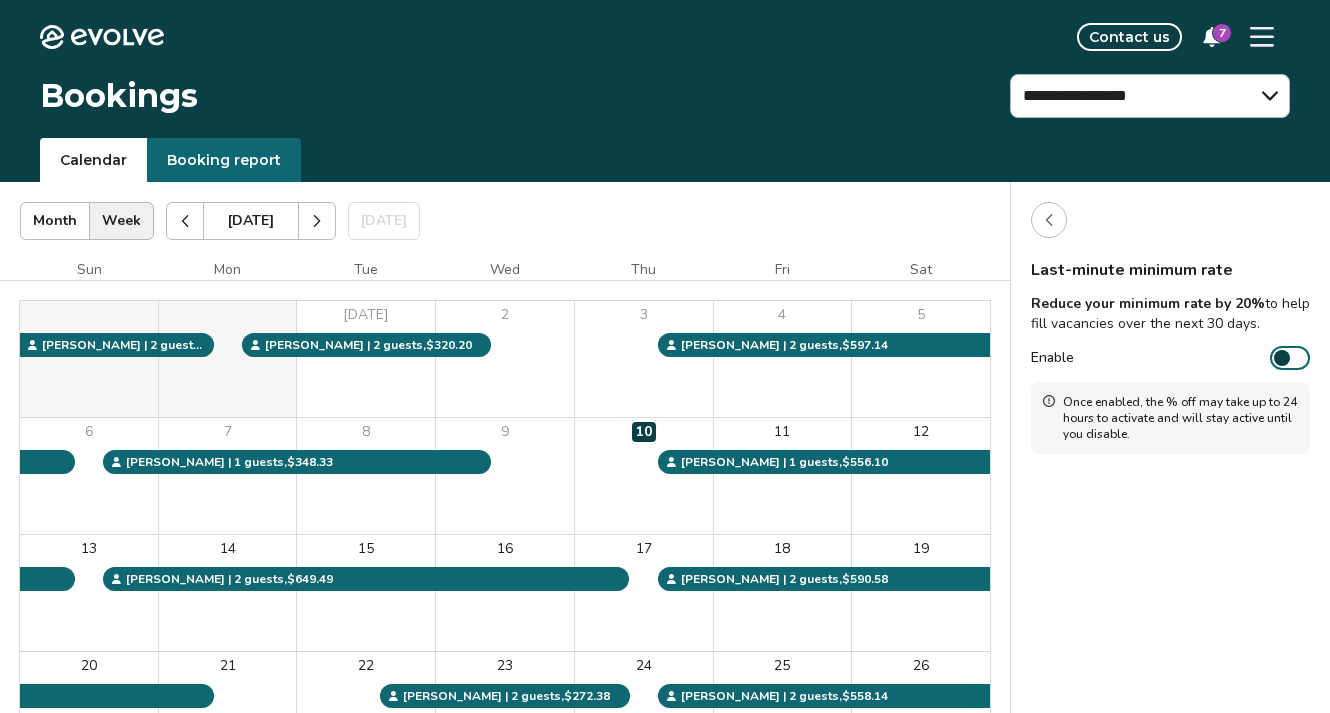 click 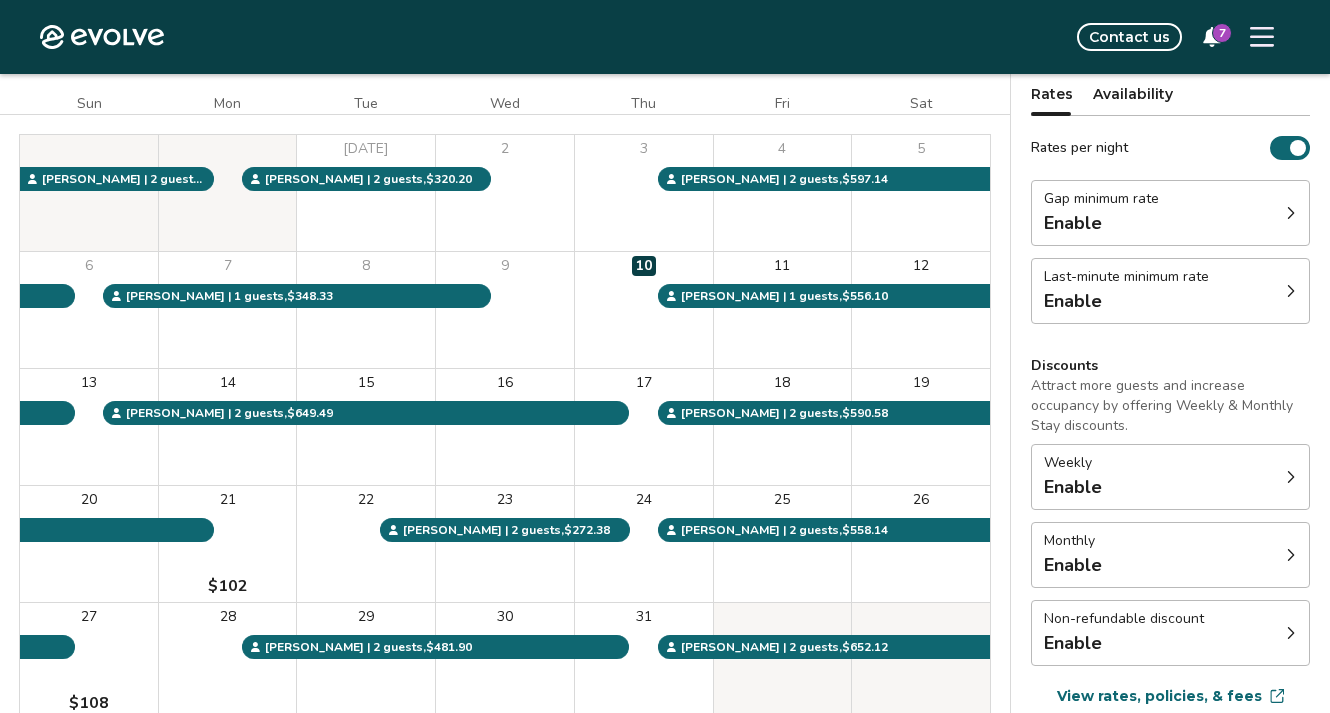 scroll, scrollTop: 182, scrollLeft: 0, axis: vertical 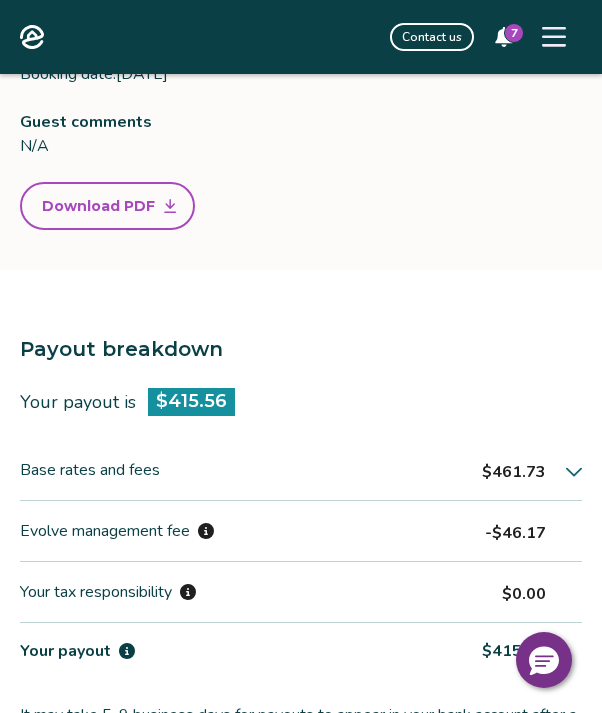 click 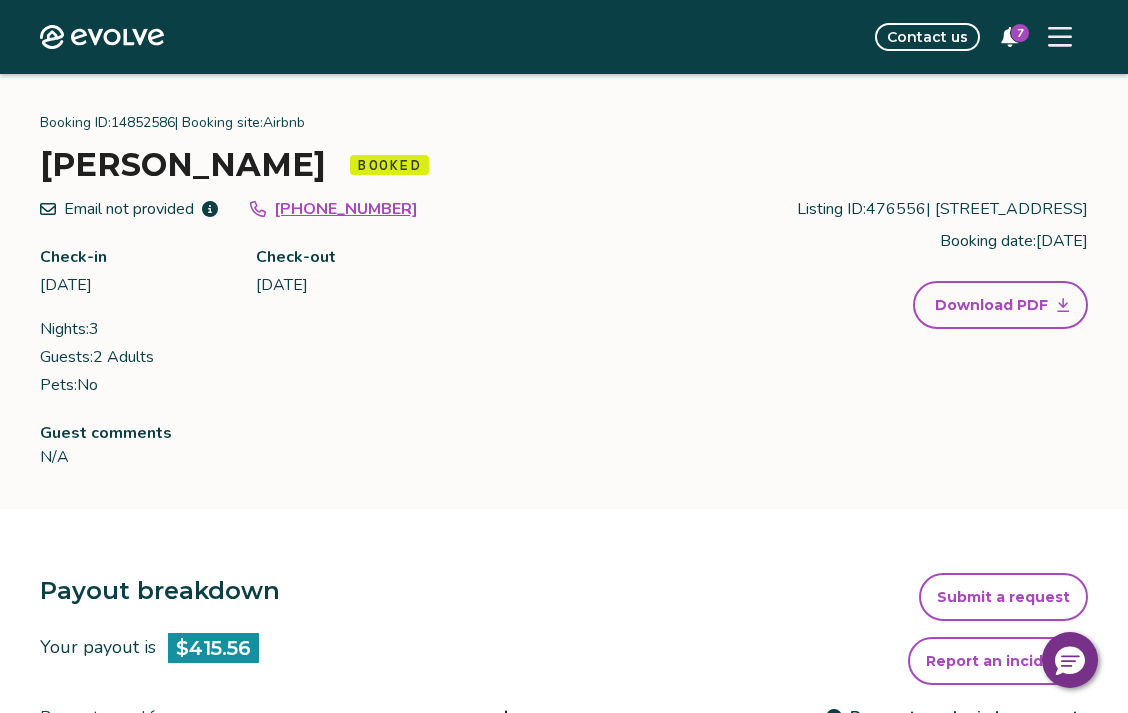 scroll, scrollTop: 0, scrollLeft: 0, axis: both 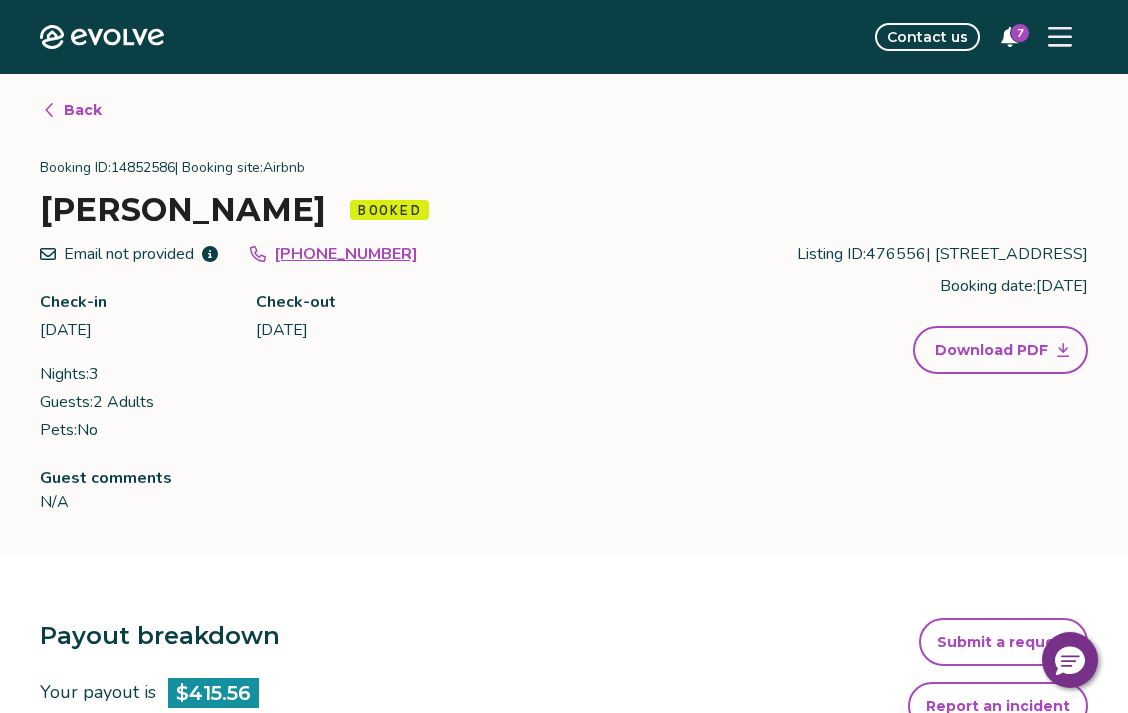 click on "Back" at bounding box center (83, 110) 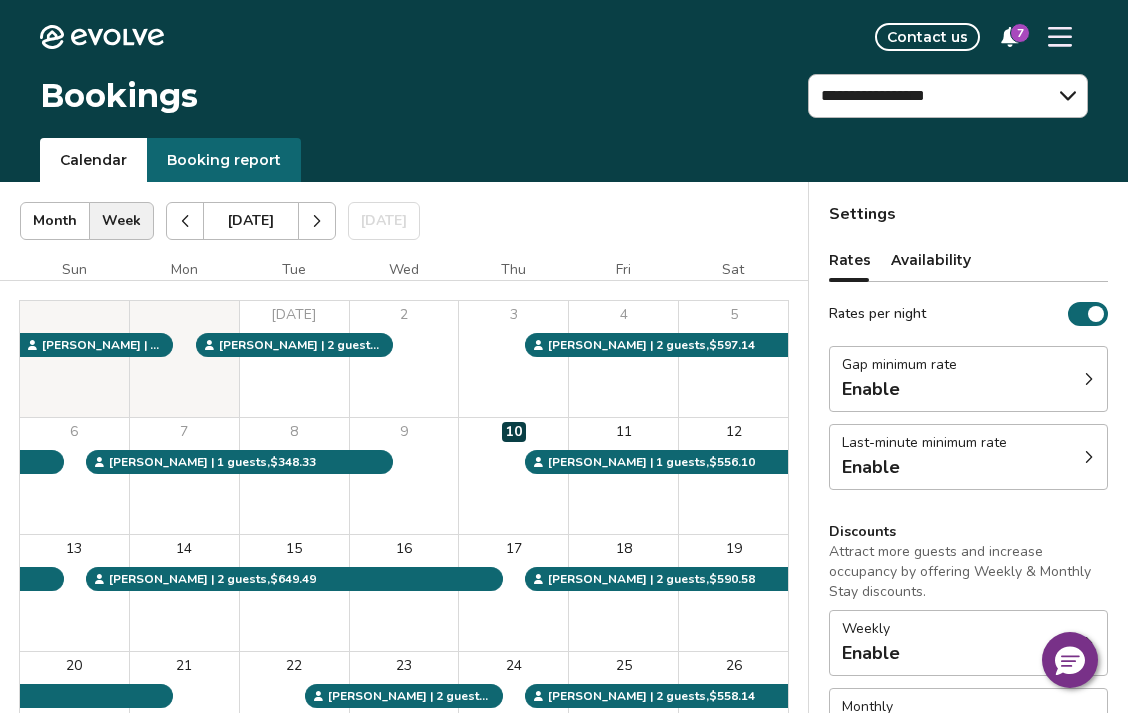 click 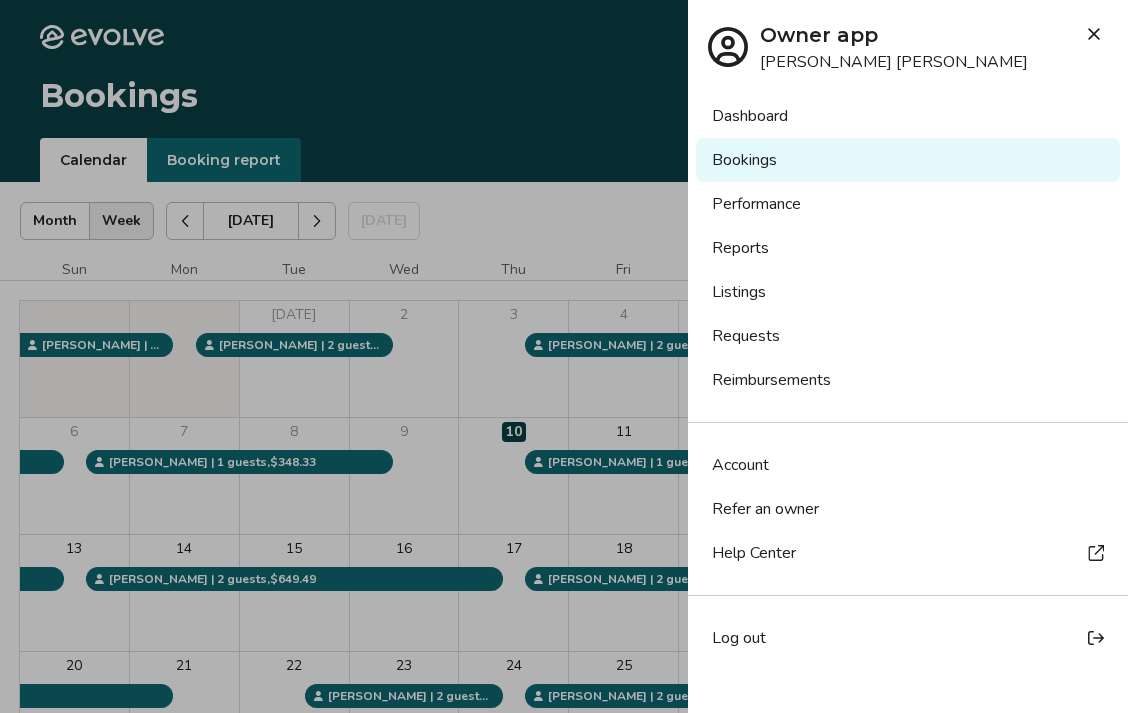 click on "Listings" at bounding box center [908, 292] 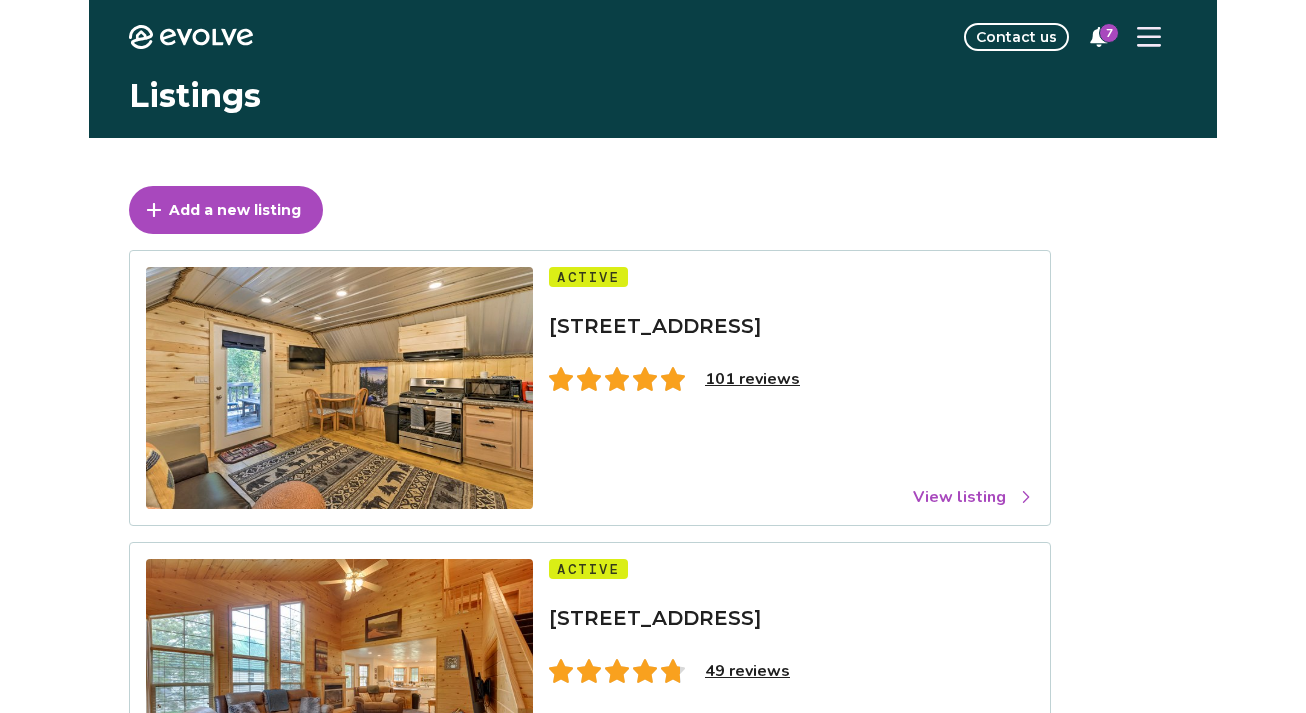 scroll, scrollTop: 0, scrollLeft: 0, axis: both 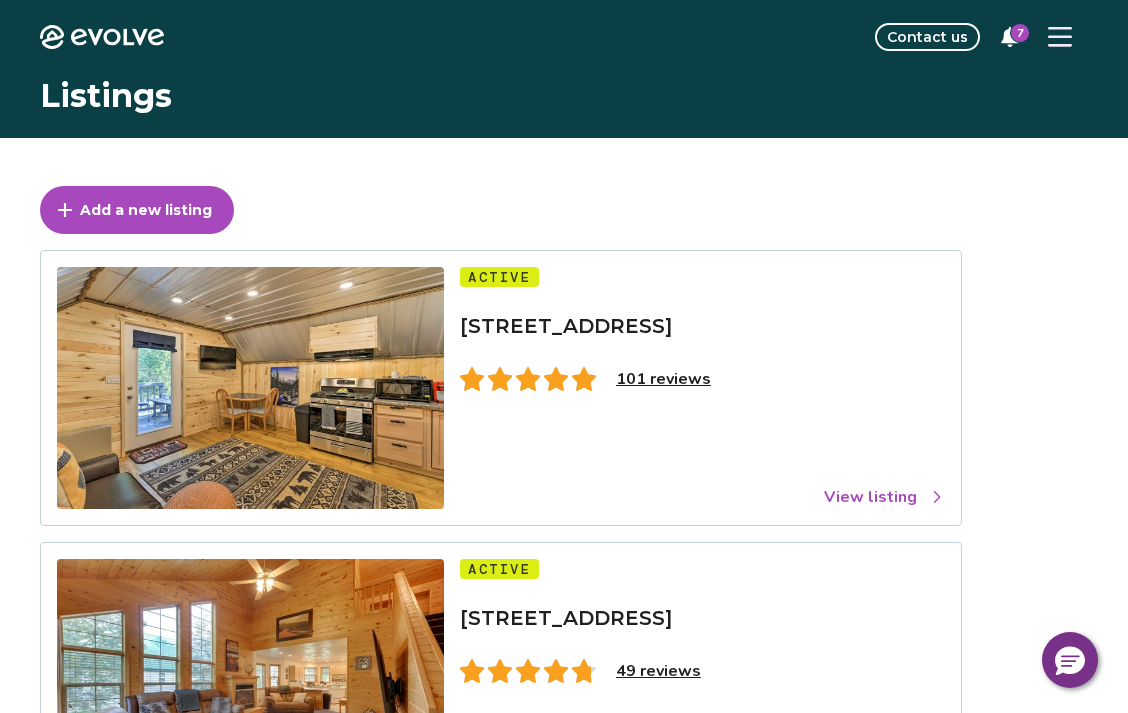 click on "101 reviews" at bounding box center (663, 379) 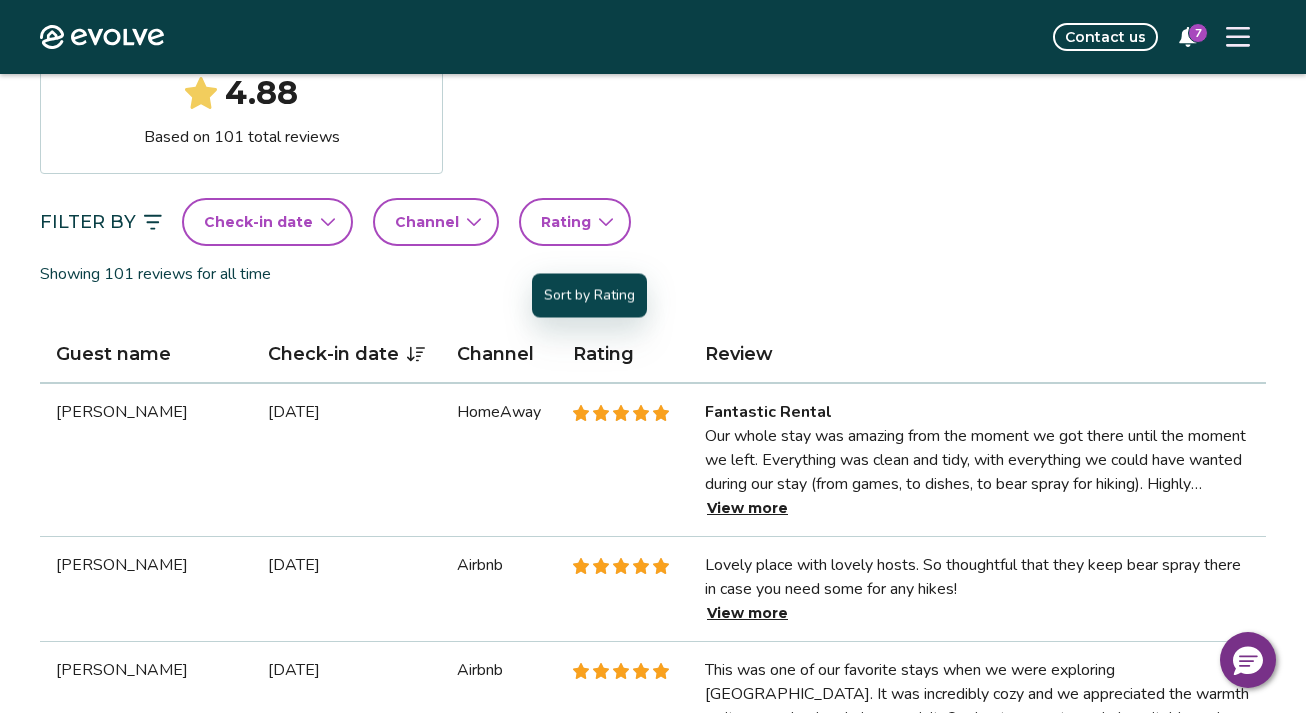 scroll, scrollTop: 379, scrollLeft: 0, axis: vertical 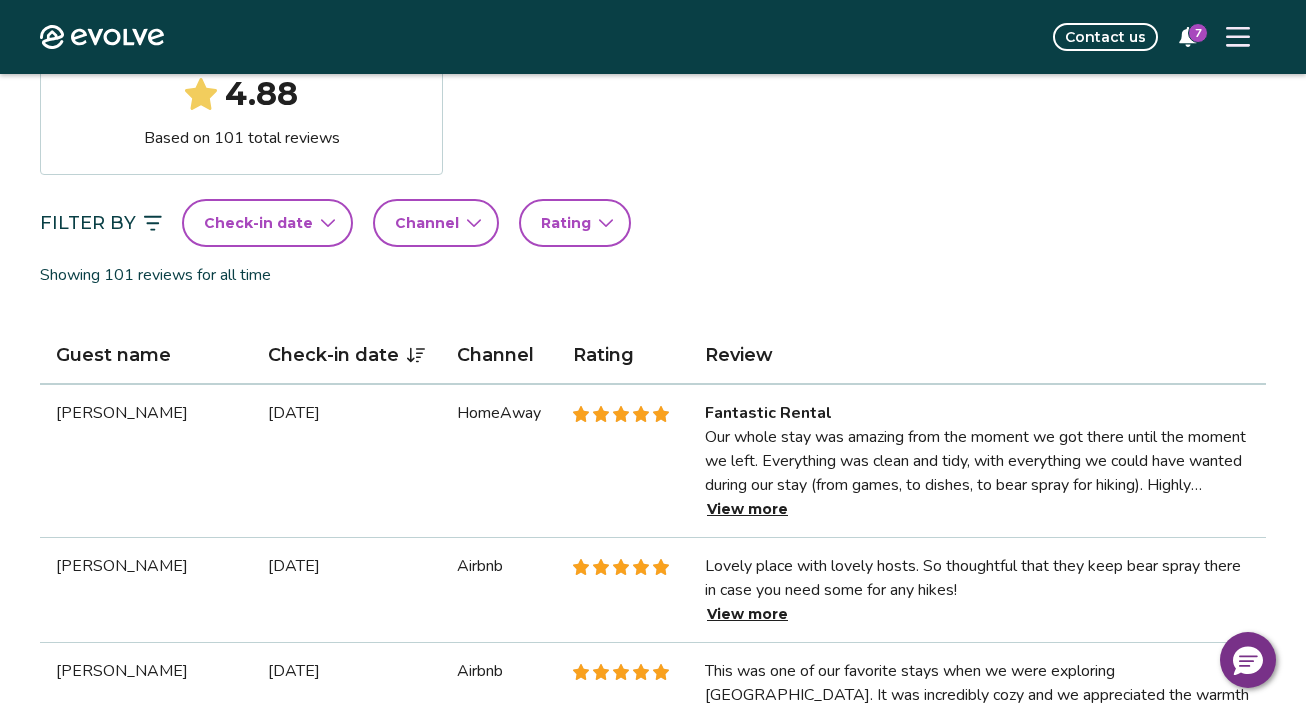 click on "View more" at bounding box center [747, 509] 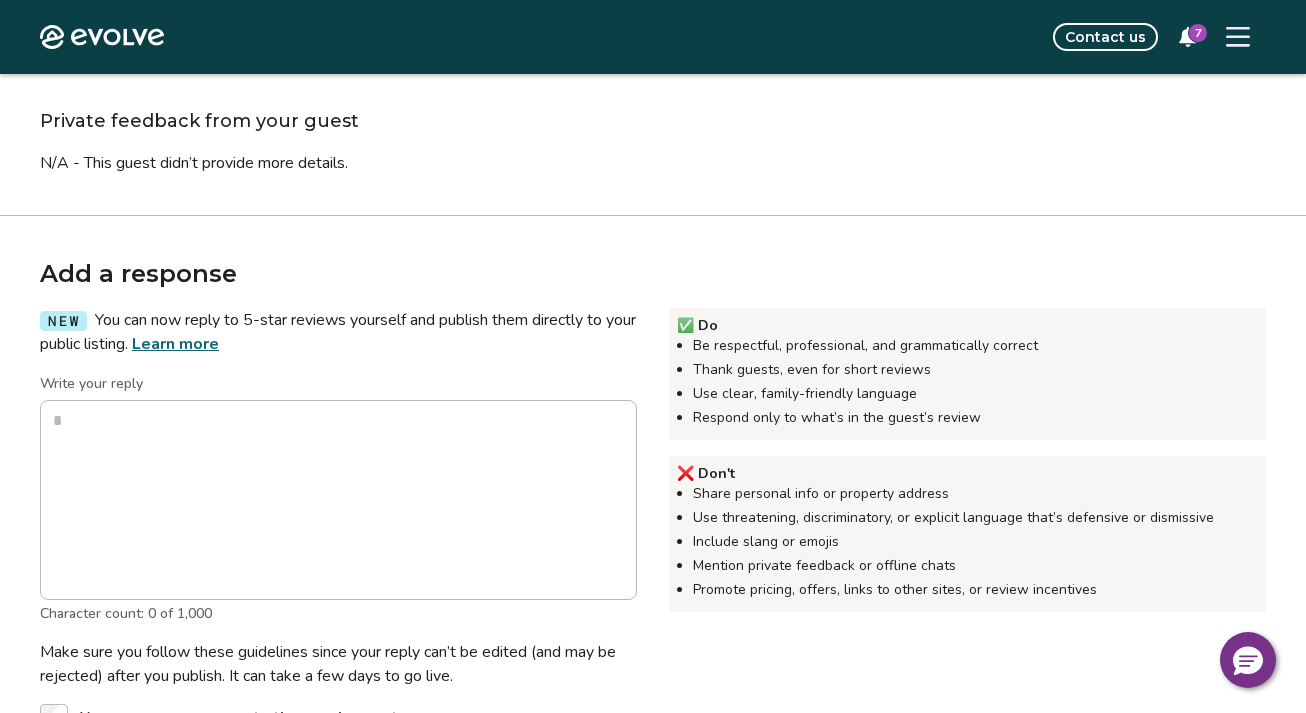 scroll, scrollTop: 294, scrollLeft: 0, axis: vertical 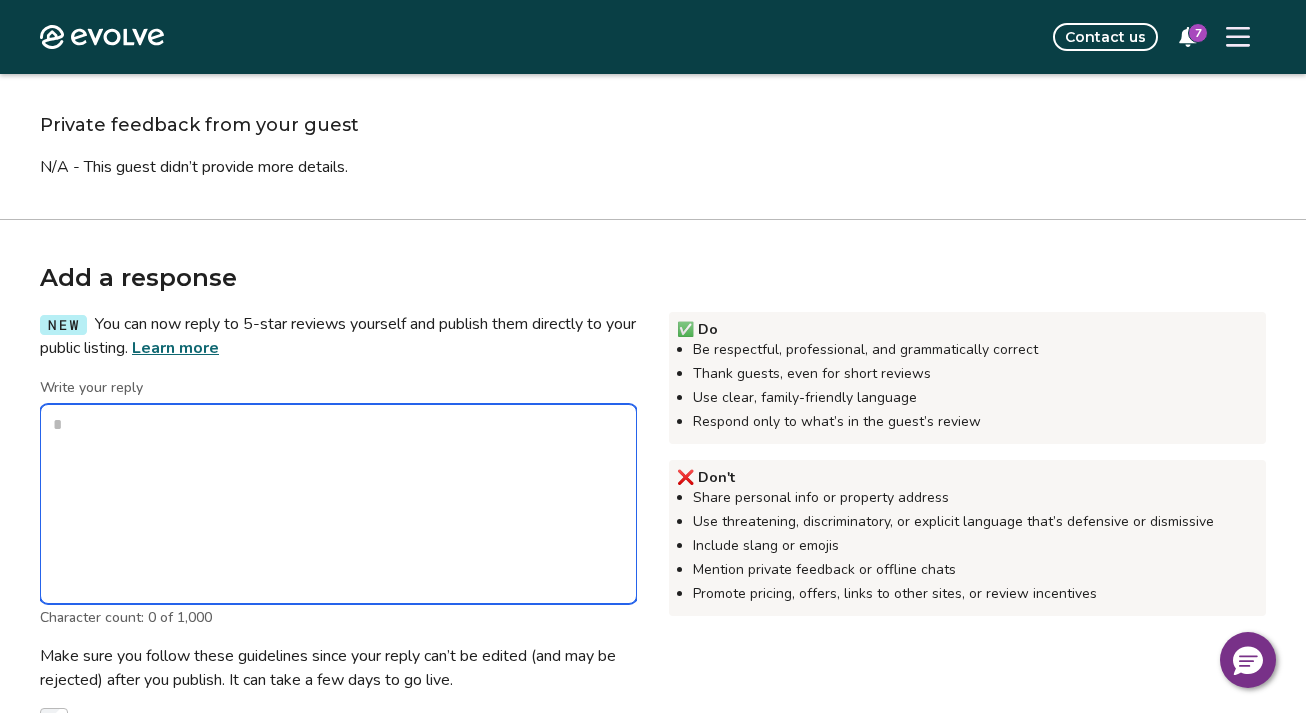 click on "Write your reply" at bounding box center [338, 504] 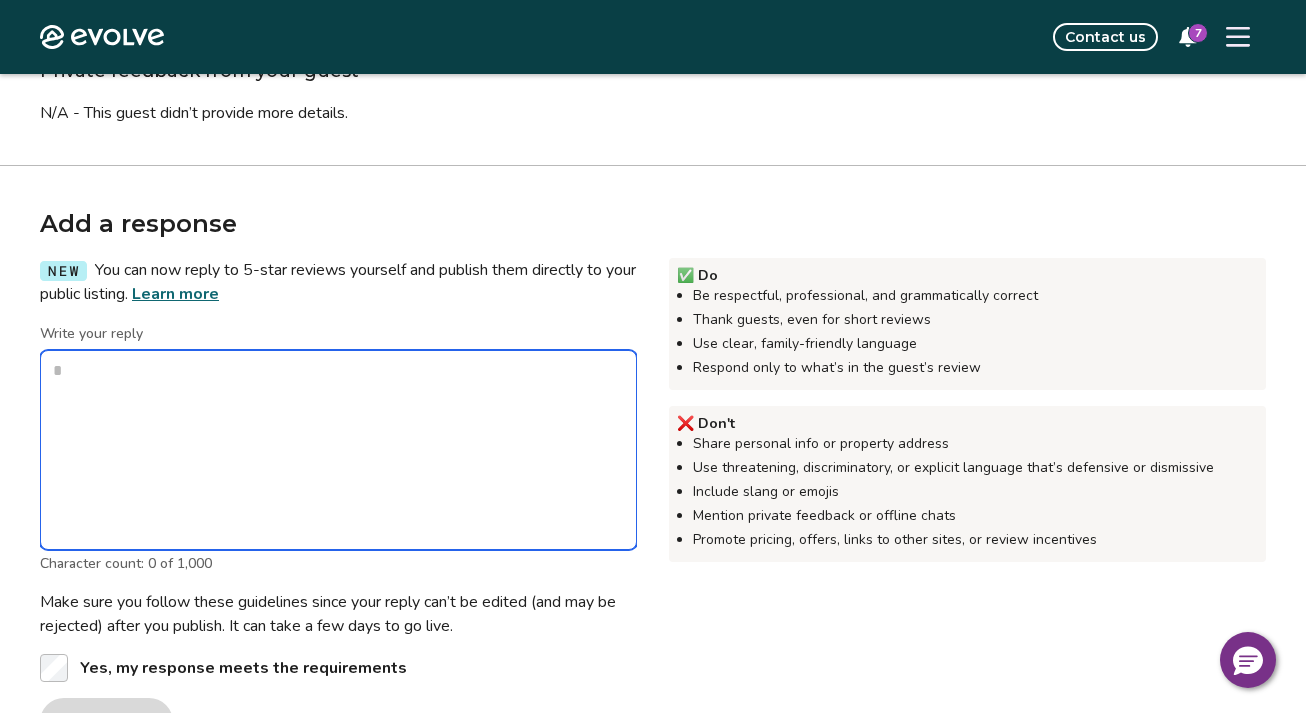 scroll, scrollTop: 358, scrollLeft: 0, axis: vertical 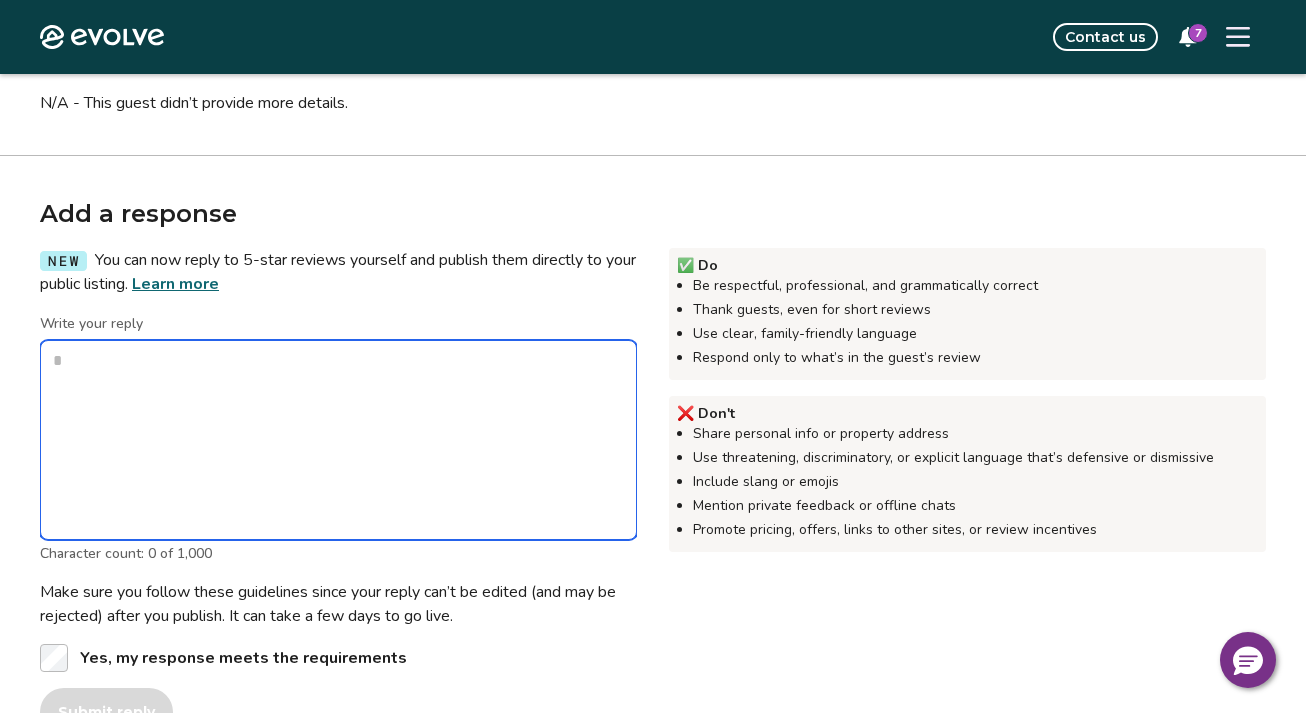 type on "*" 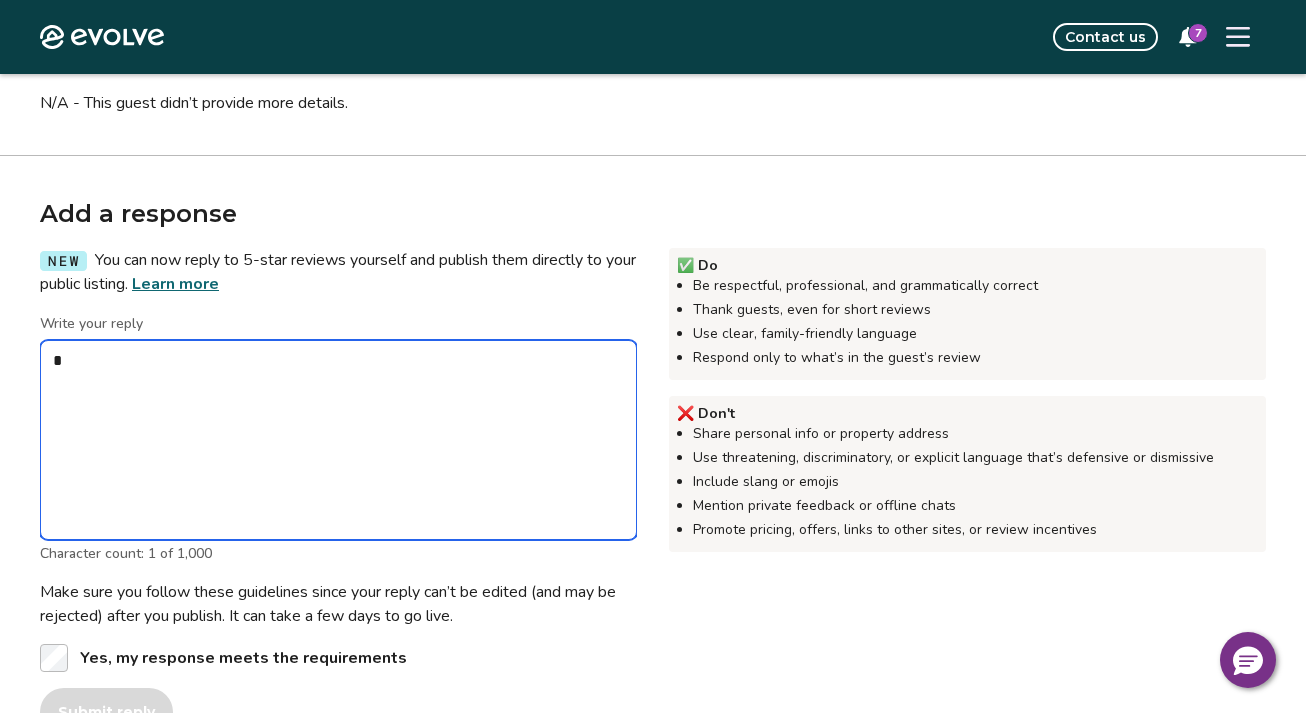 type on "*" 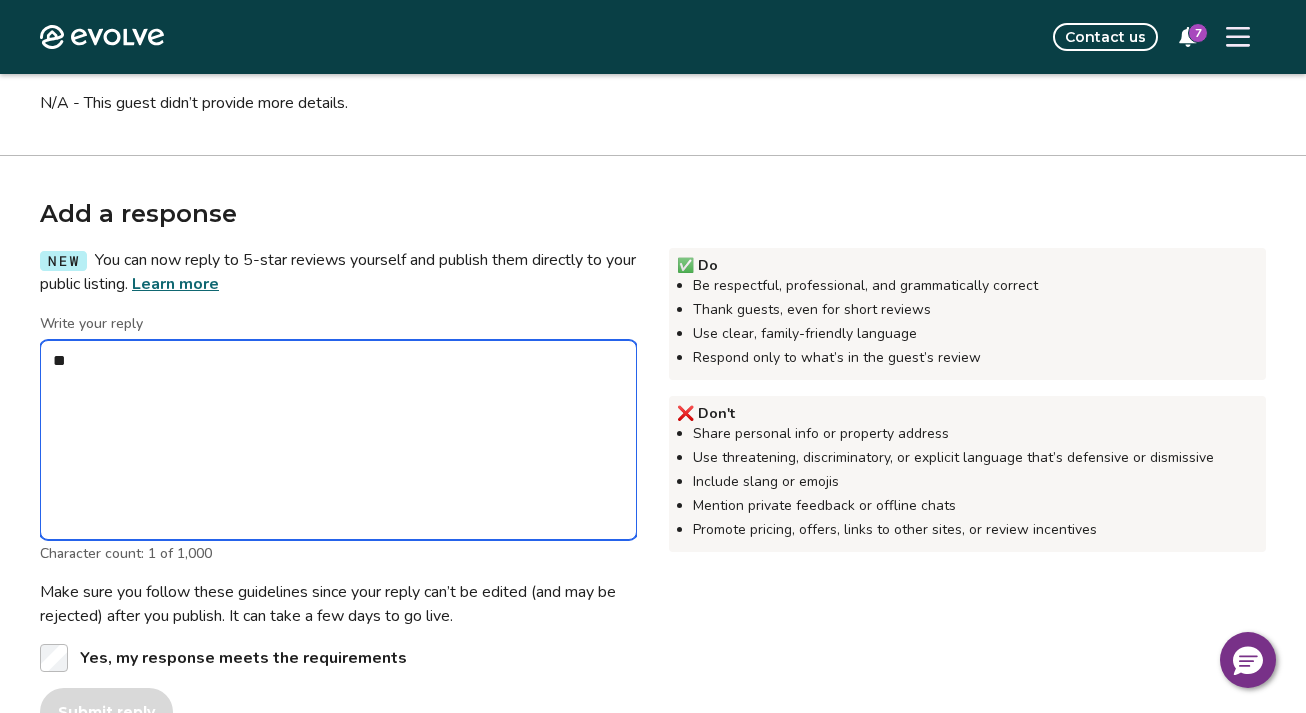 type on "*" 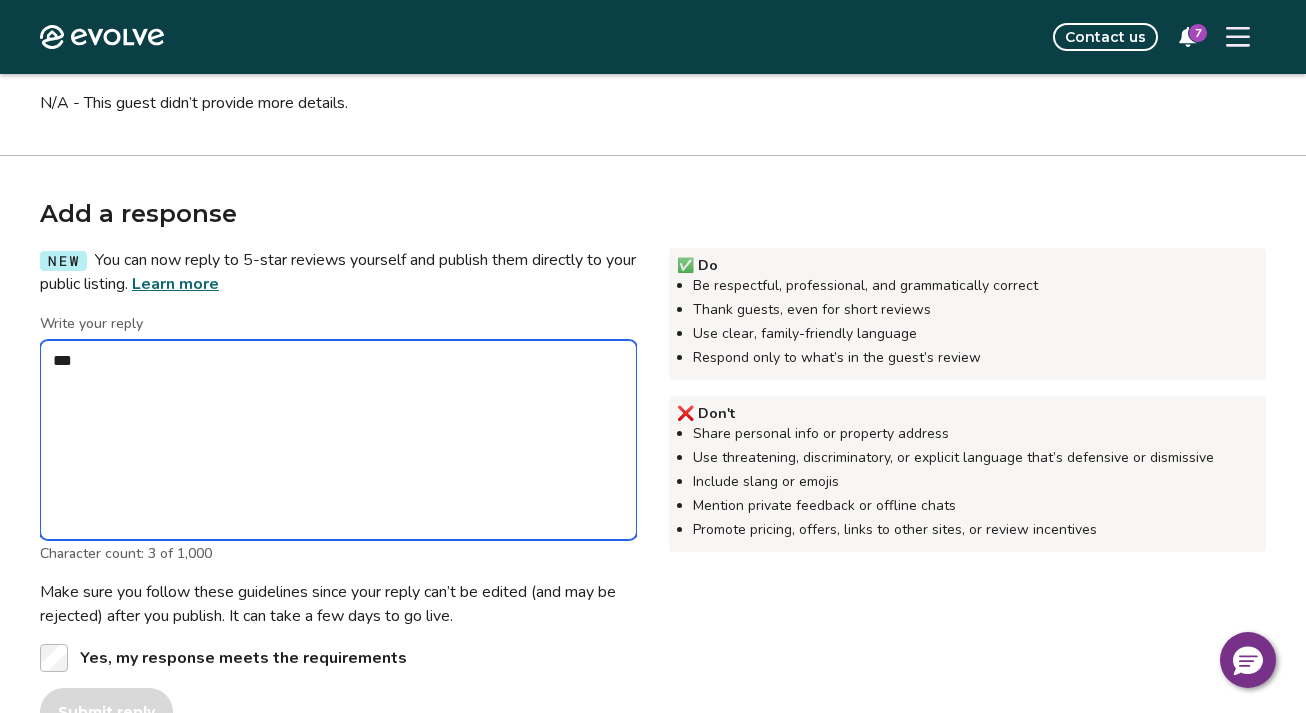 type on "*" 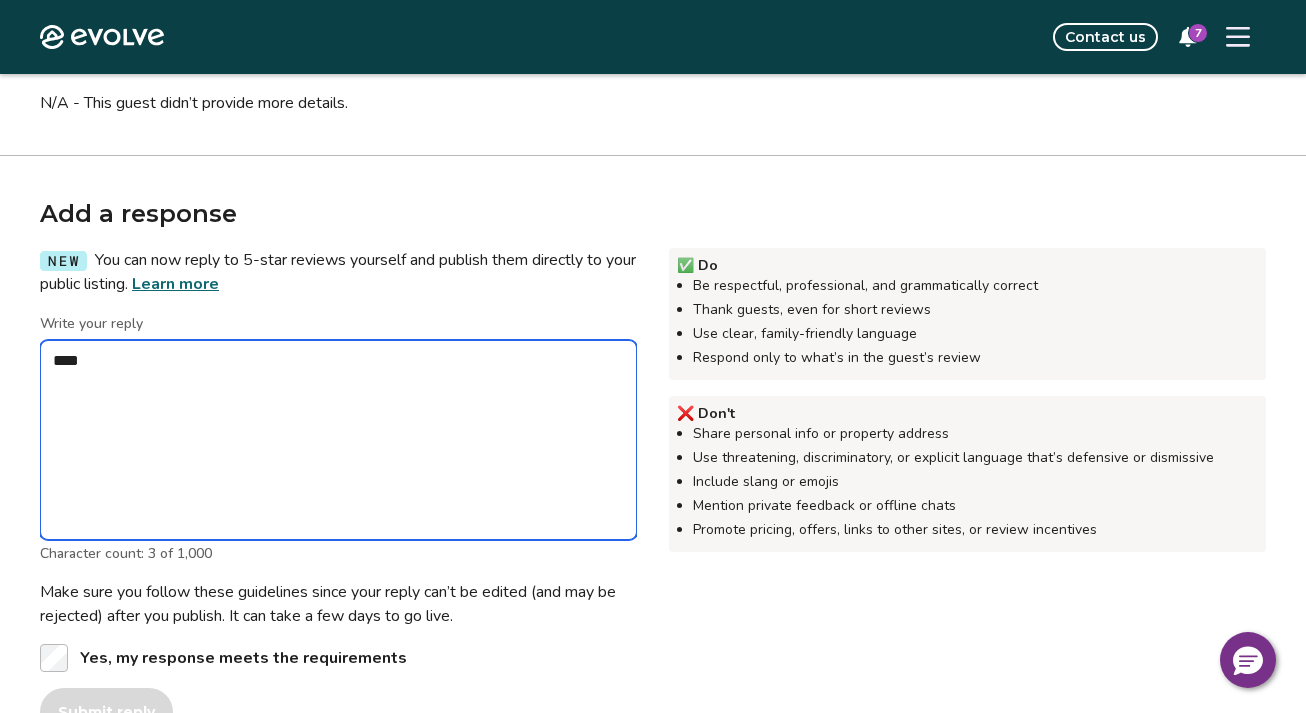 type on "*" 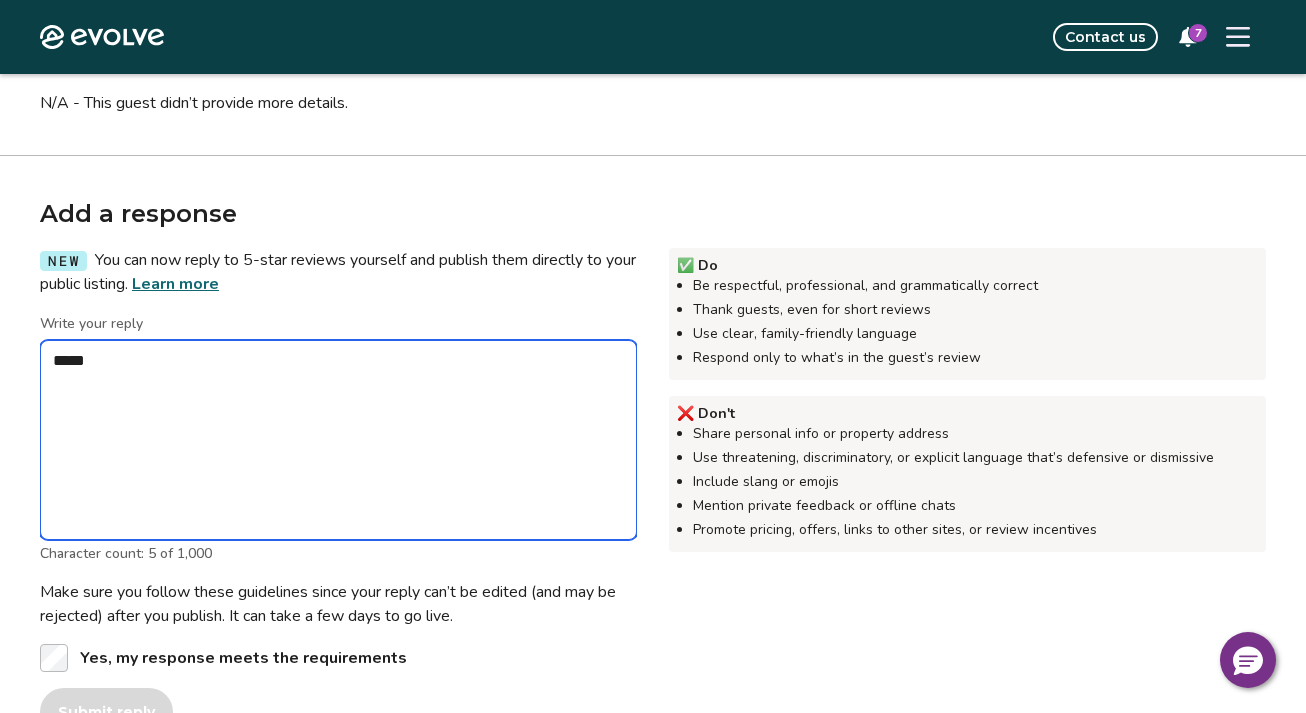 type on "*" 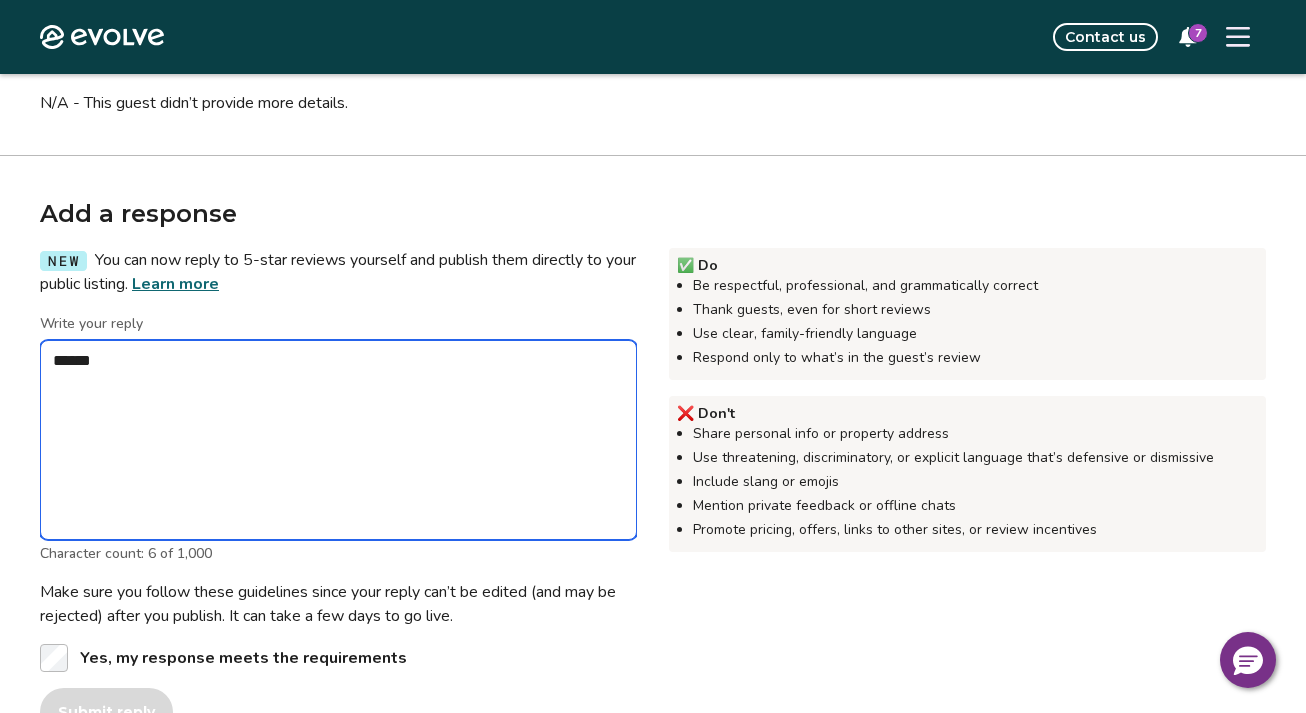 type on "*" 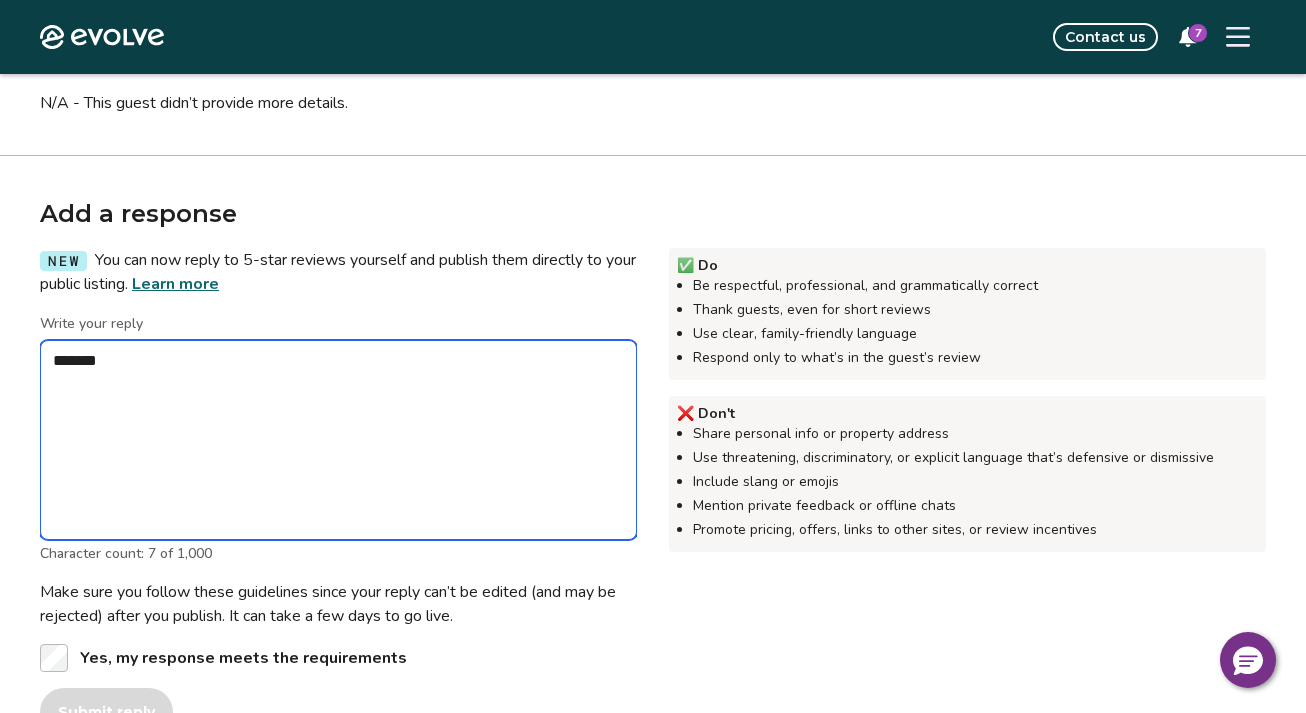 type on "*" 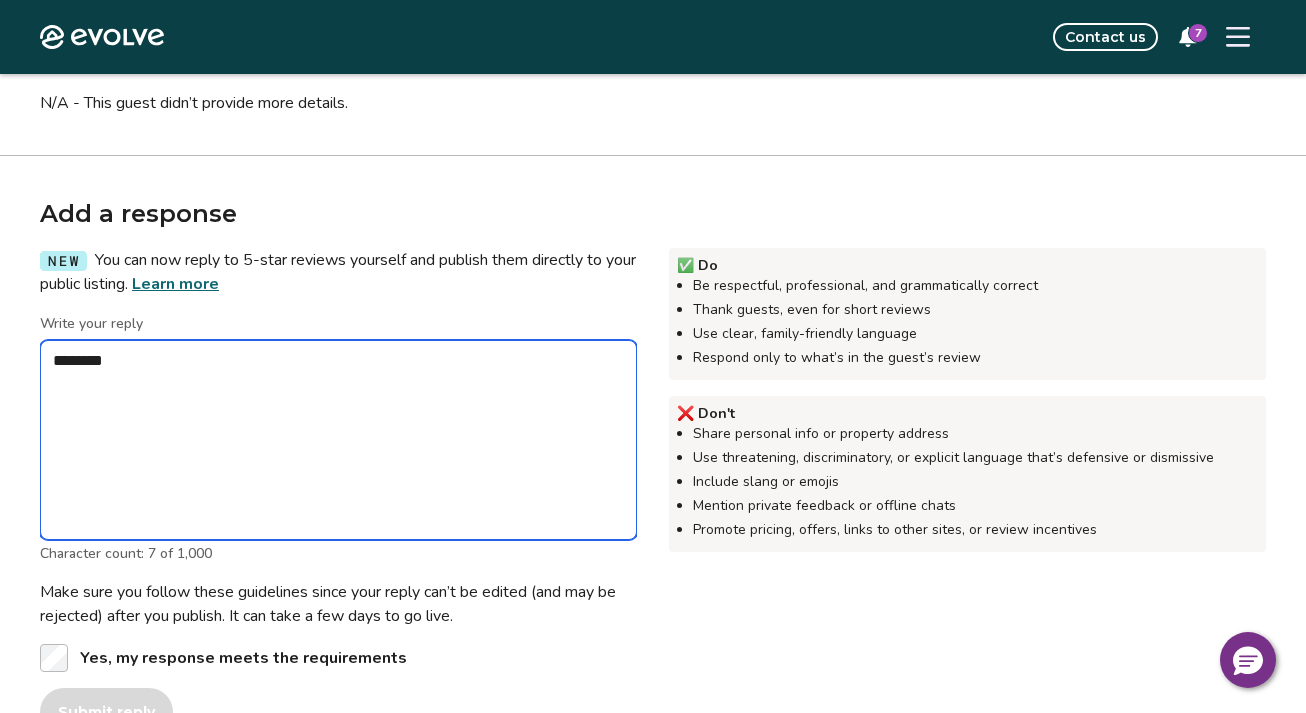type on "*" 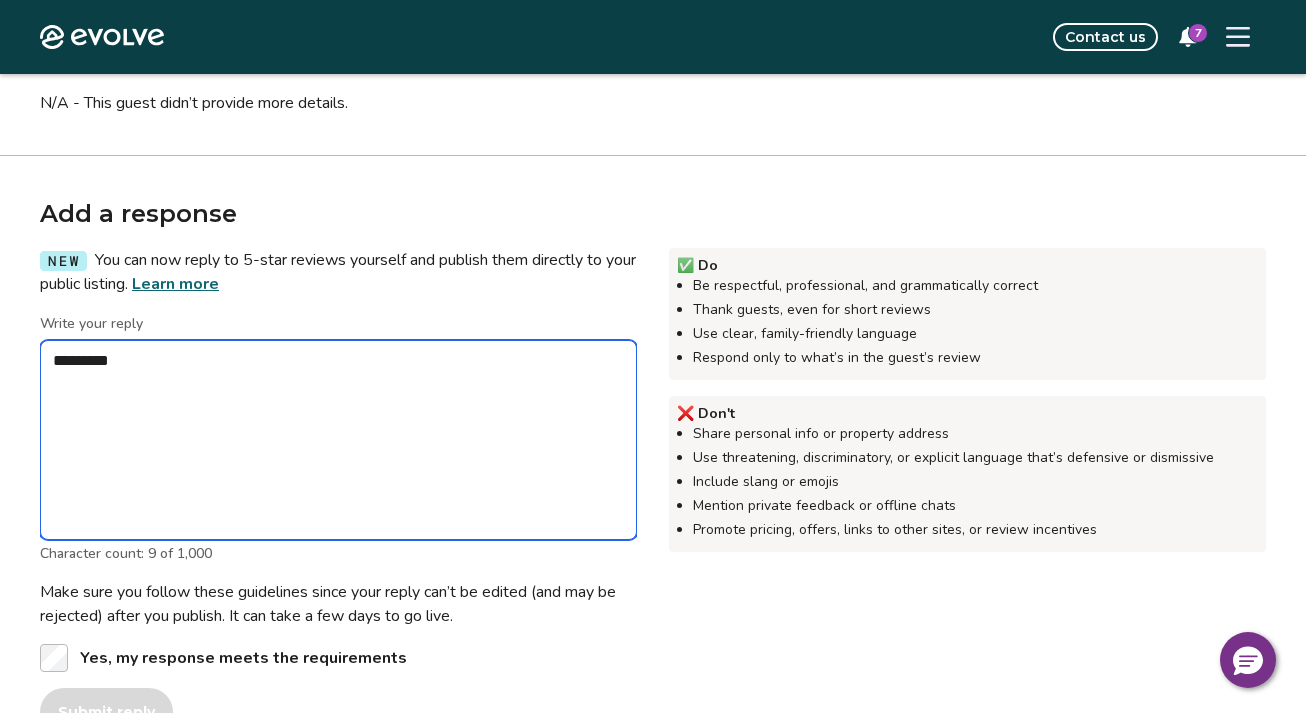 type on "*" 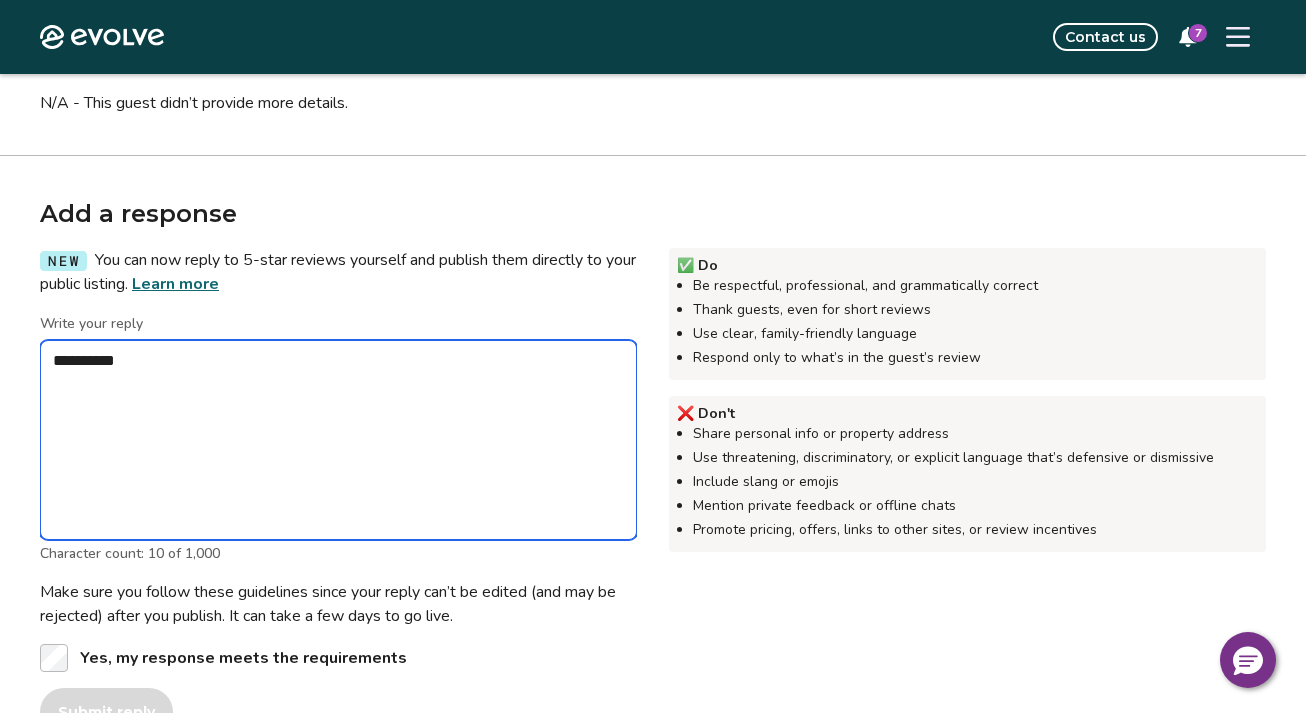 type on "*" 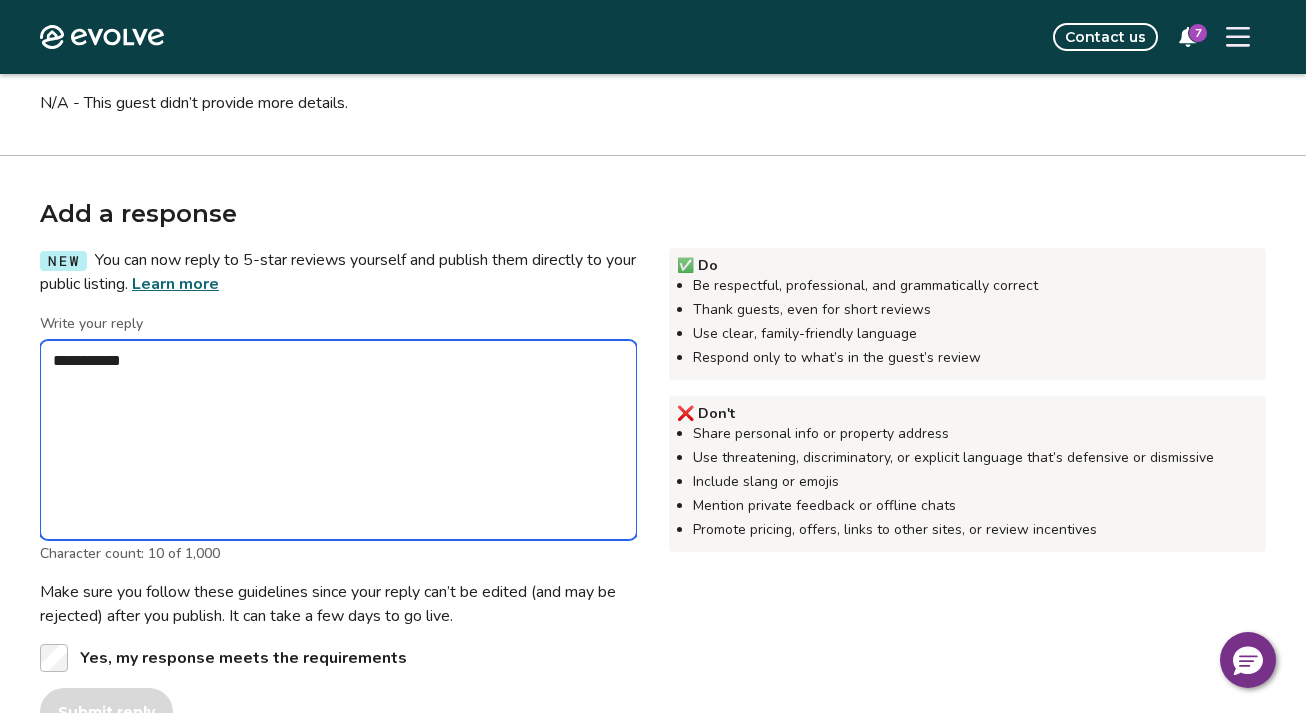 type on "*" 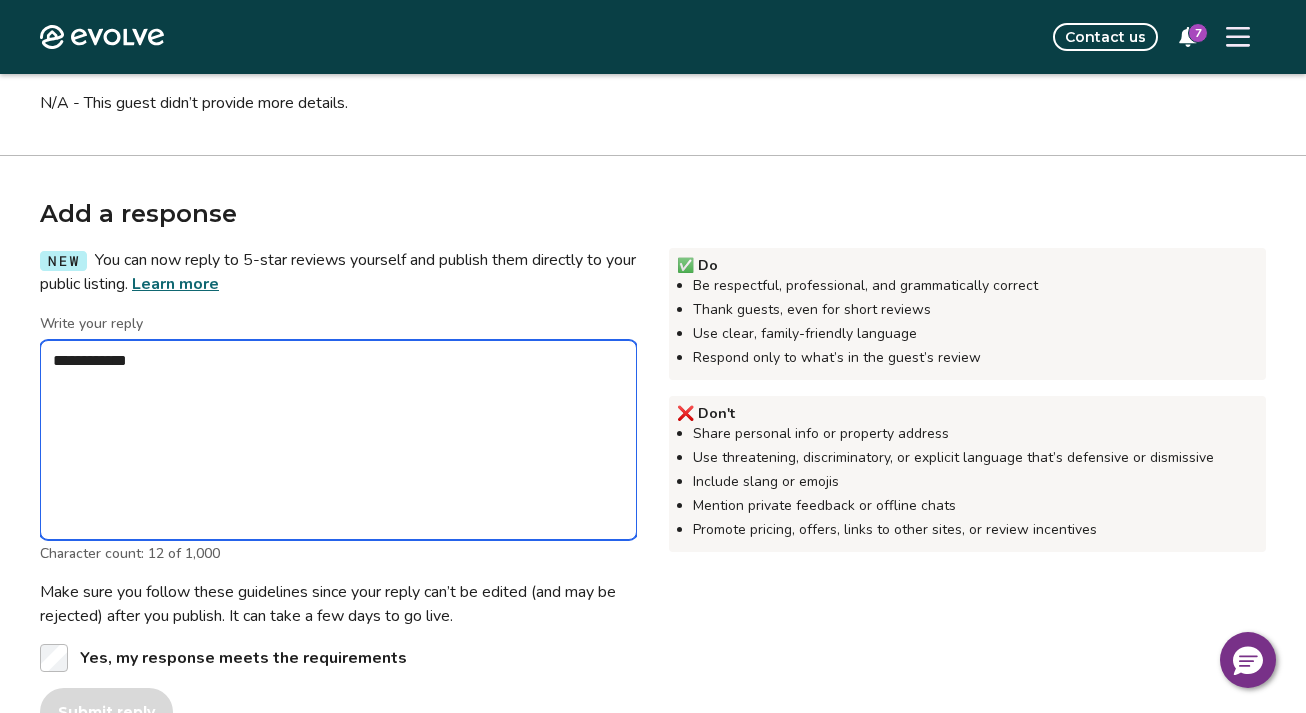 type on "*" 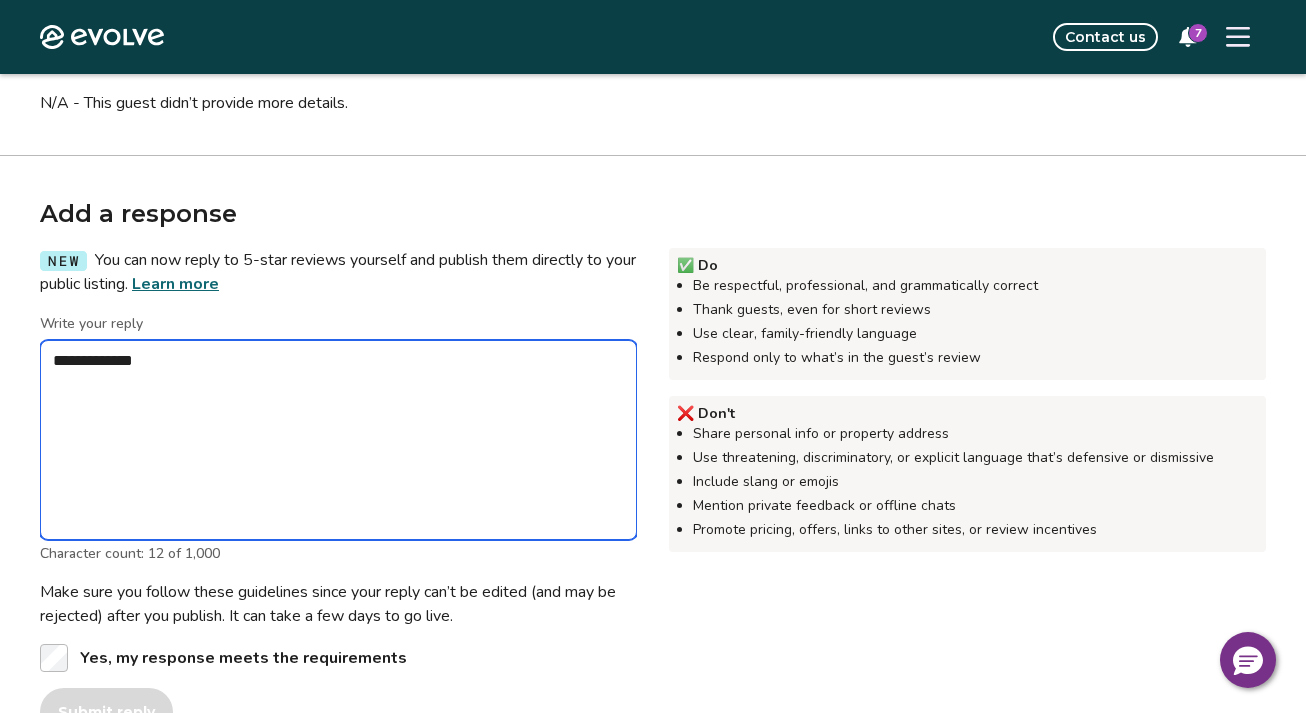 type on "*" 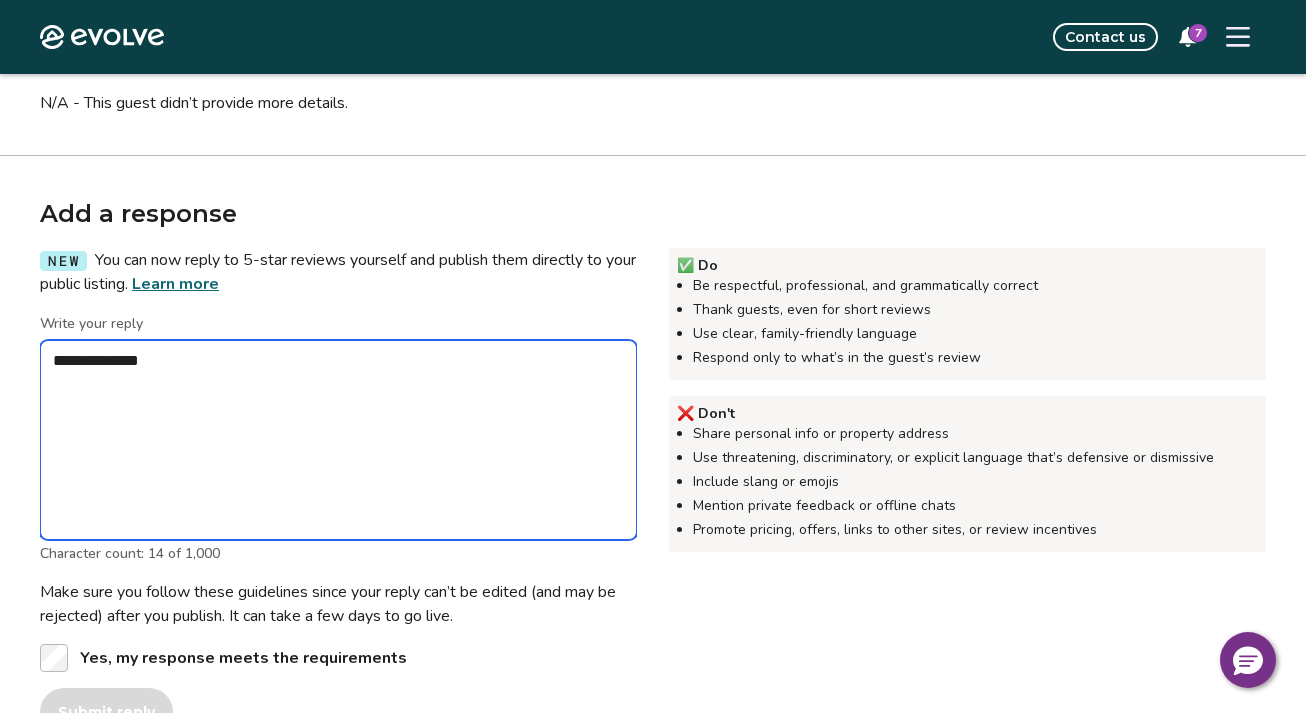 type on "*" 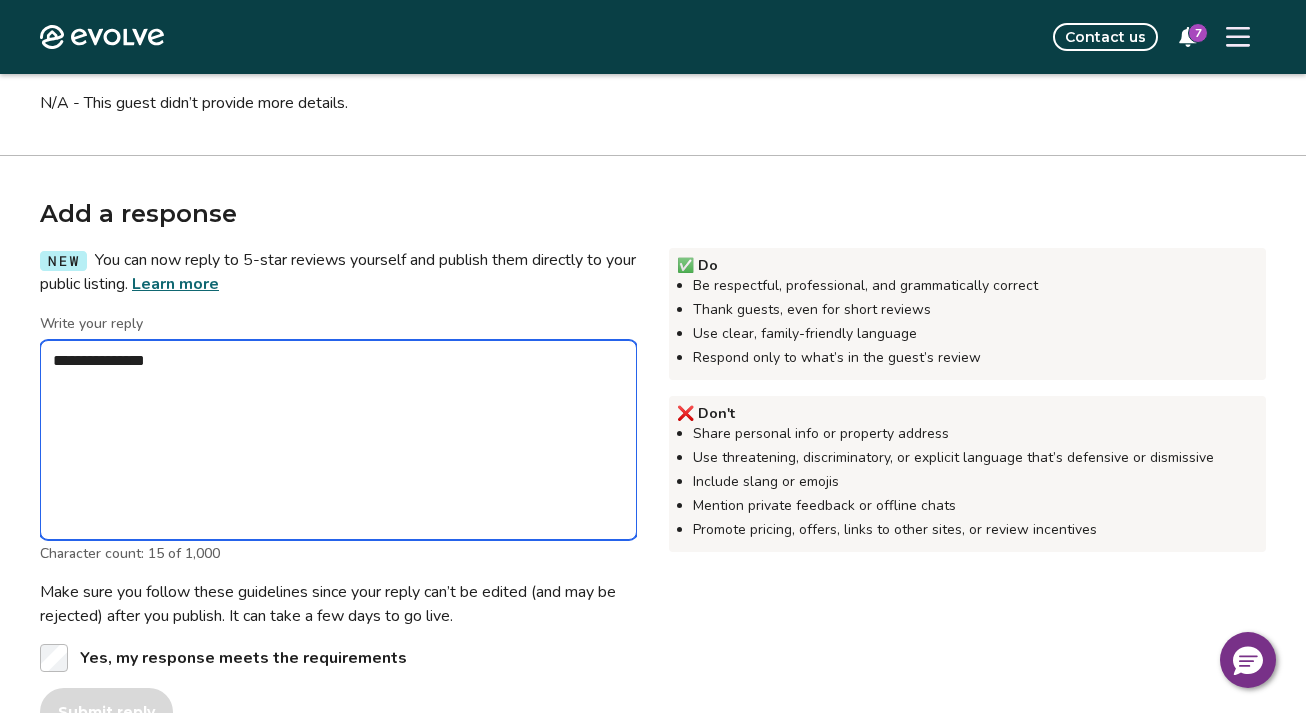 type on "*" 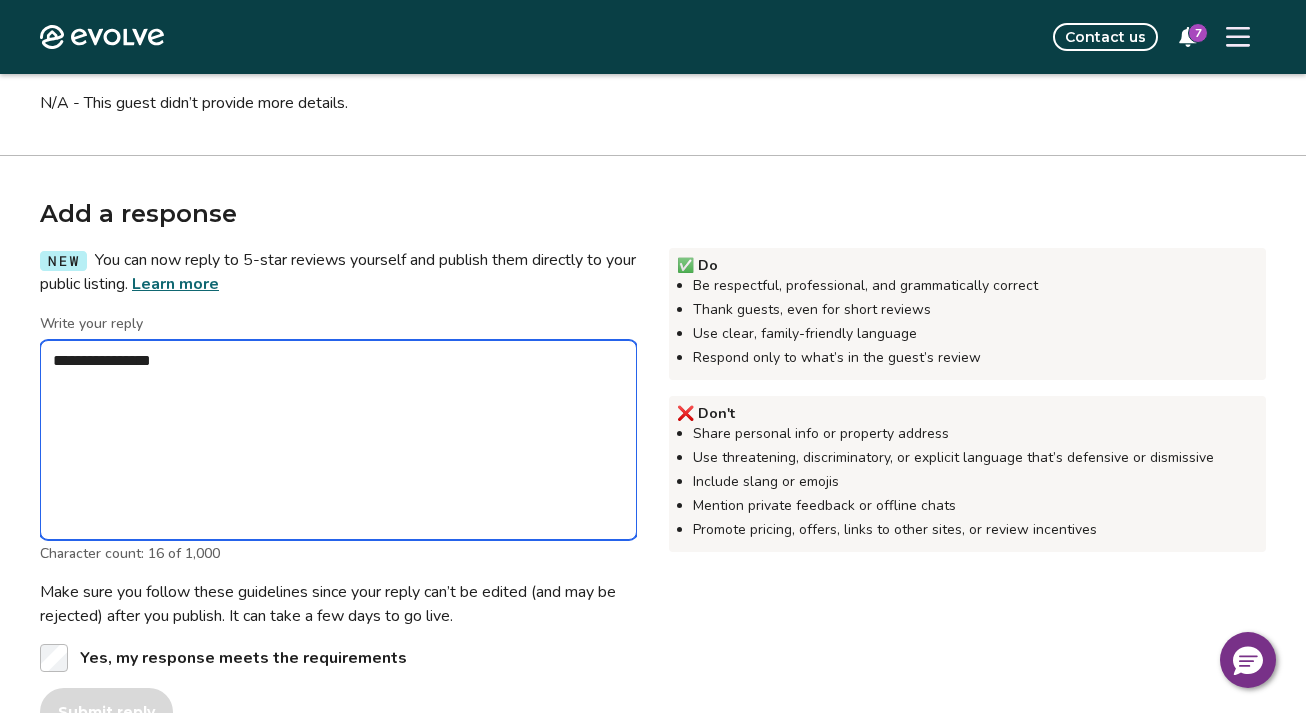 type on "*" 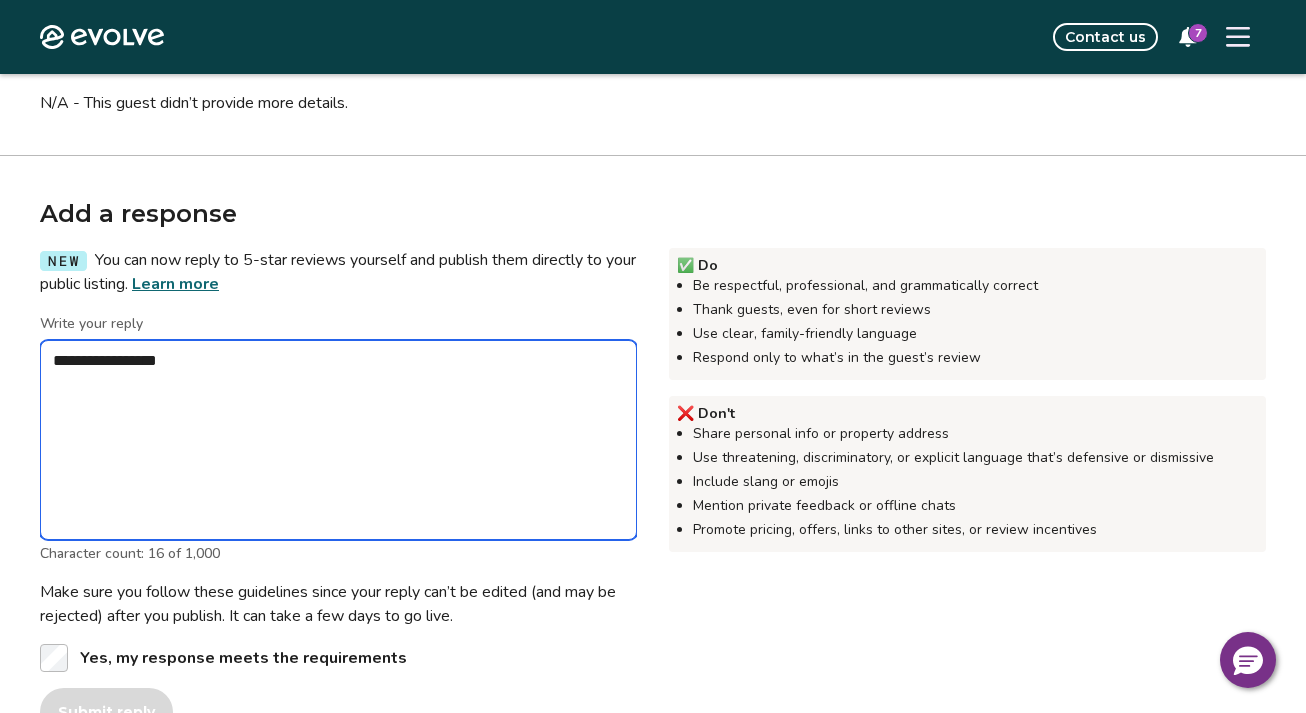 type on "*" 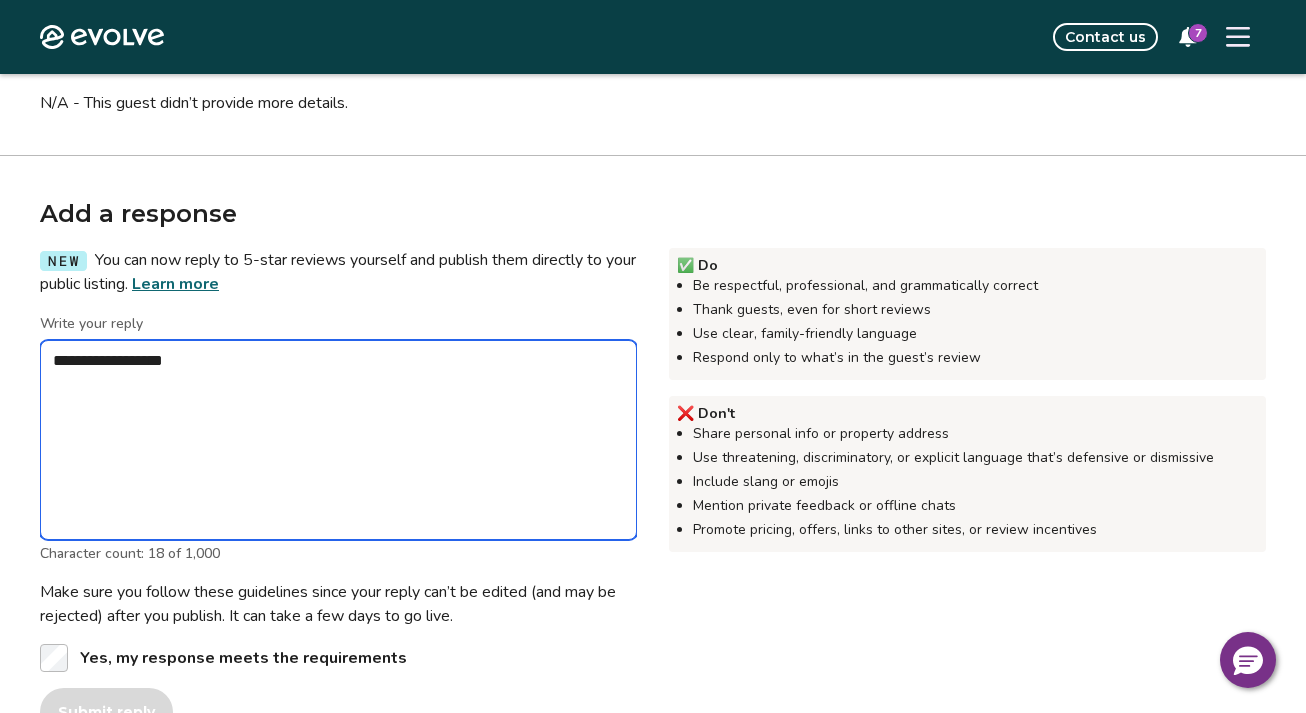 type on "*" 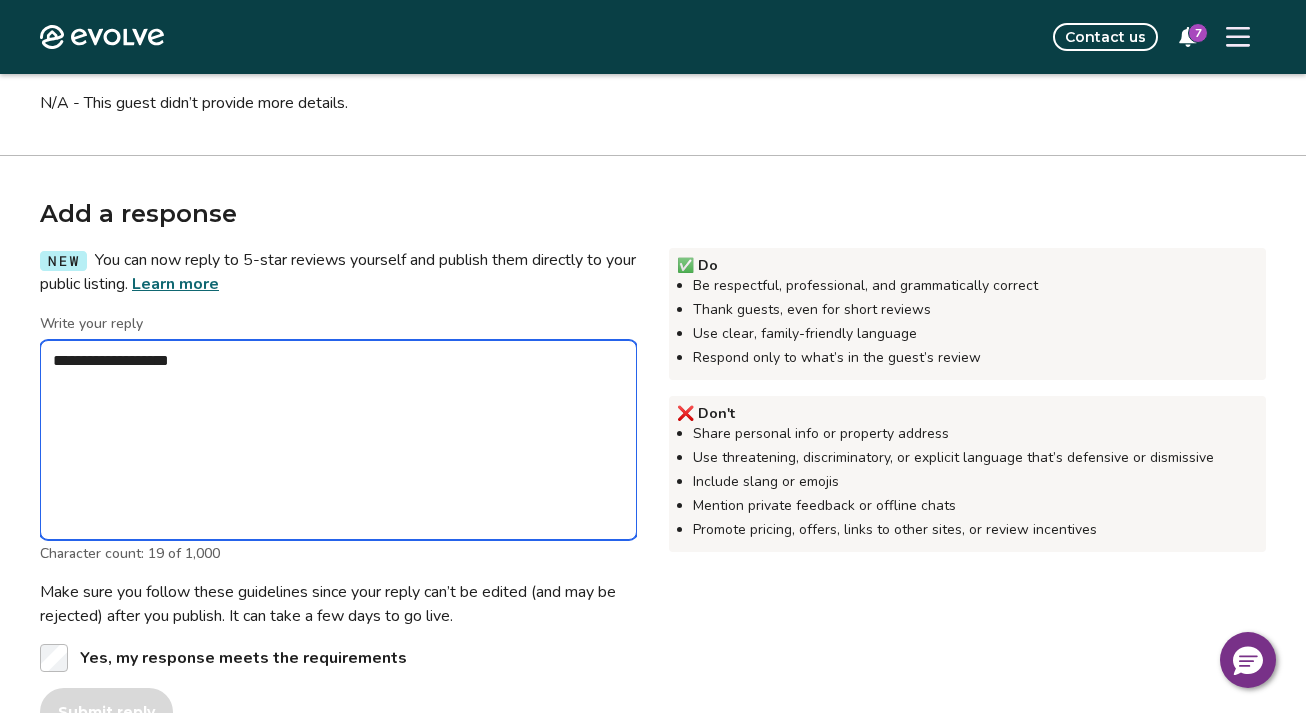 type on "*" 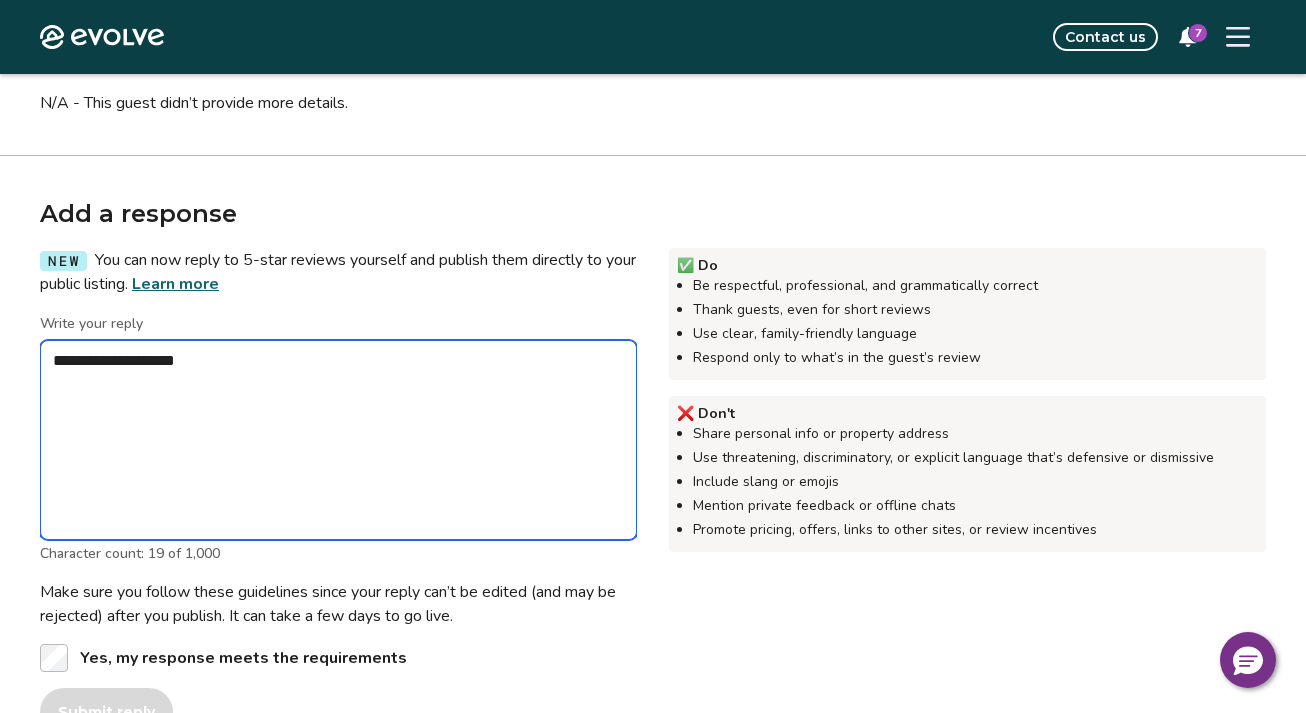 type on "*" 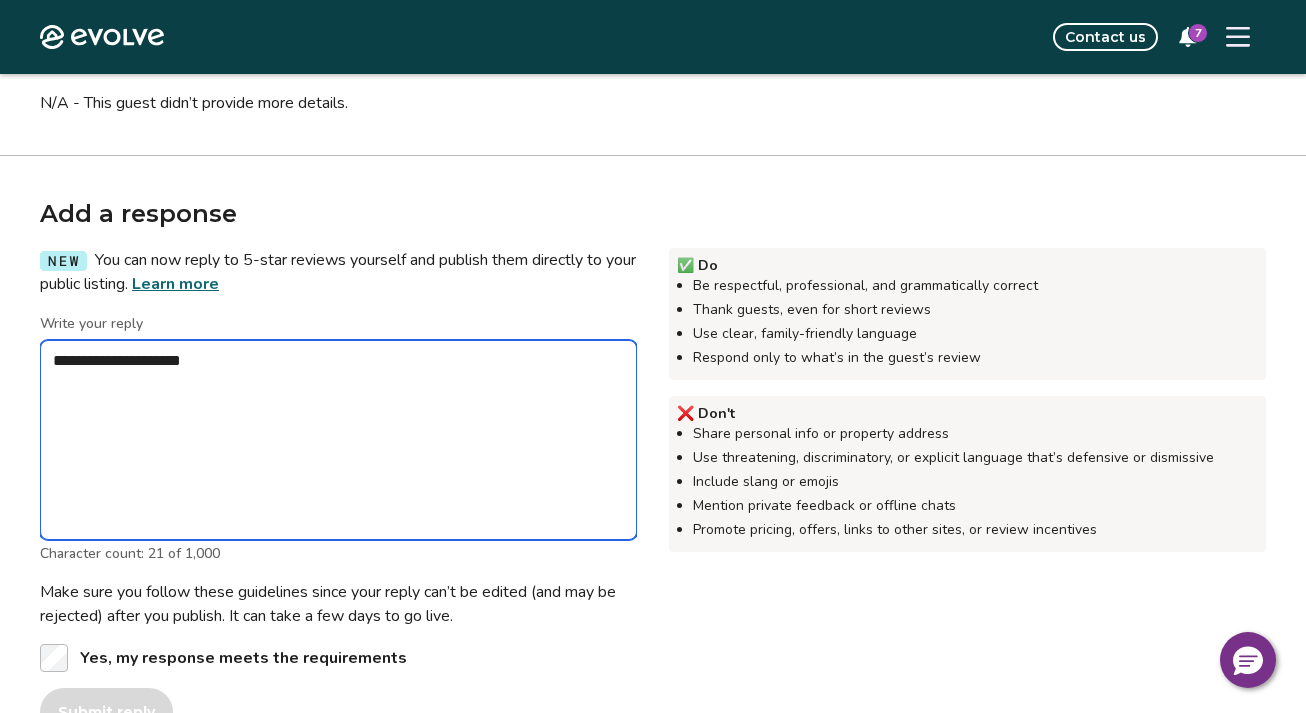 type on "*" 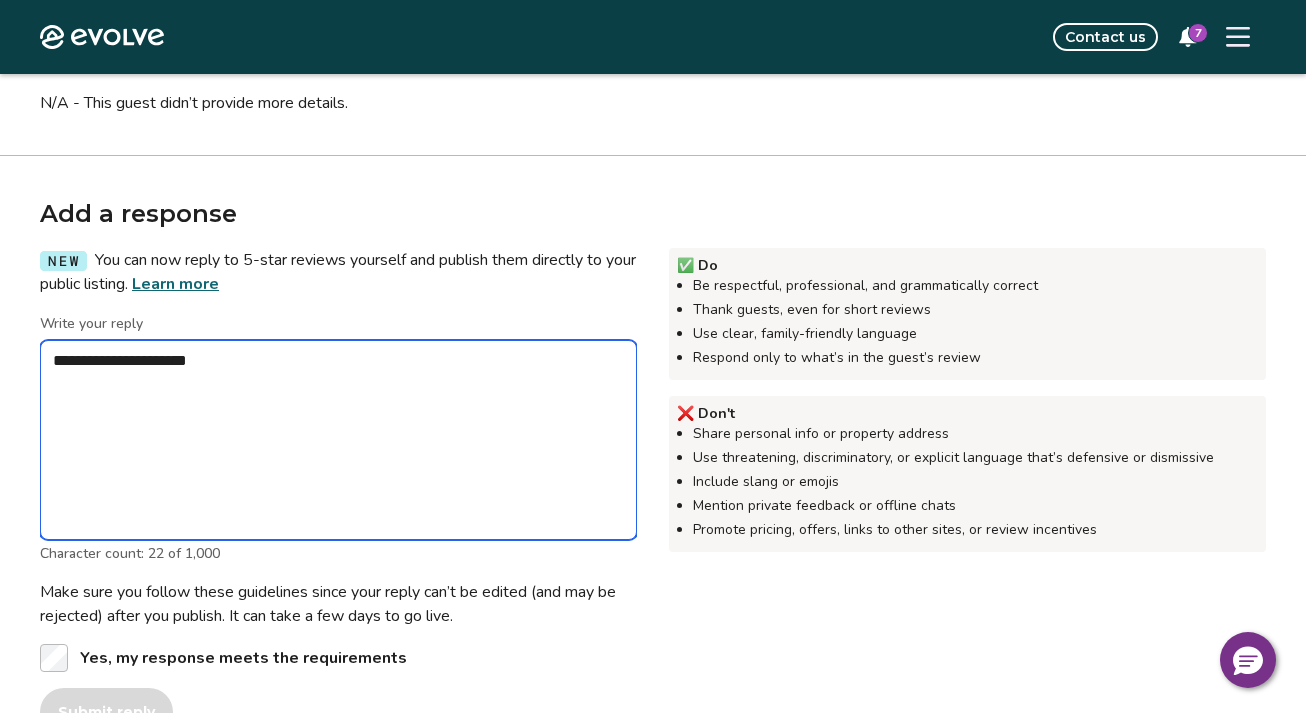 type on "*" 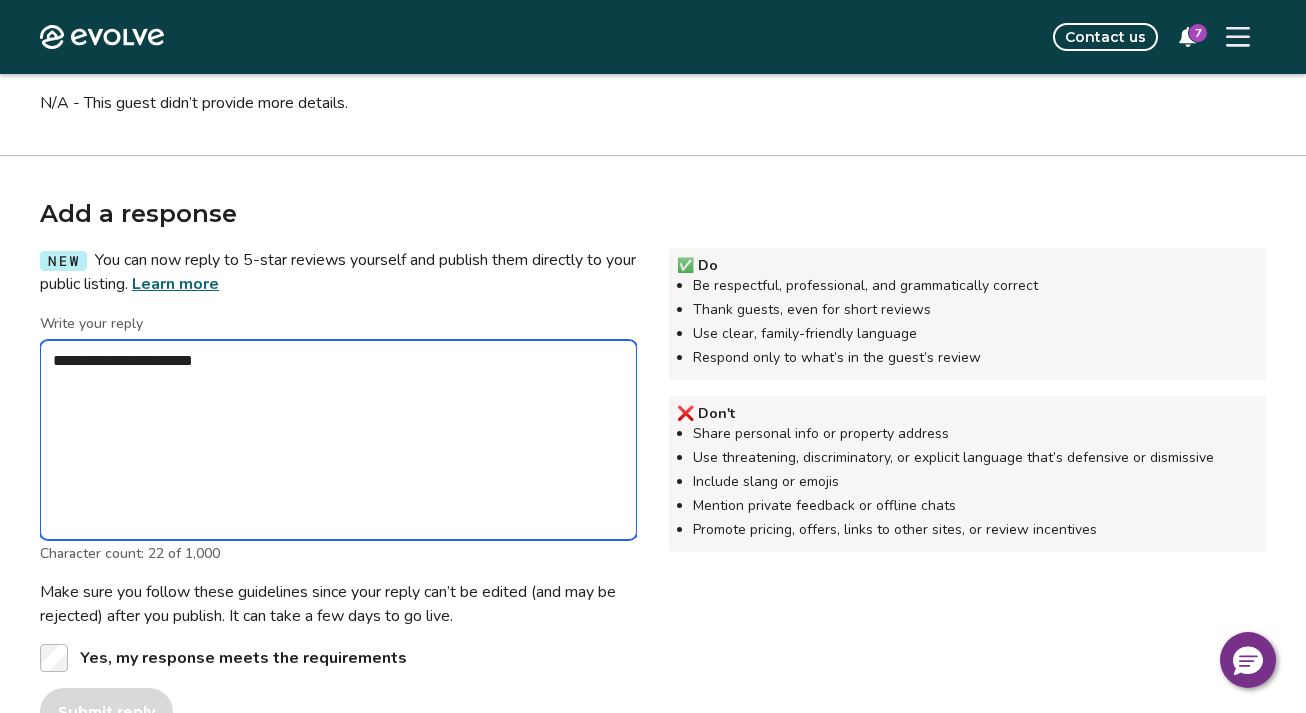 type on "*" 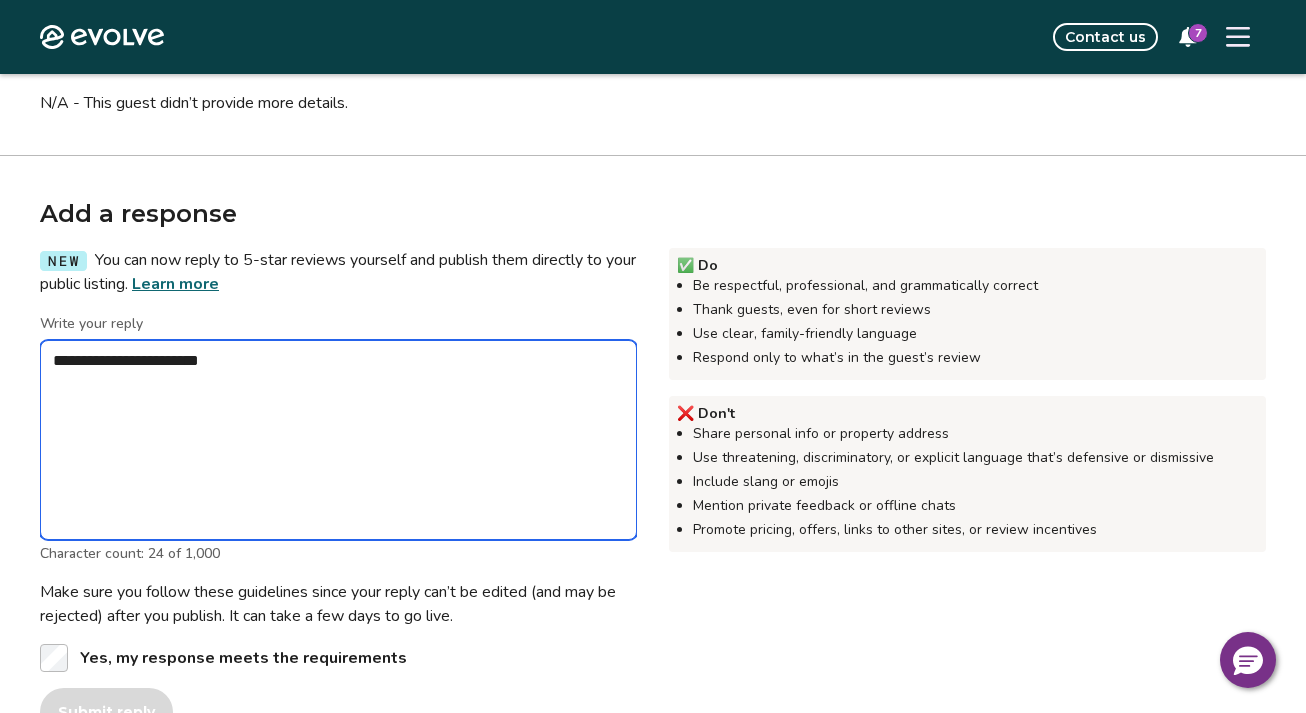 type on "*" 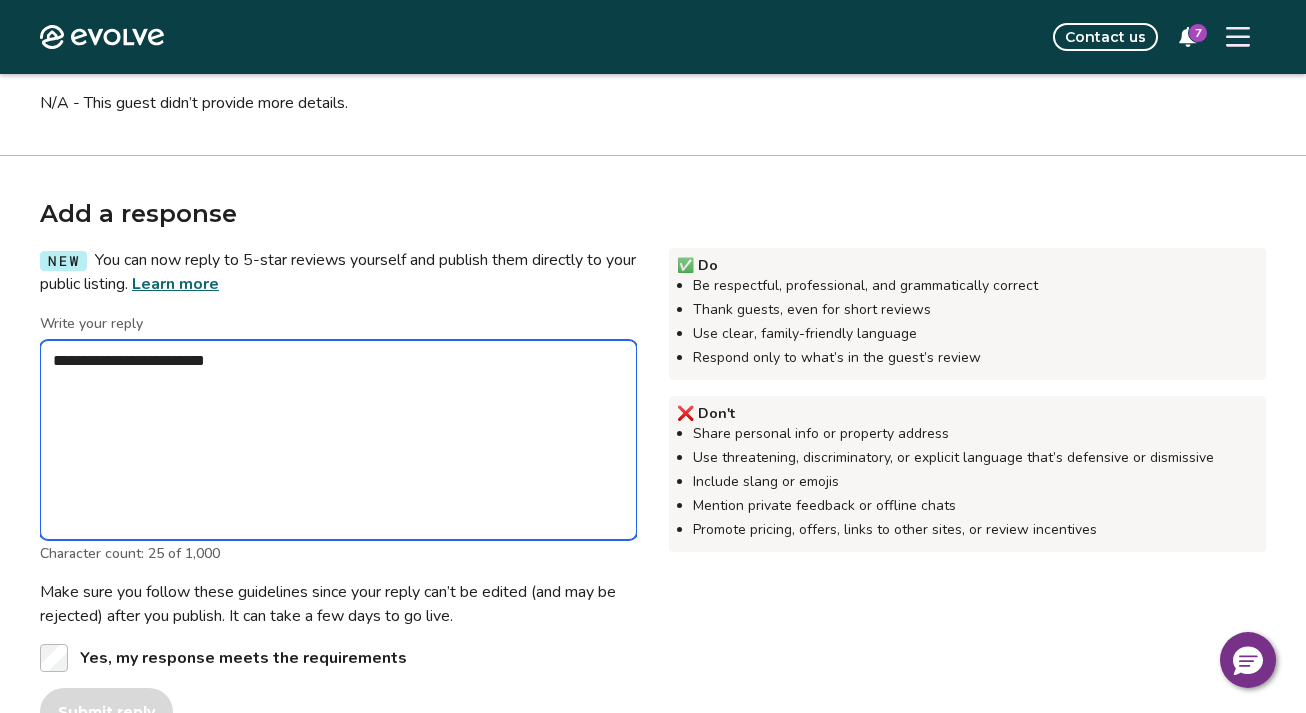 type on "*" 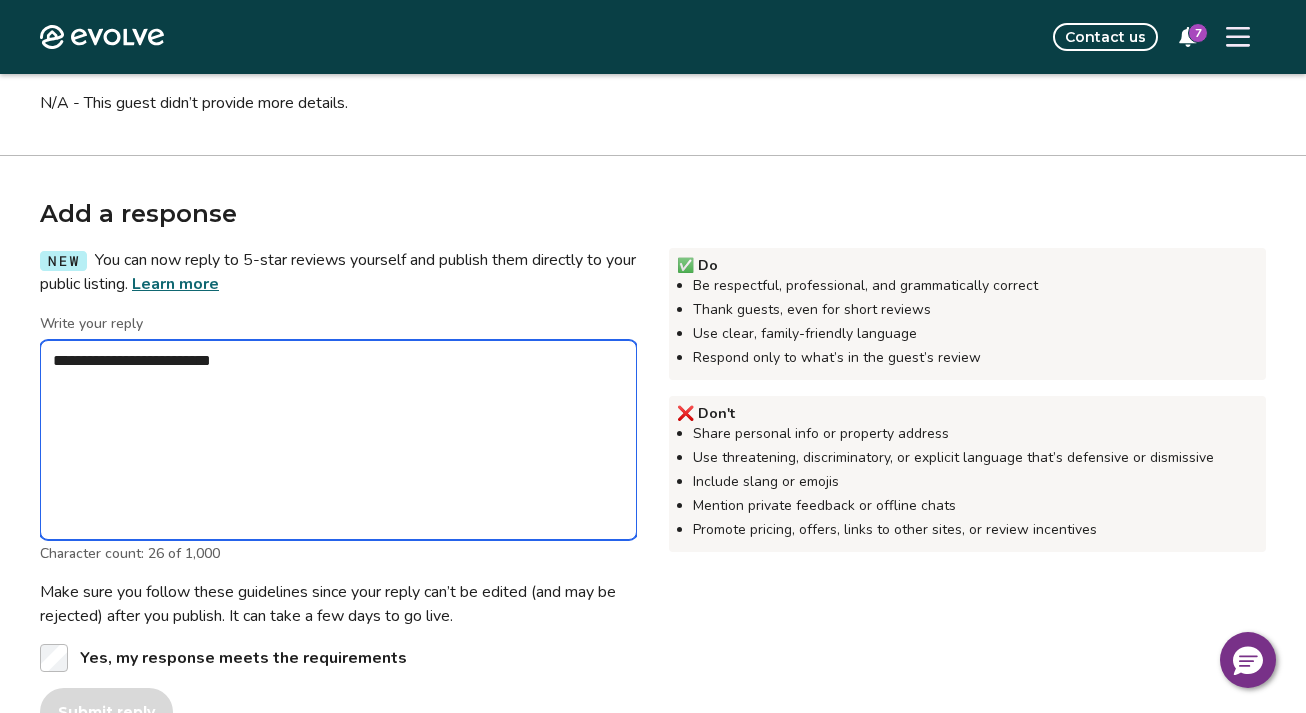 type on "*" 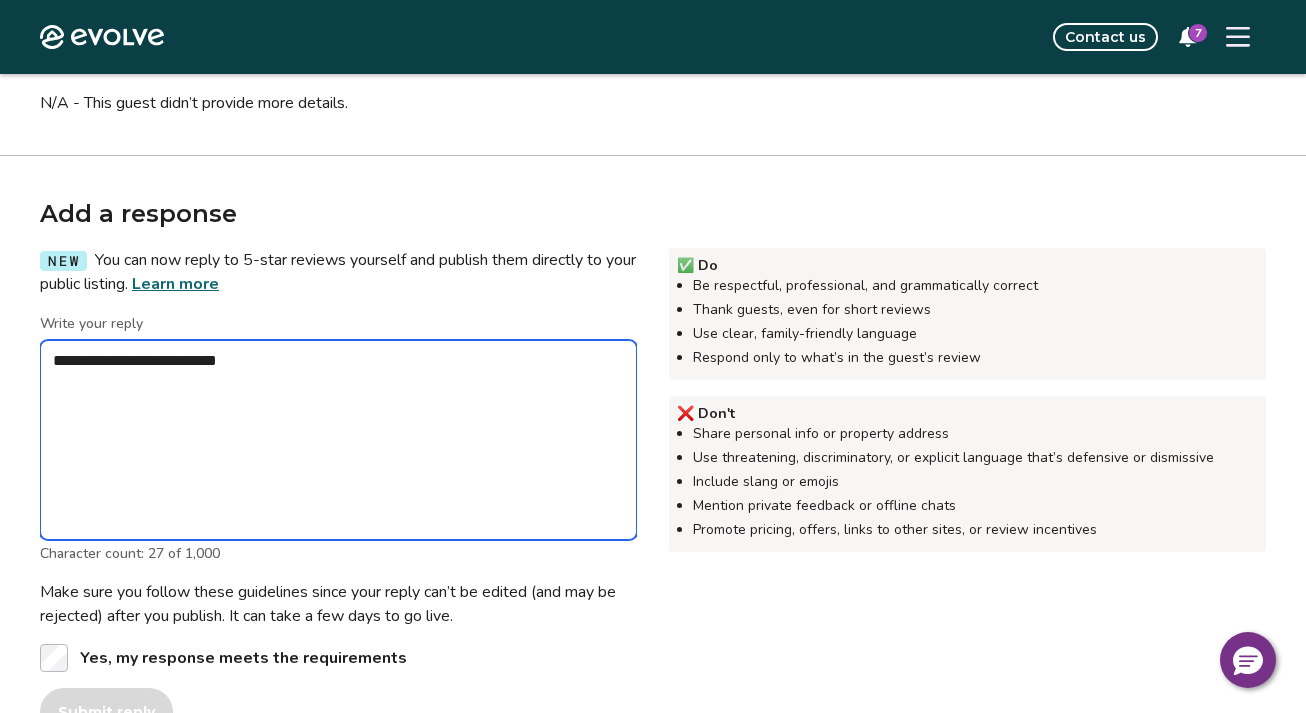 type on "*" 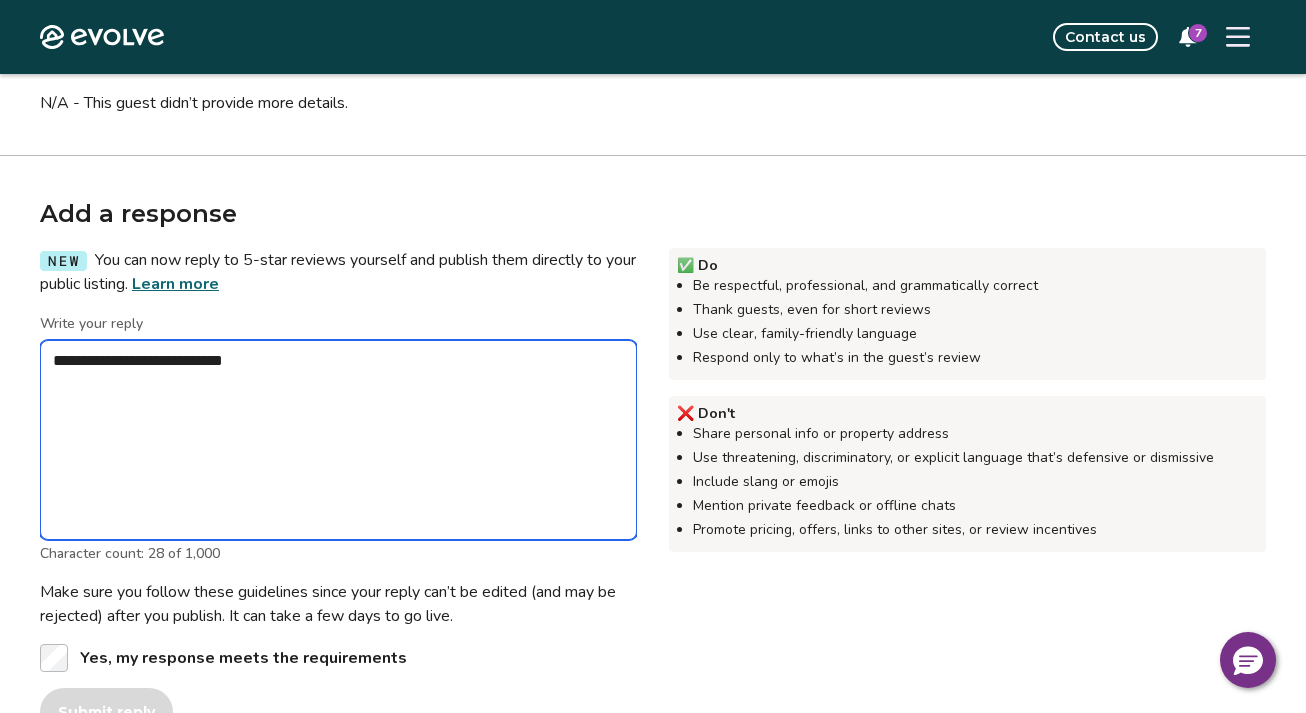 type on "*" 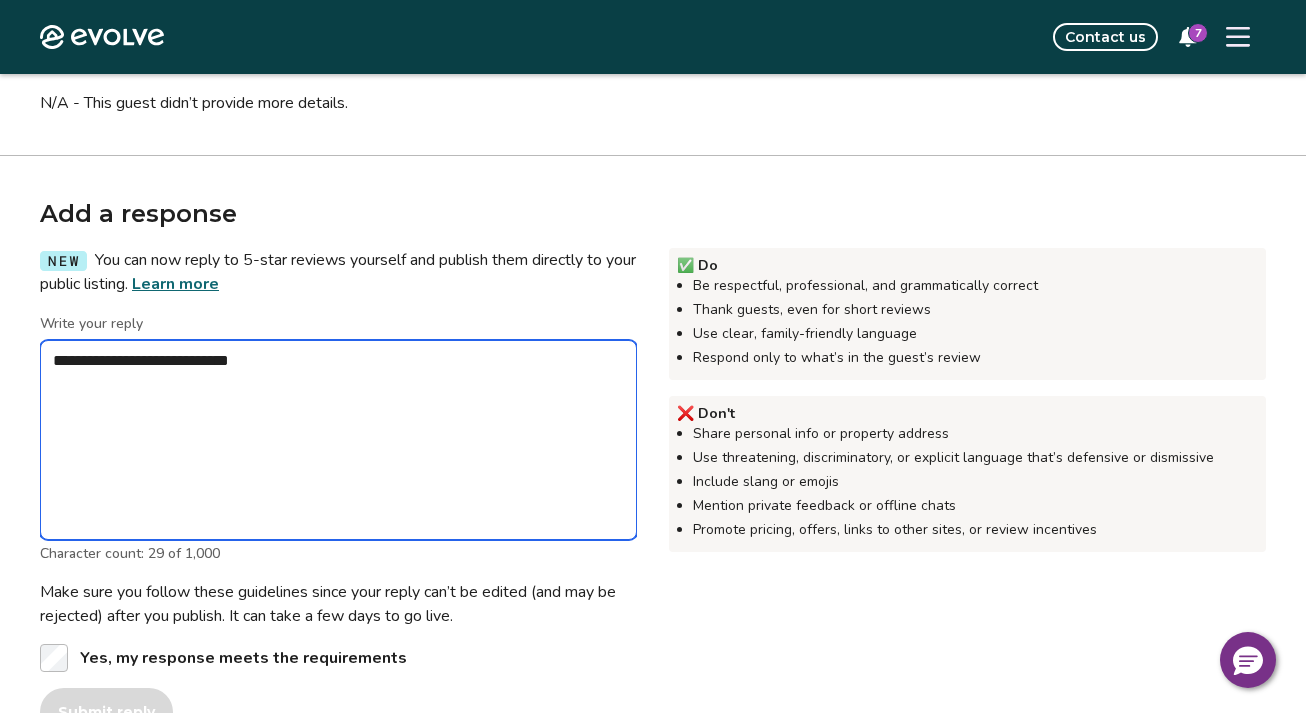 type on "*" 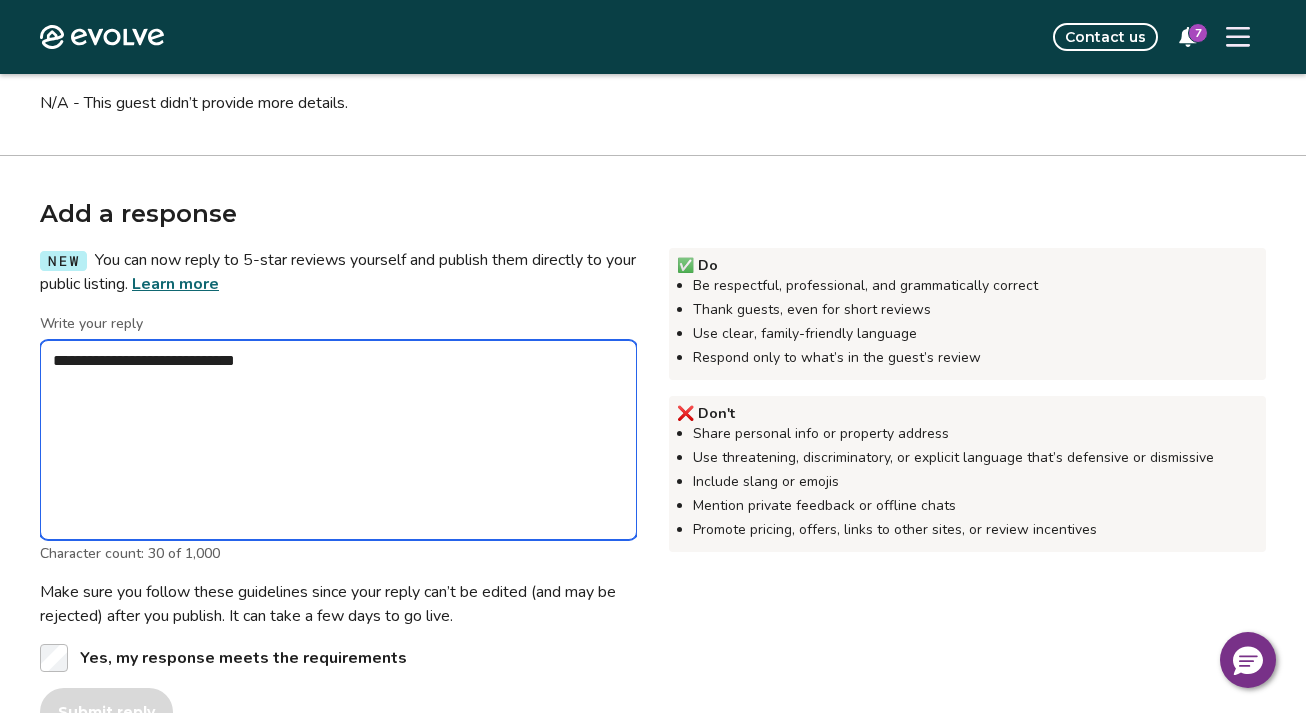 type on "*" 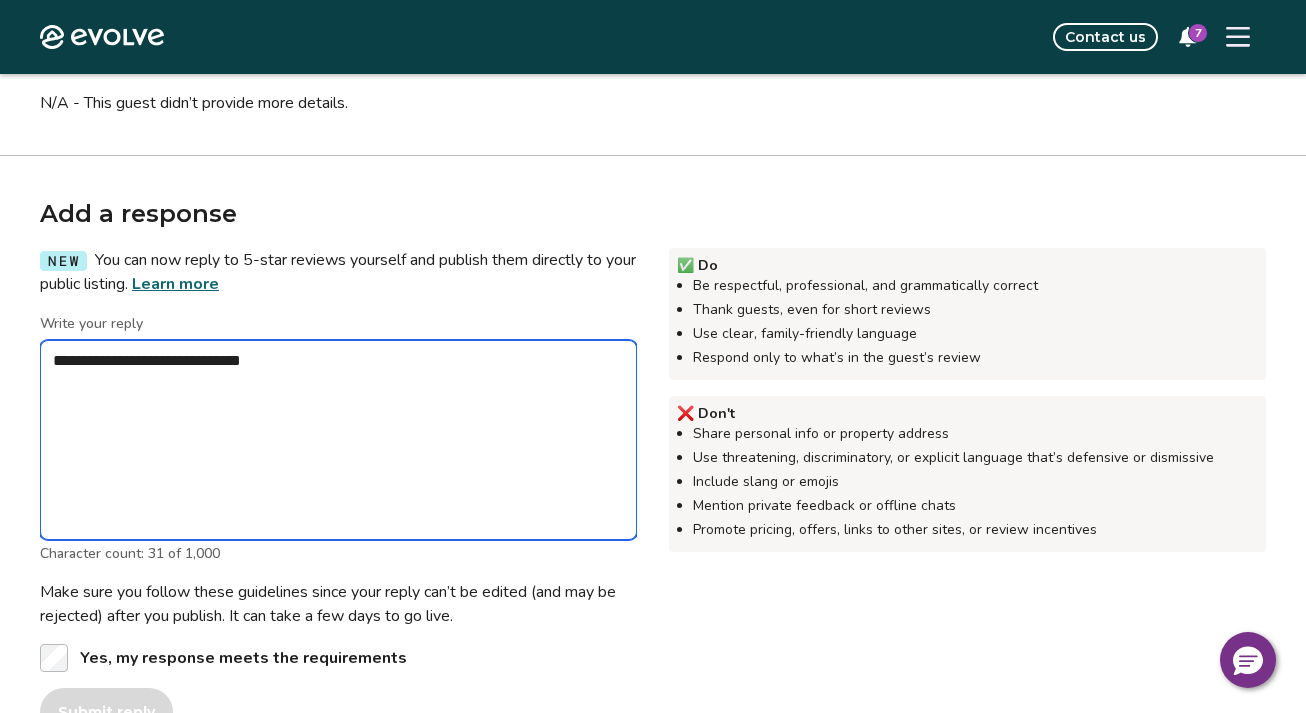 type on "*" 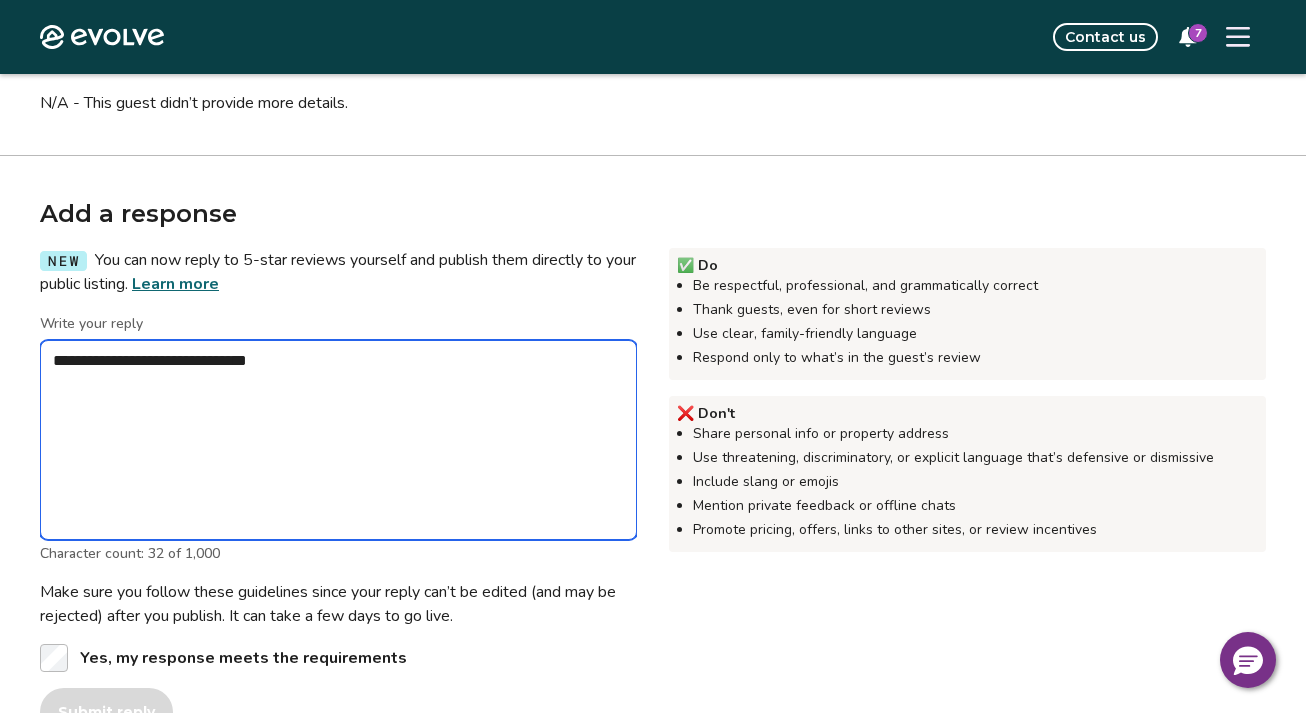 type on "*" 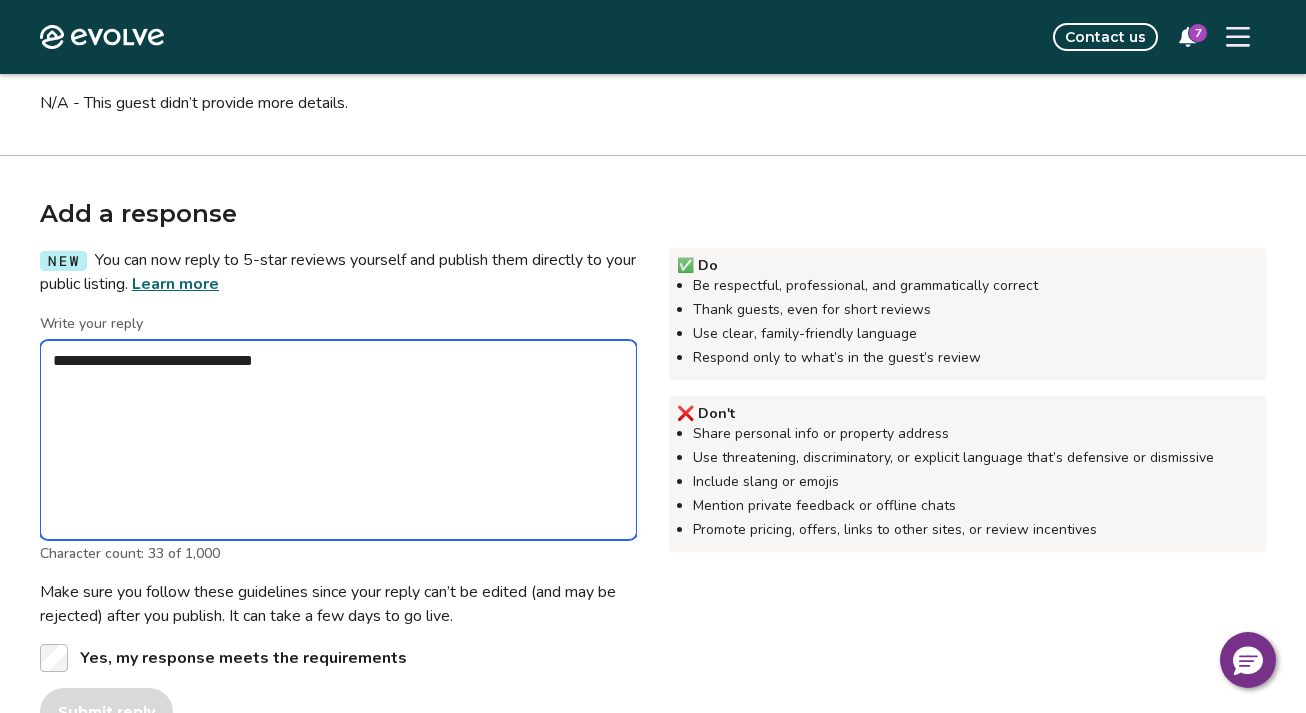 type on "*" 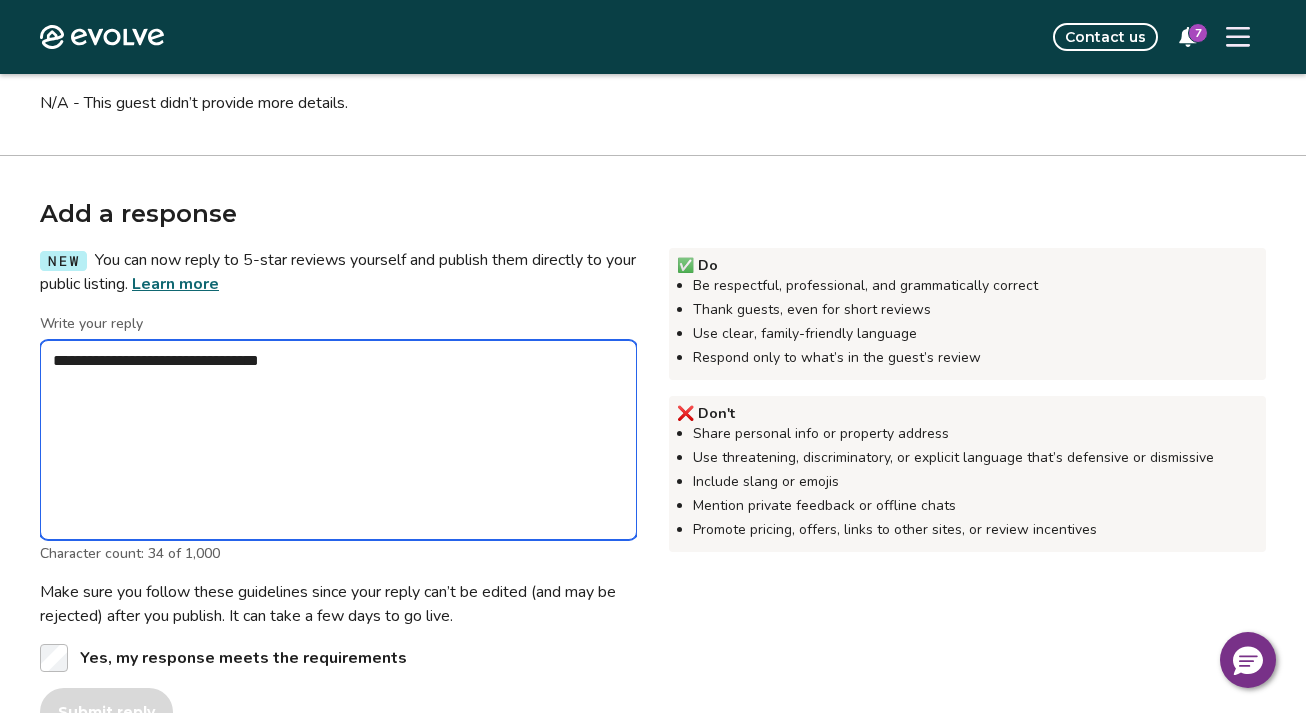 type on "*" 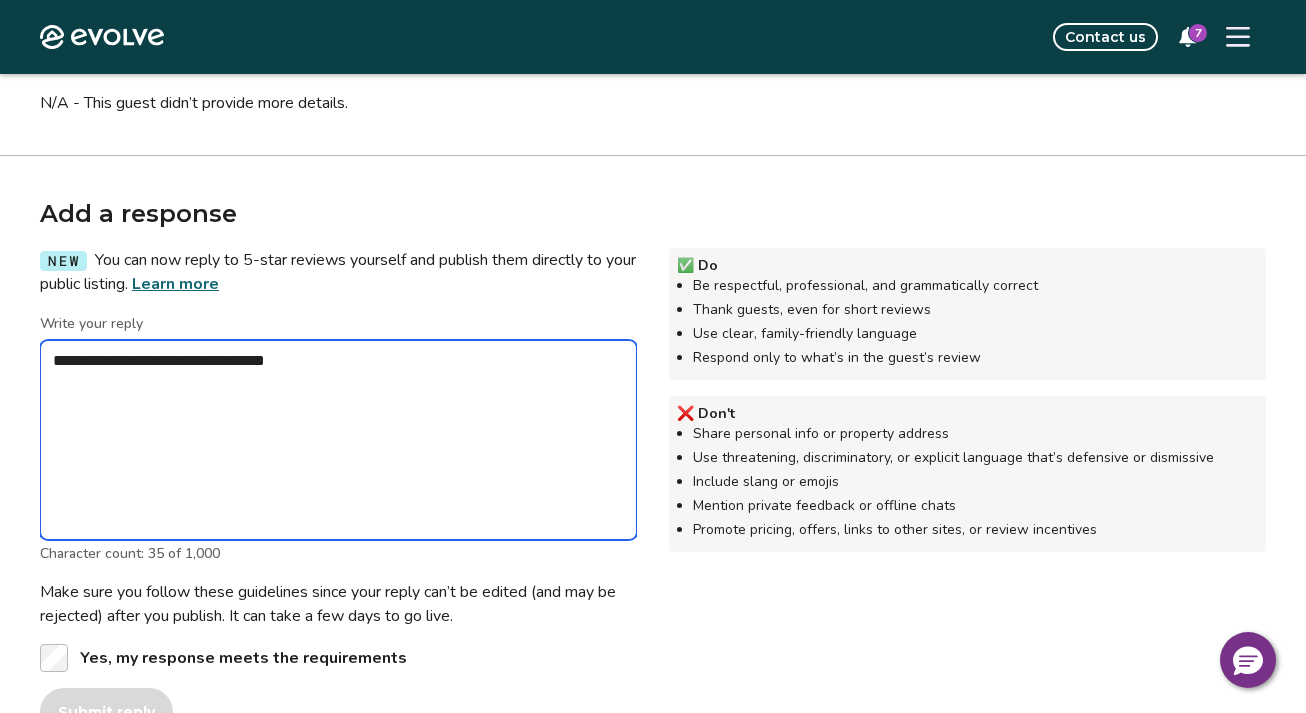 type on "*" 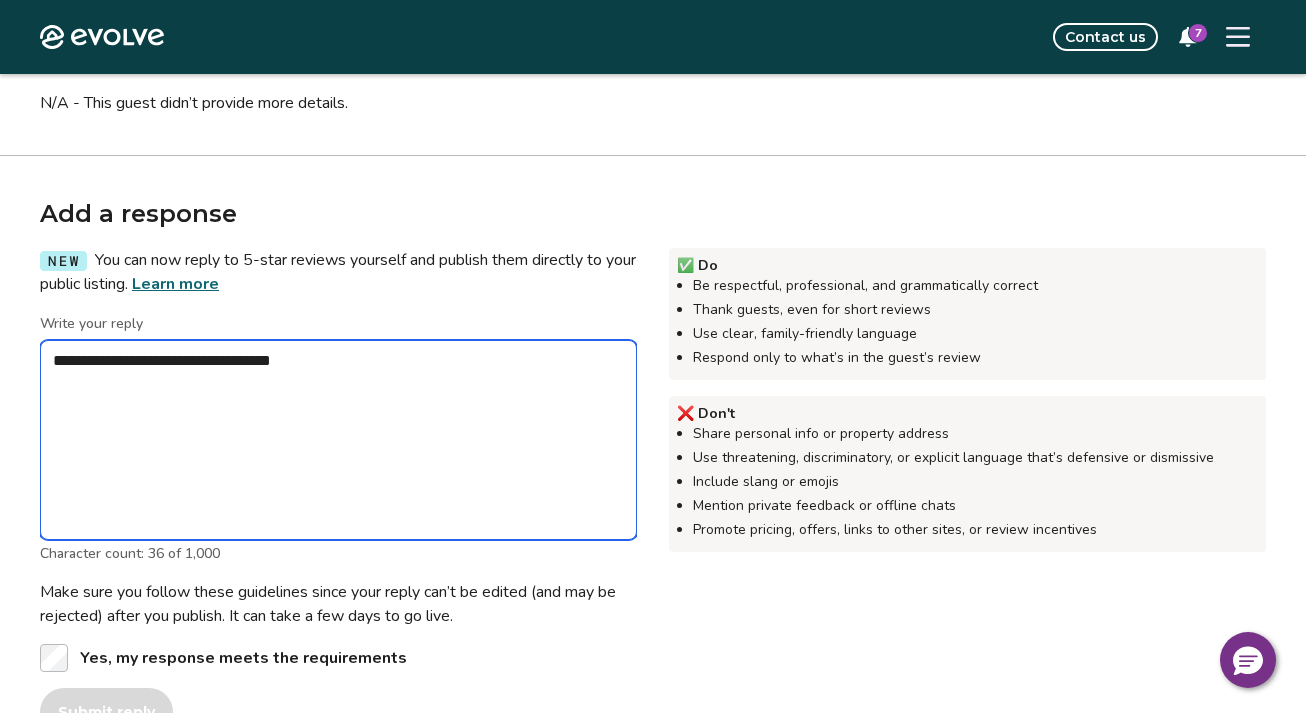 type on "*" 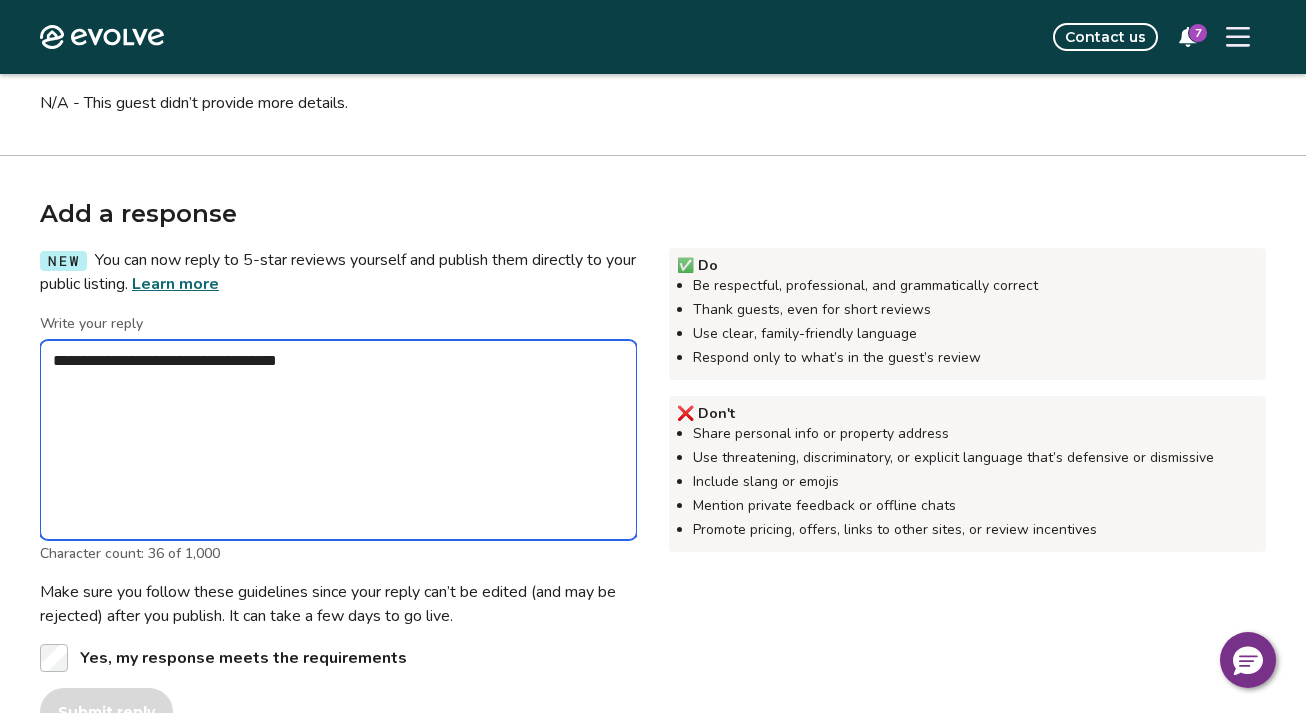 type on "*" 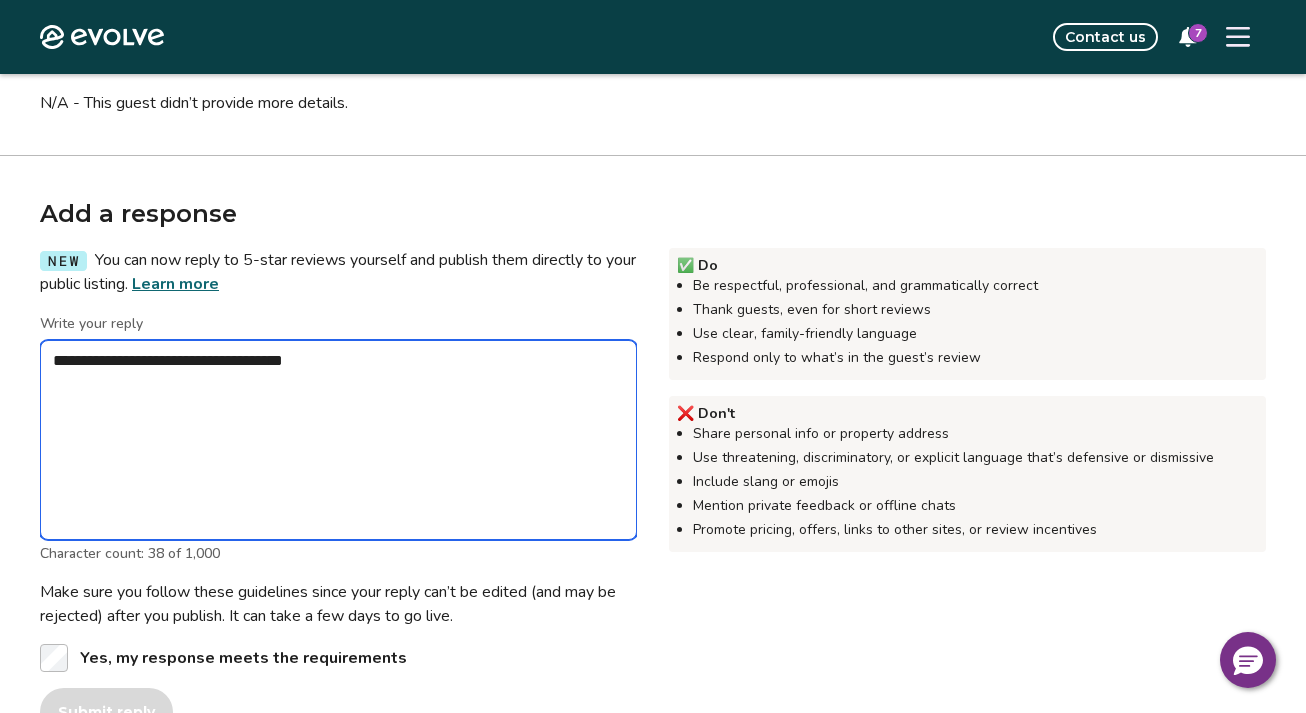 type on "*" 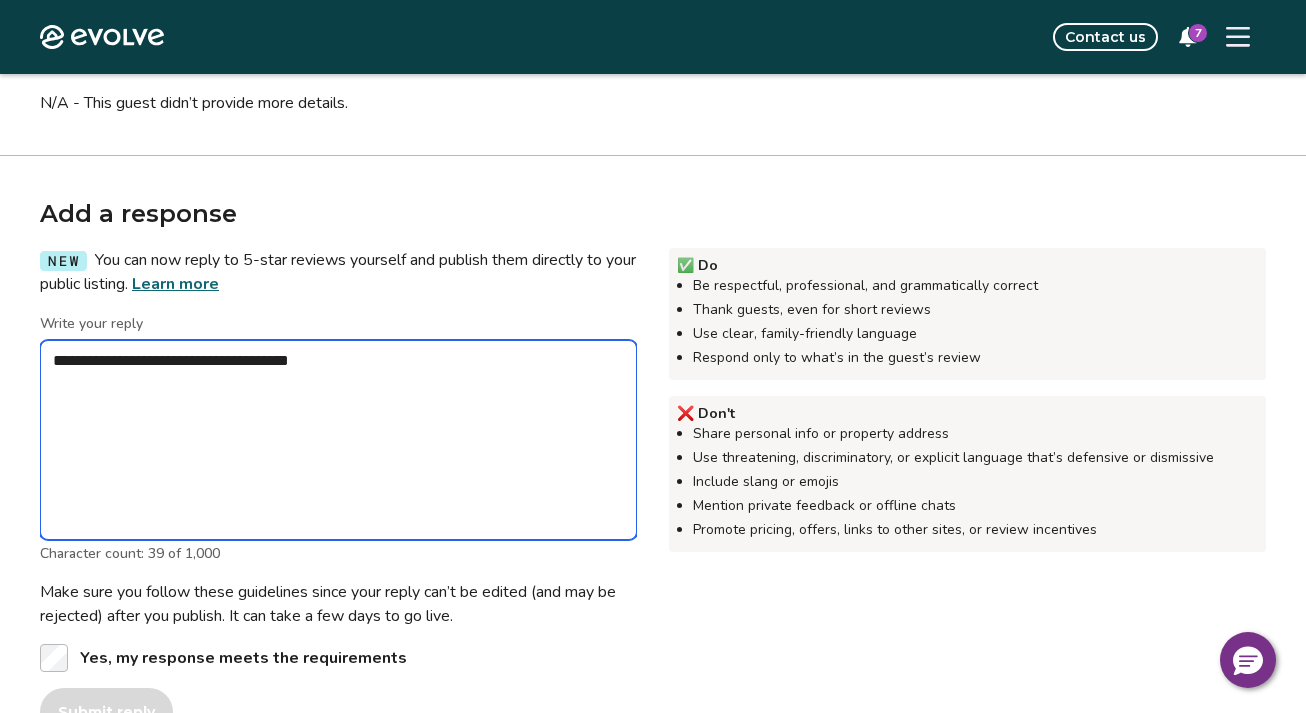 type on "*" 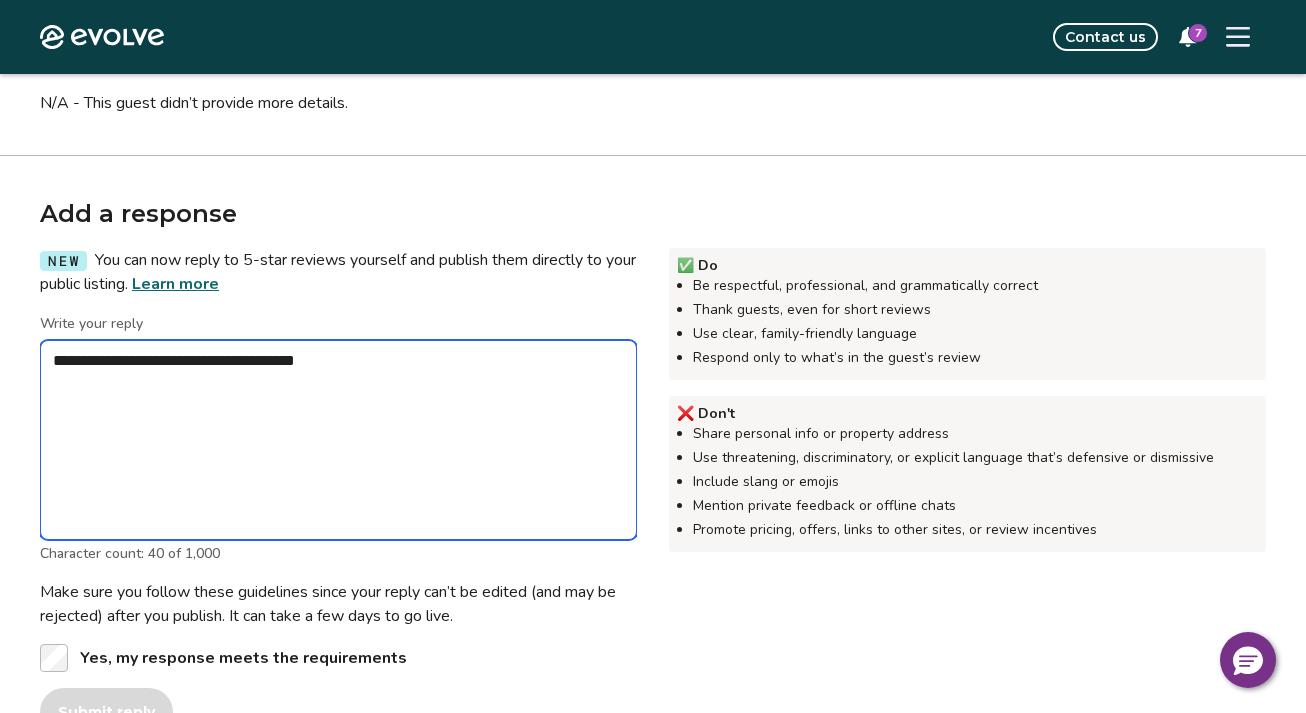 type on "*" 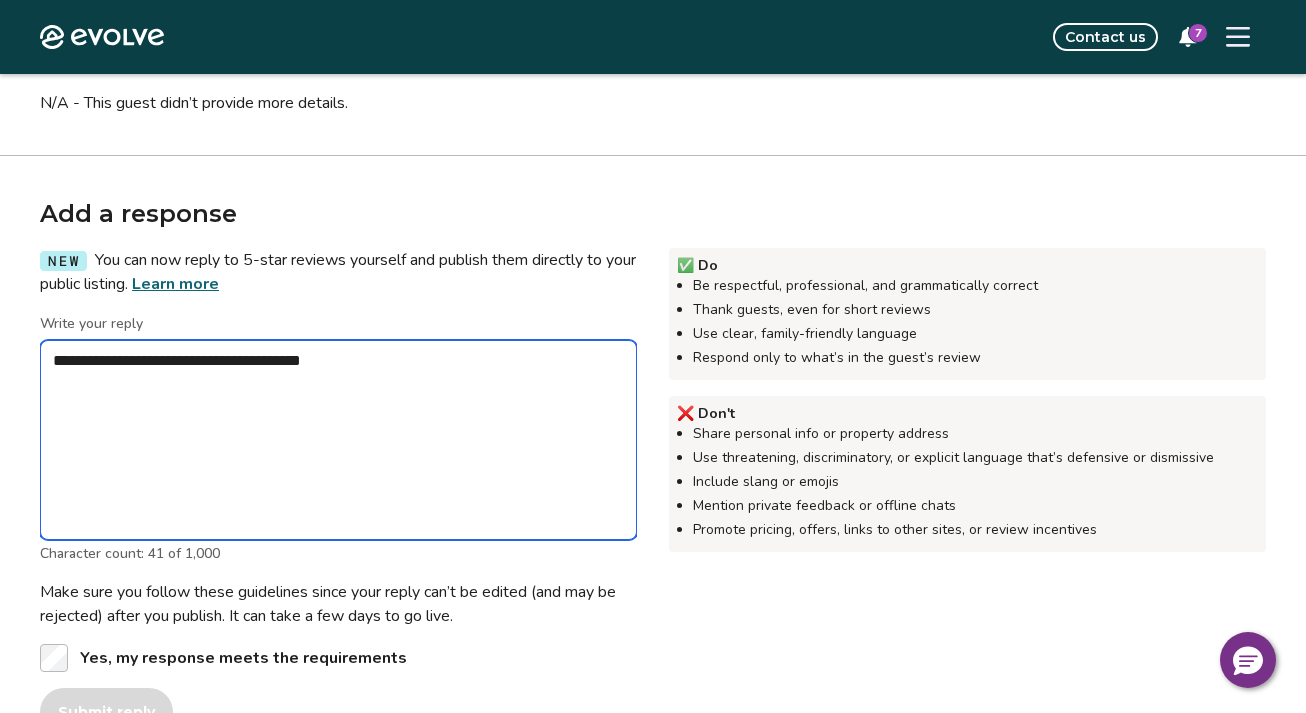 type on "*" 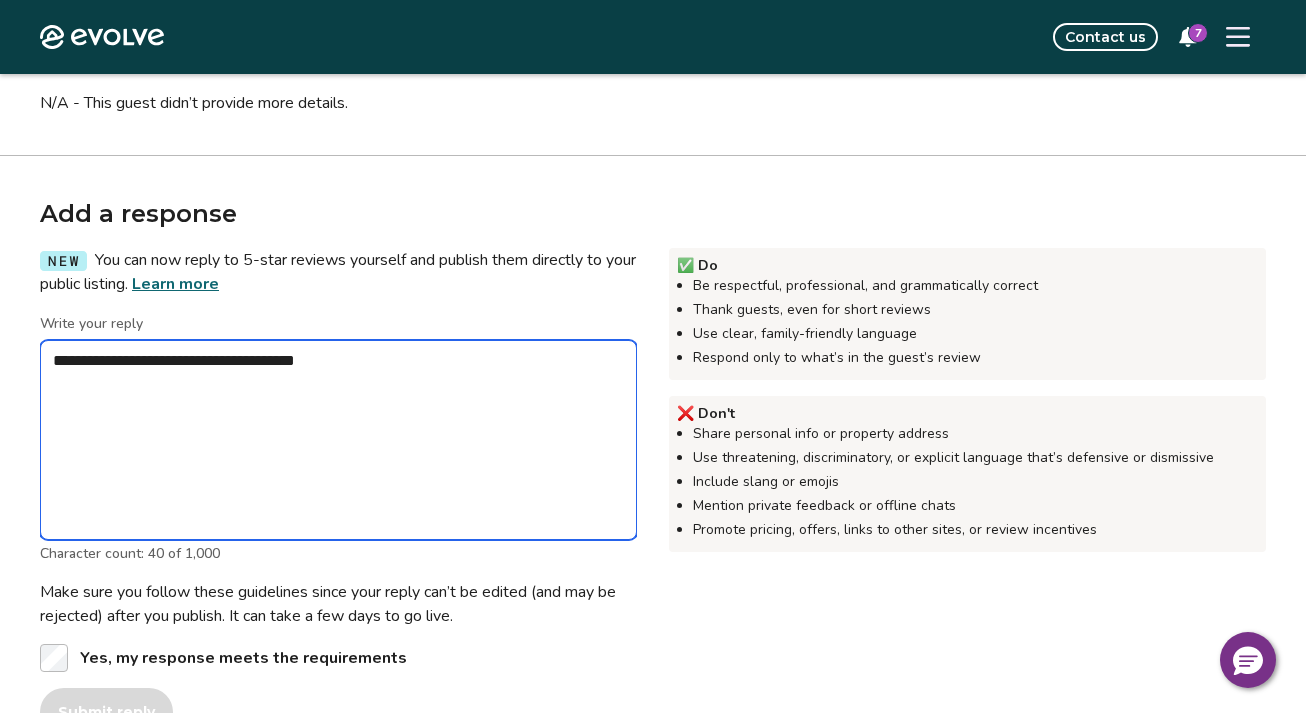 type on "*" 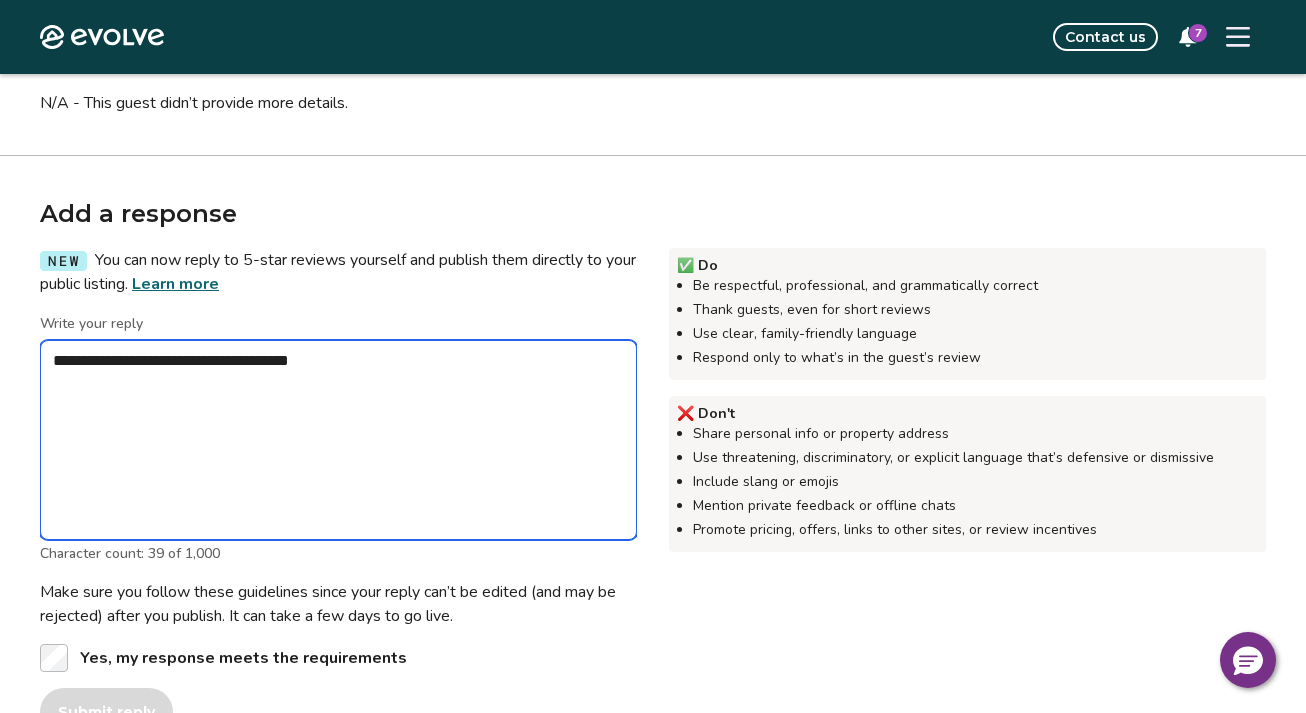 type on "*" 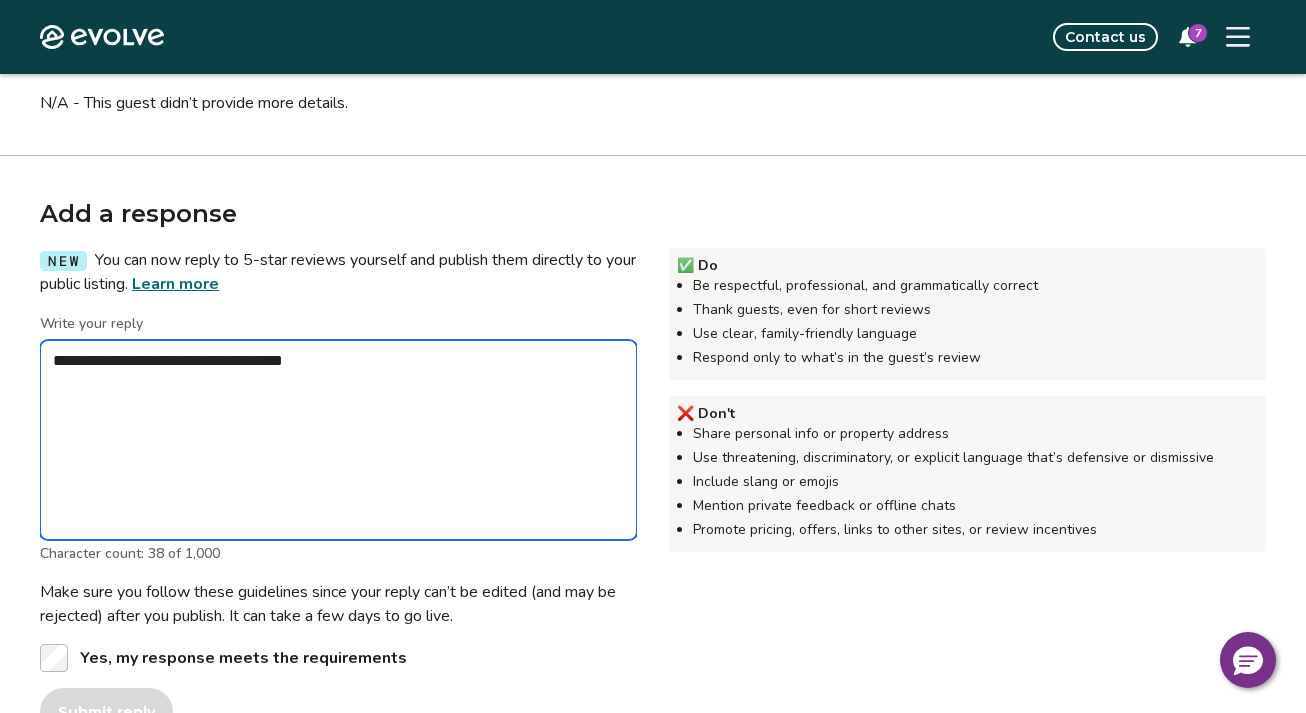 type on "*" 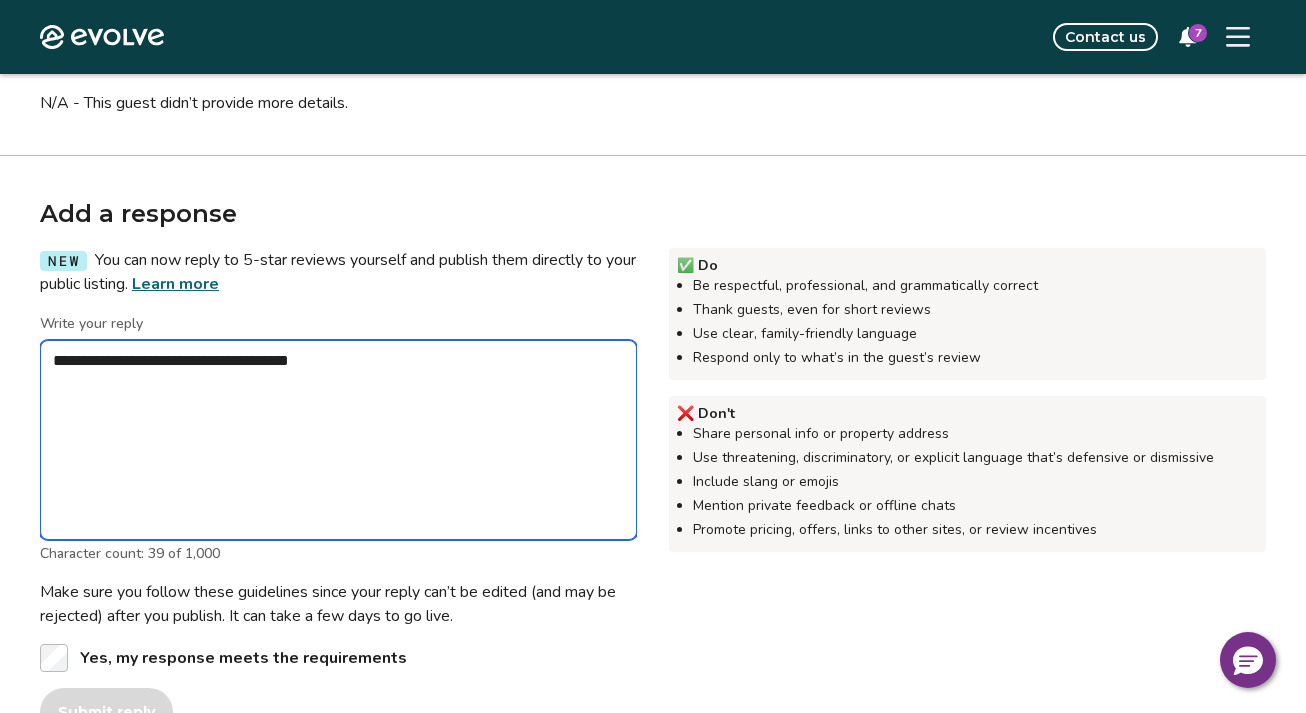 type on "*" 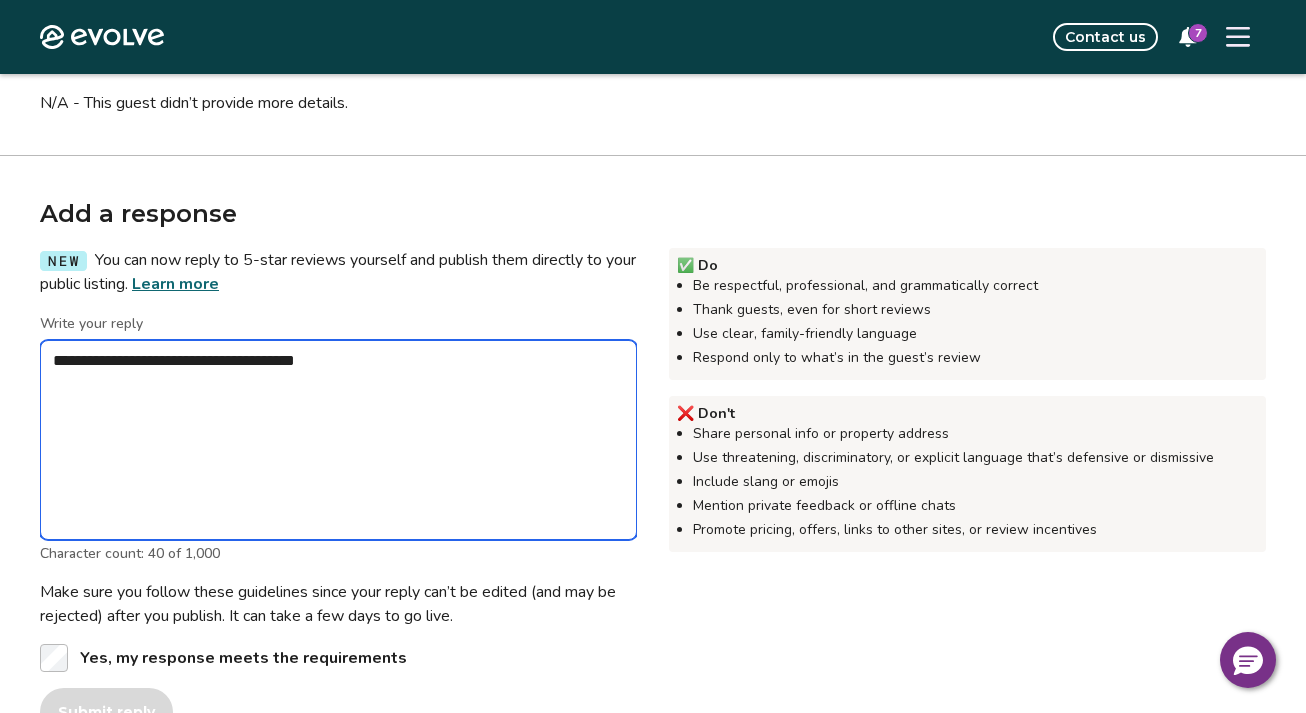 type on "*" 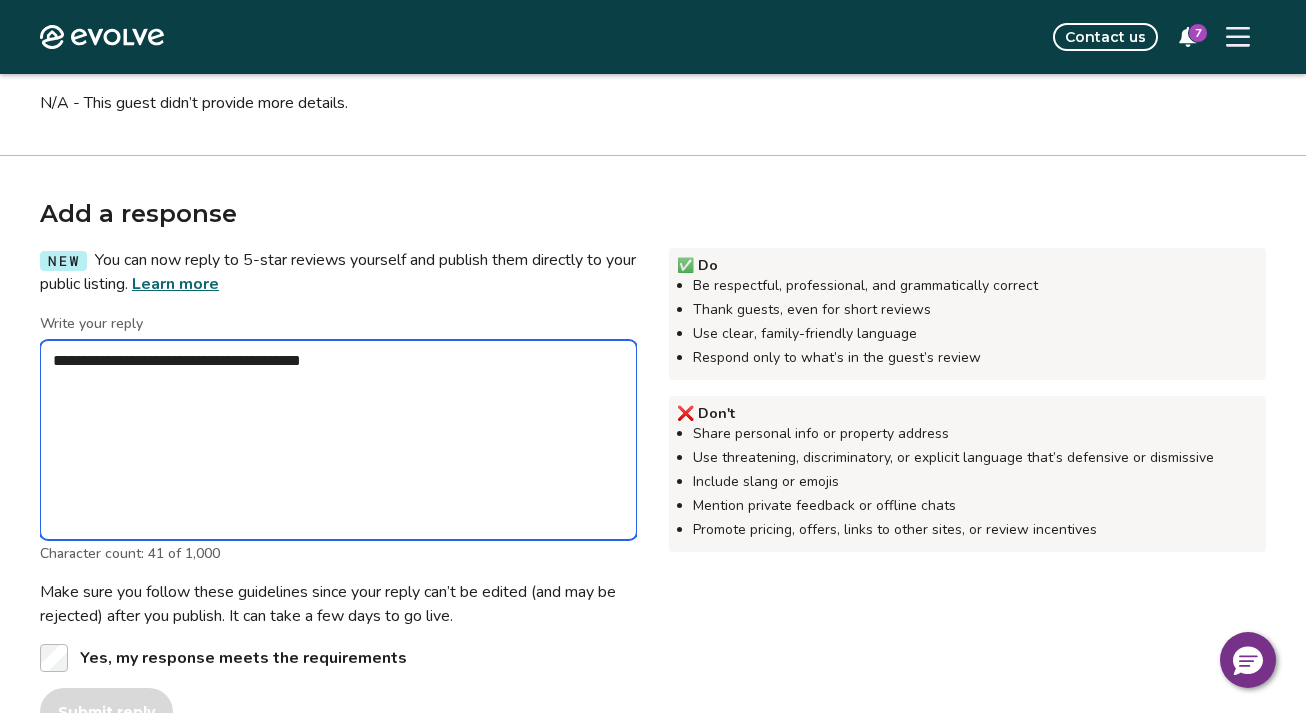 type on "*" 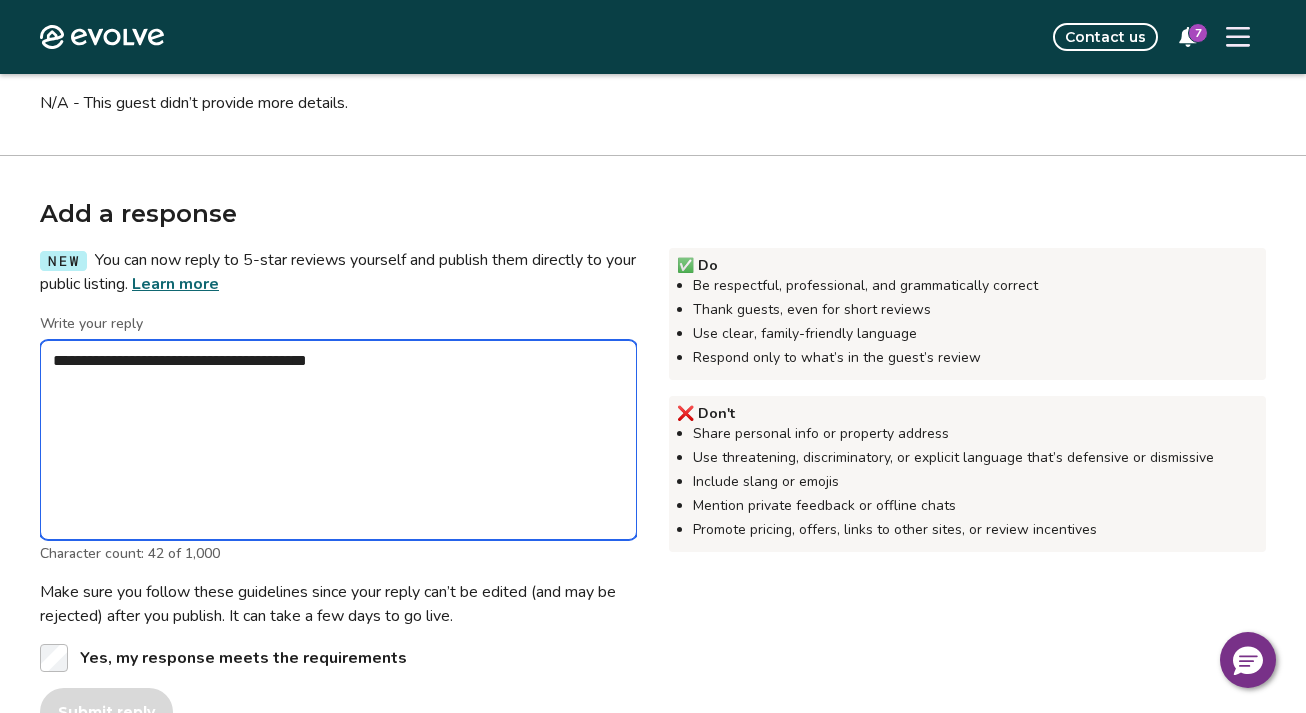 type on "*" 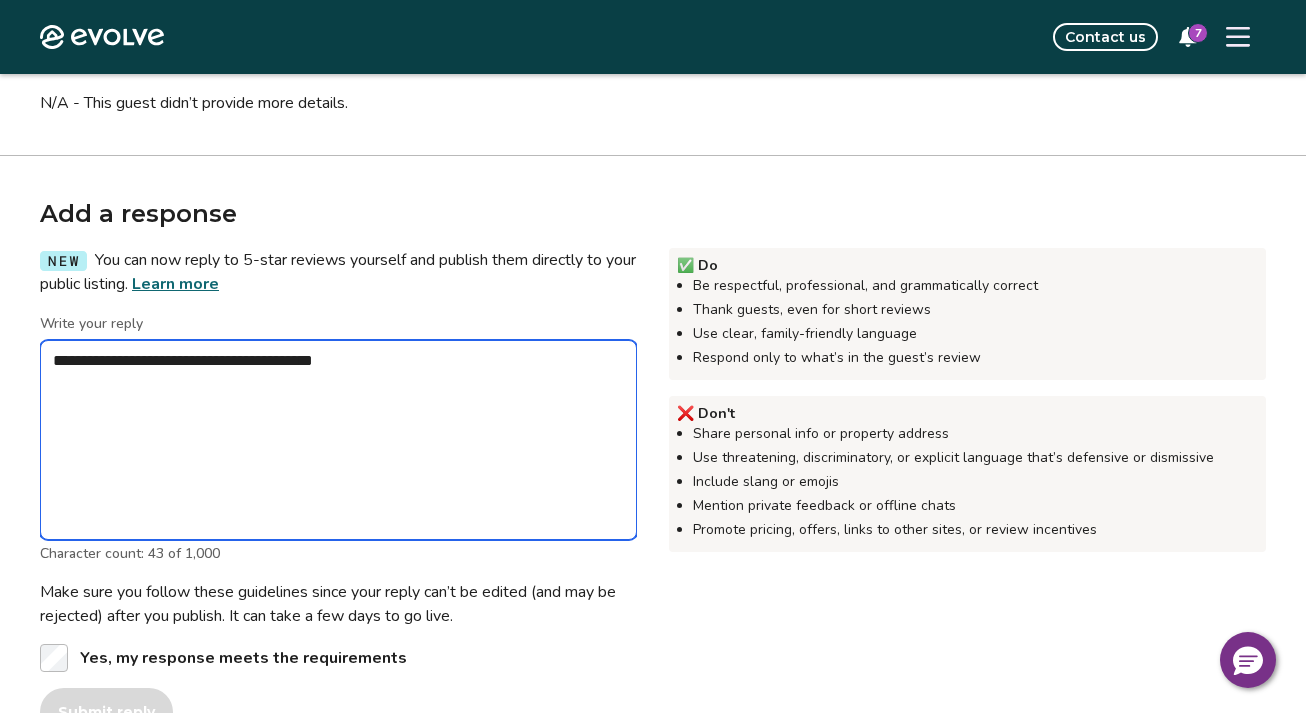 type on "*" 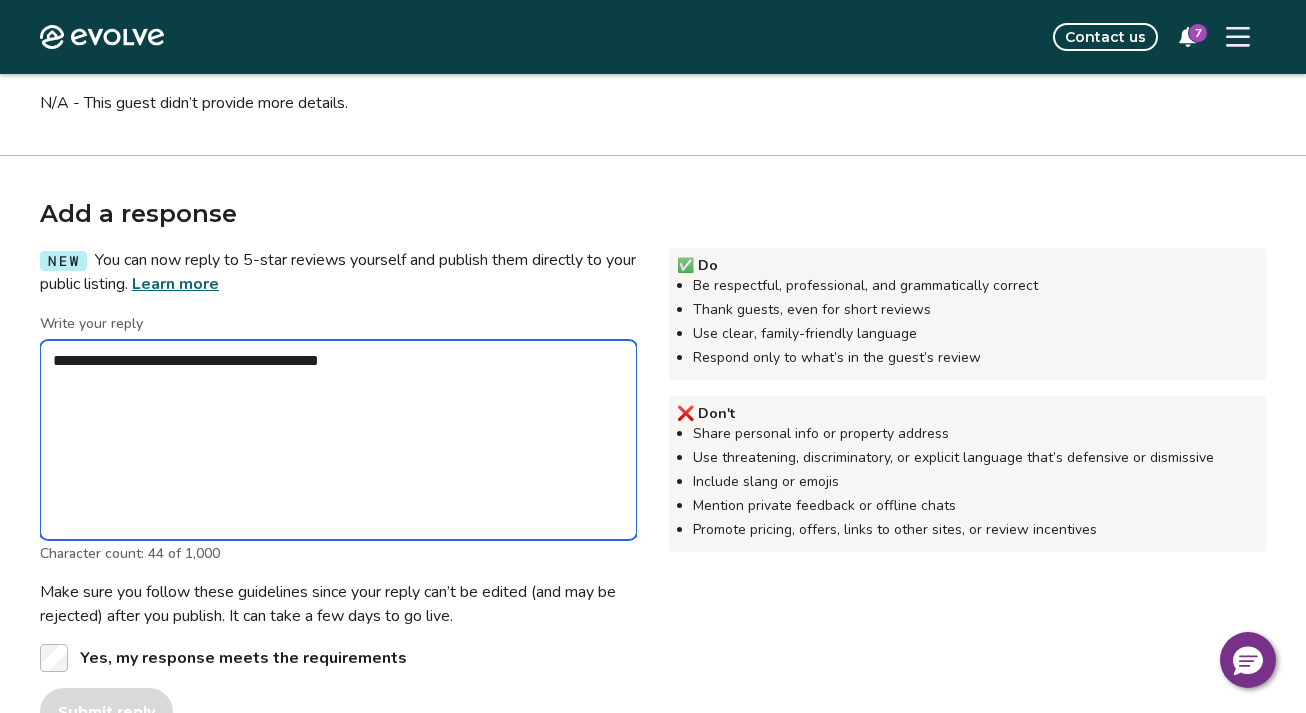 type on "*" 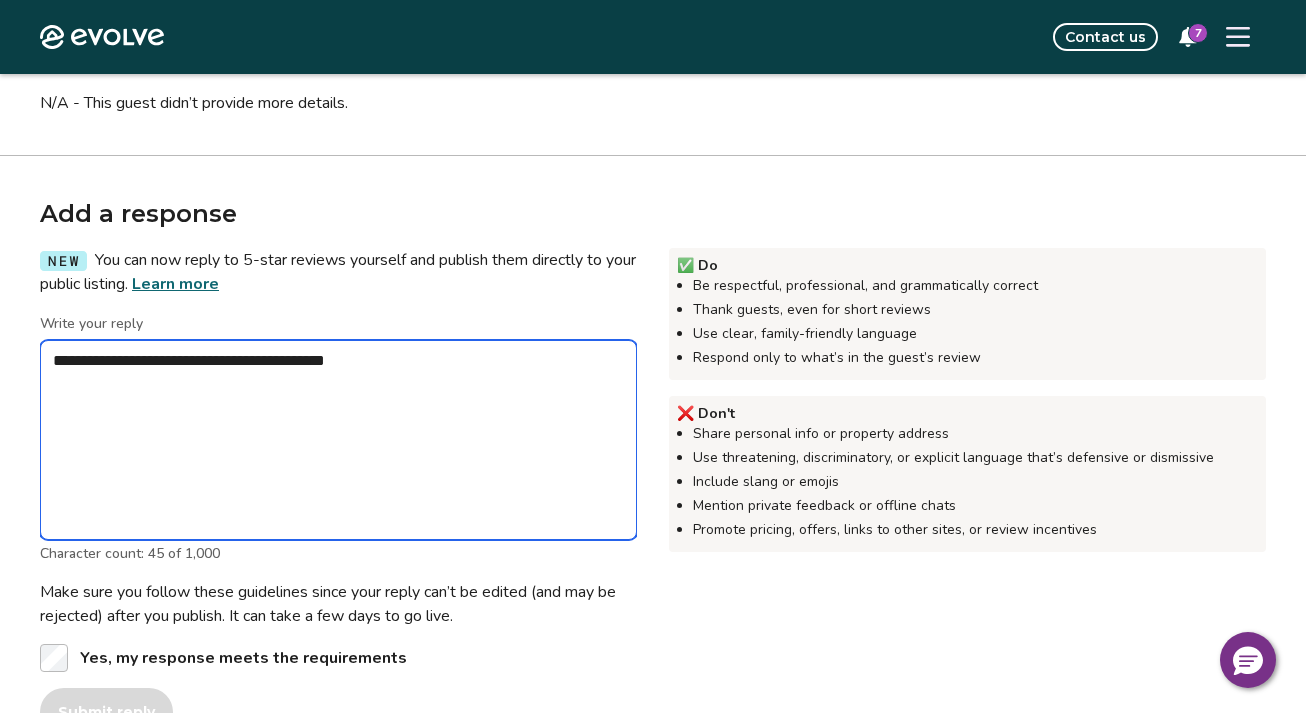 type on "*" 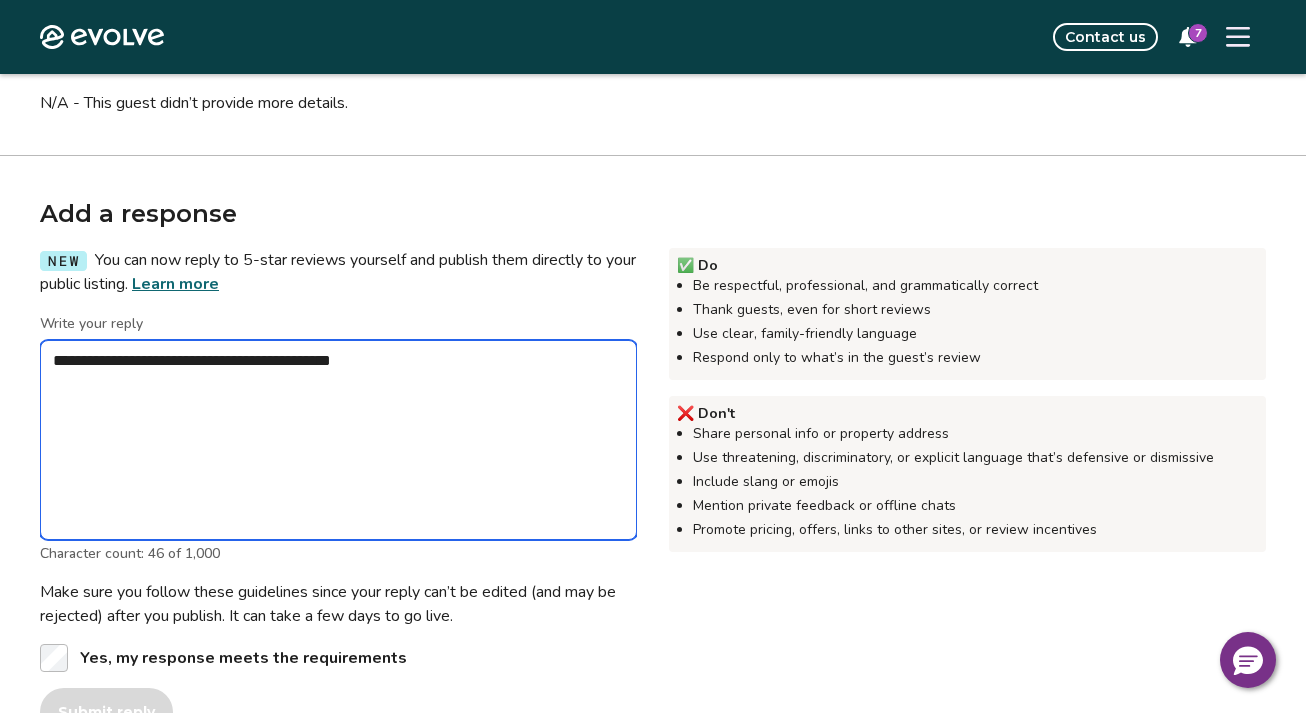 type on "*" 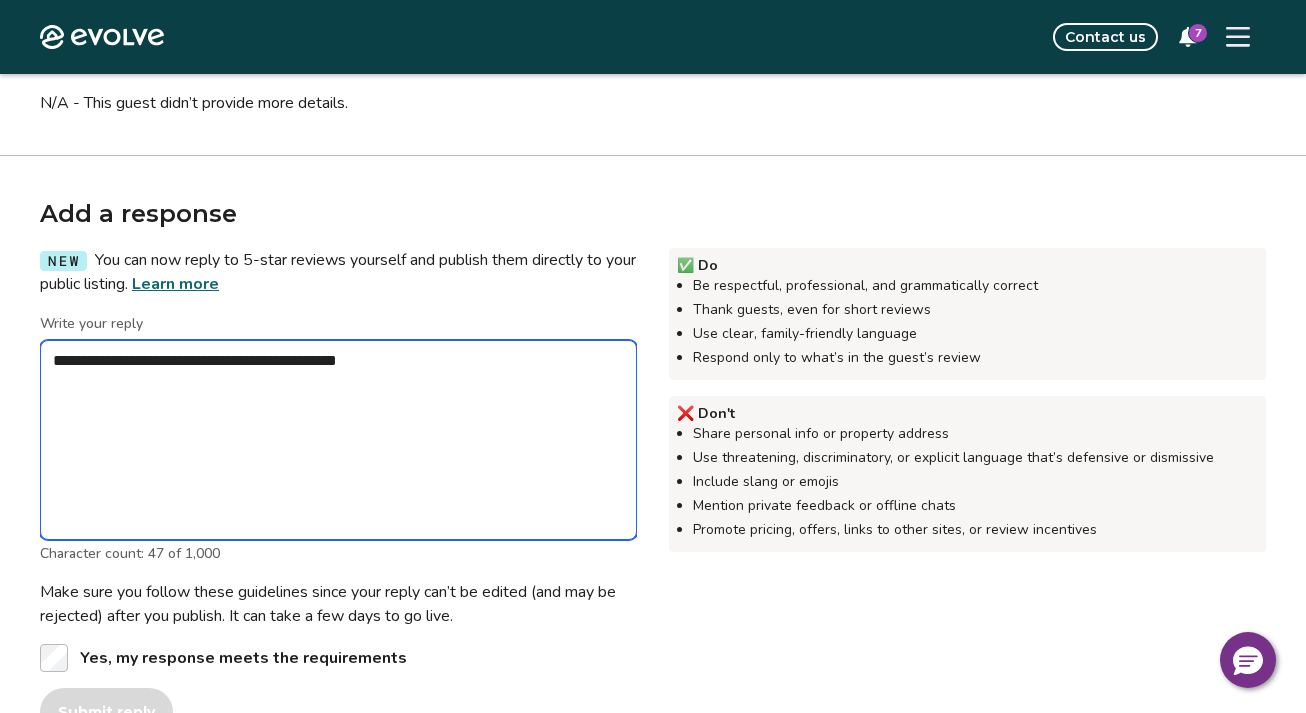 type on "*" 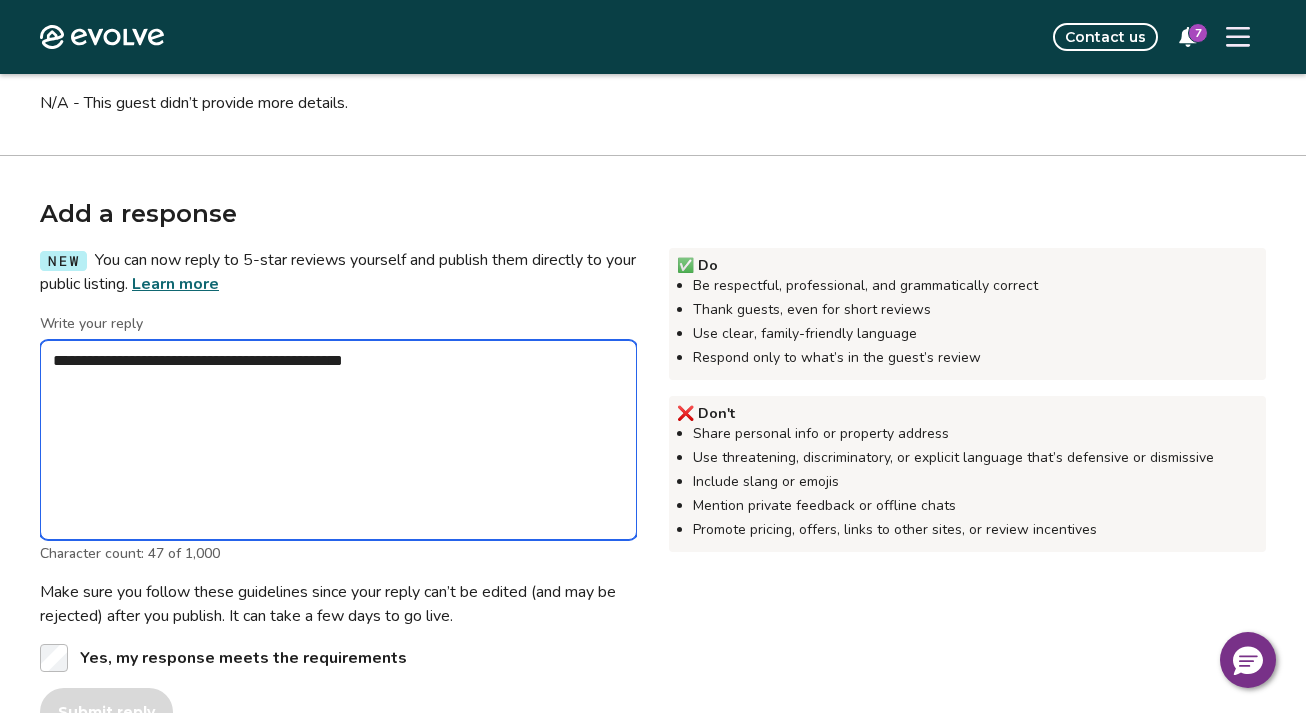 type on "*" 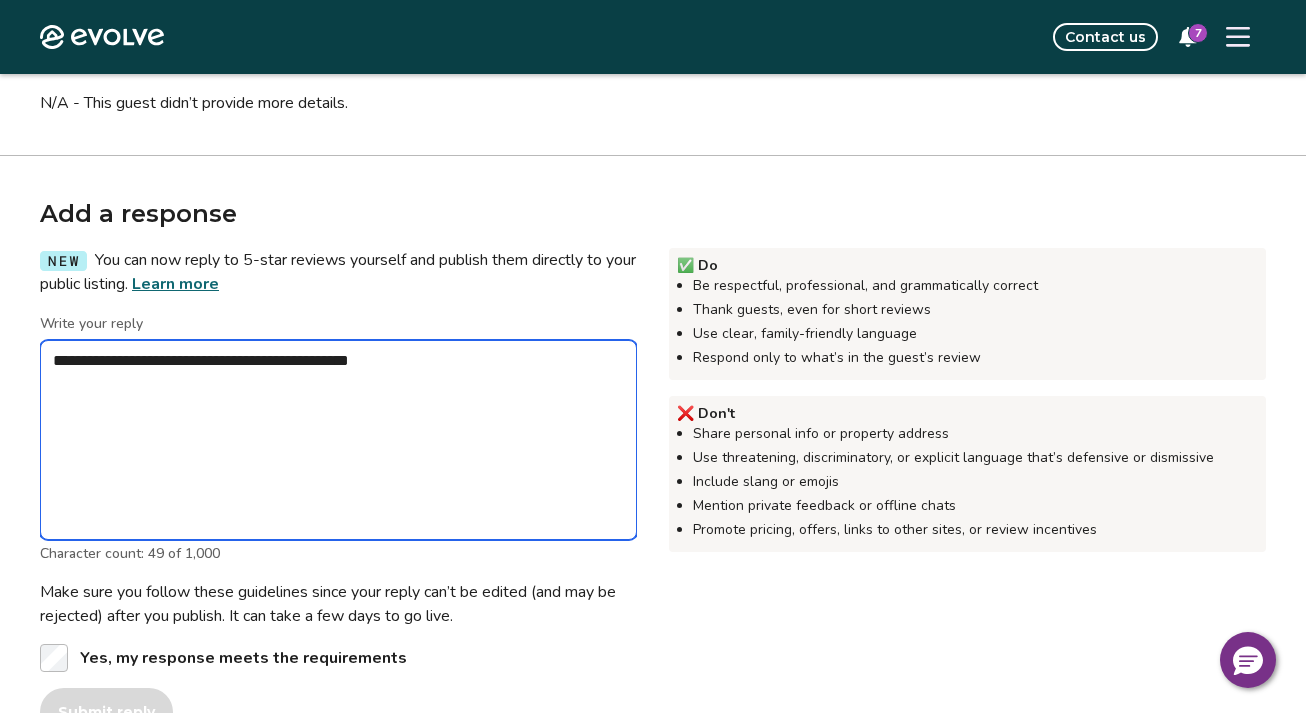 type on "*" 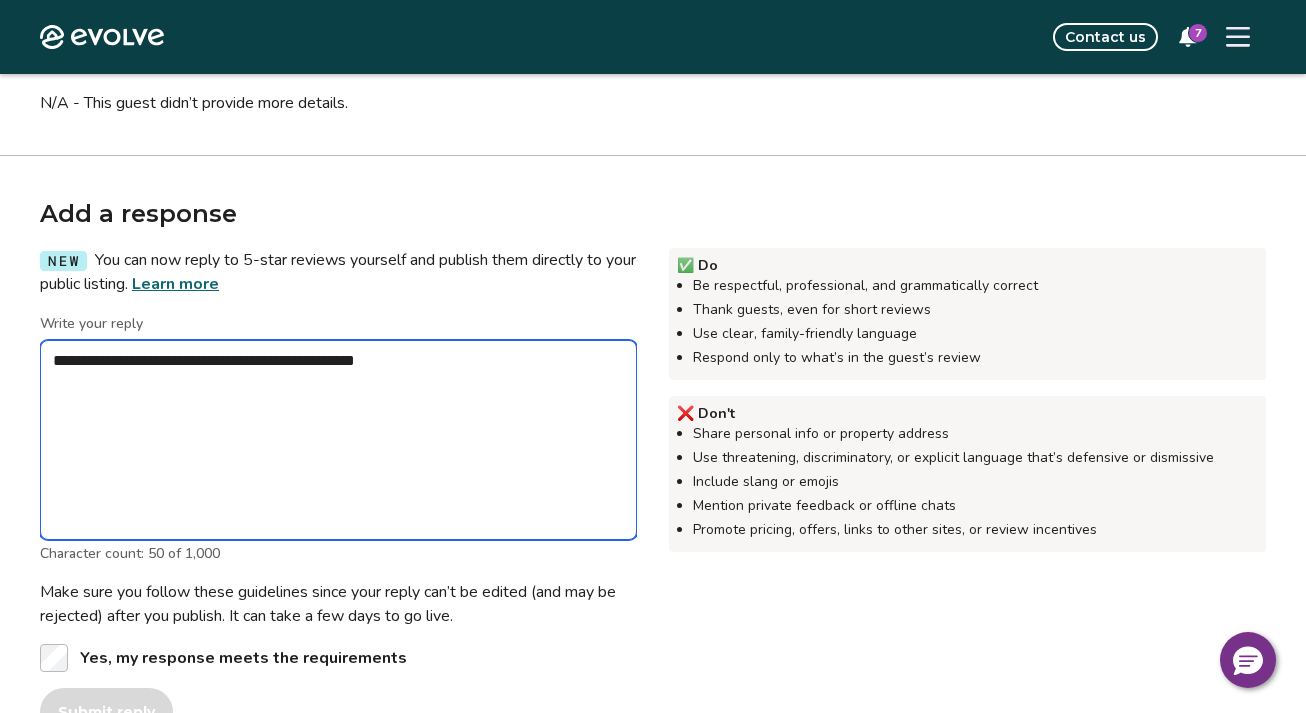 type on "*" 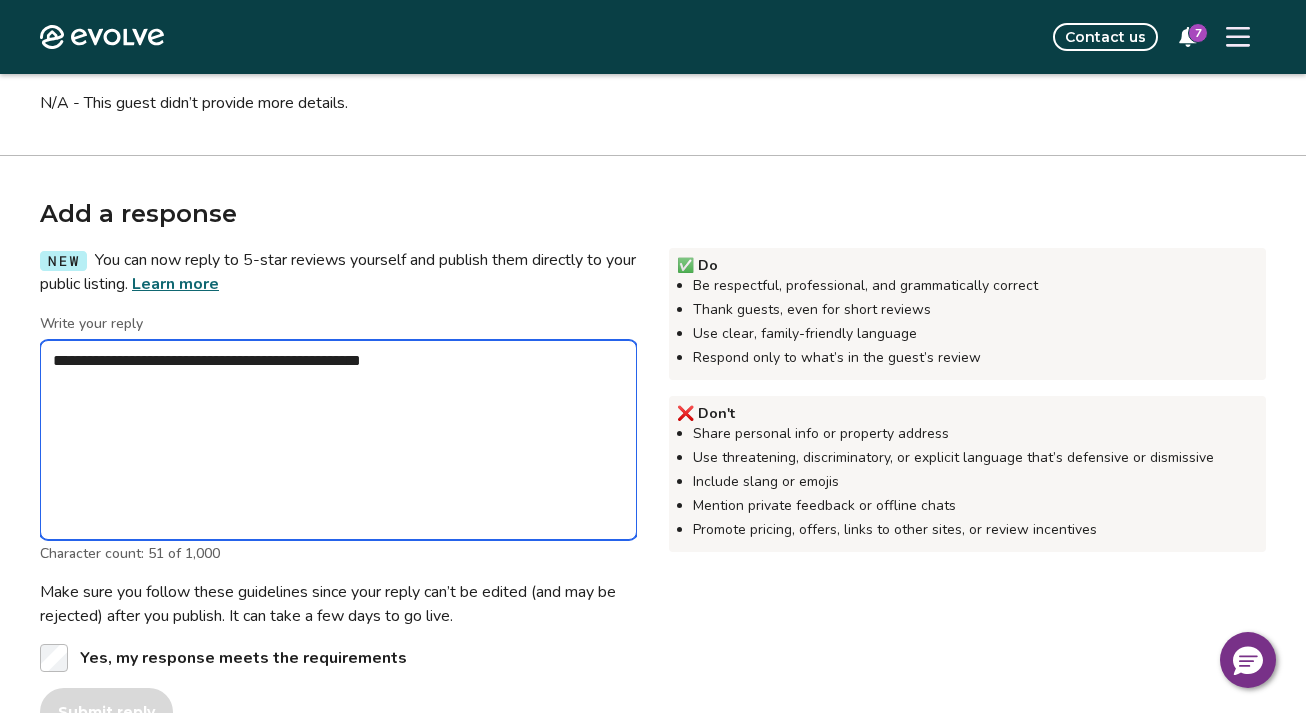 type on "*" 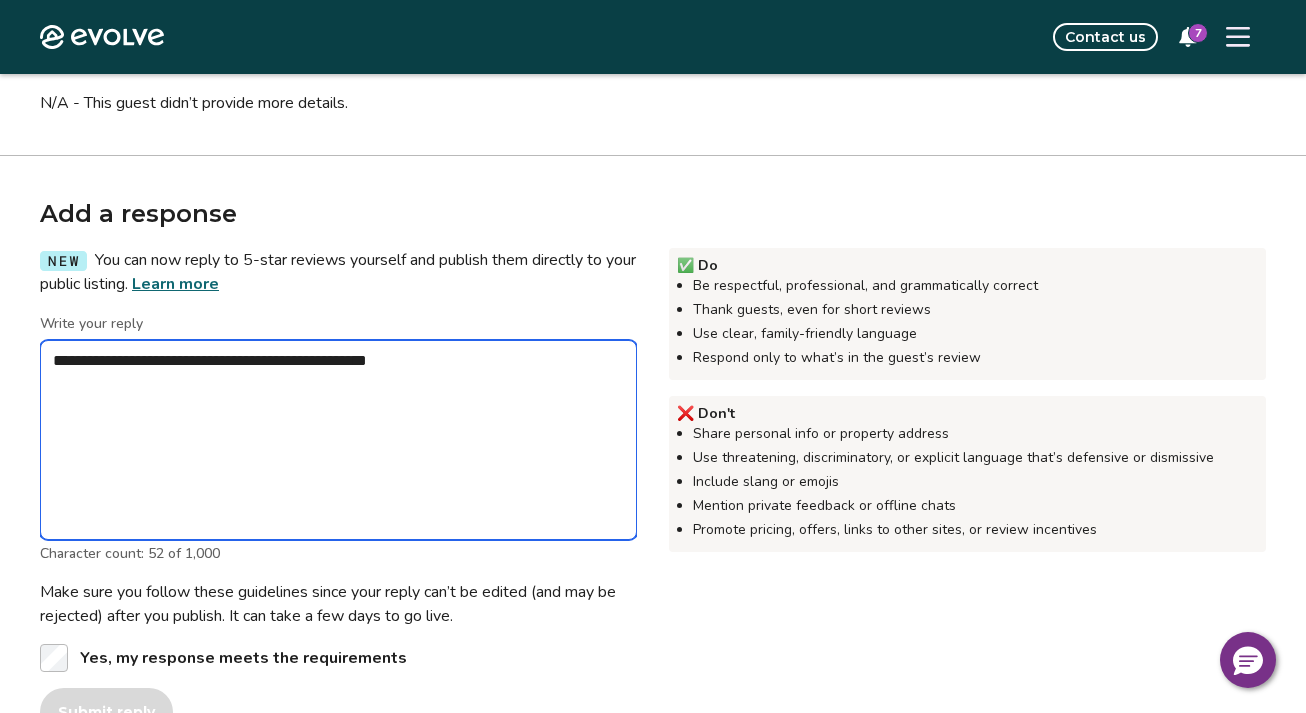 type on "*" 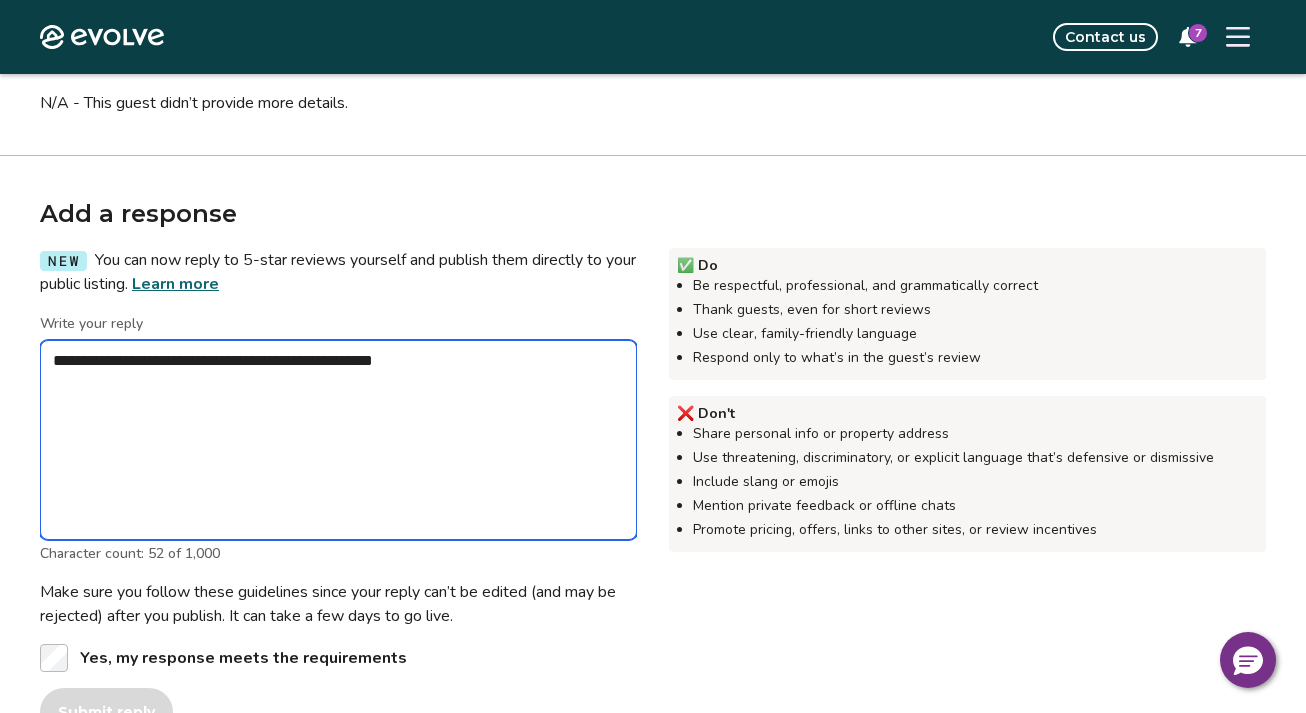 type on "*" 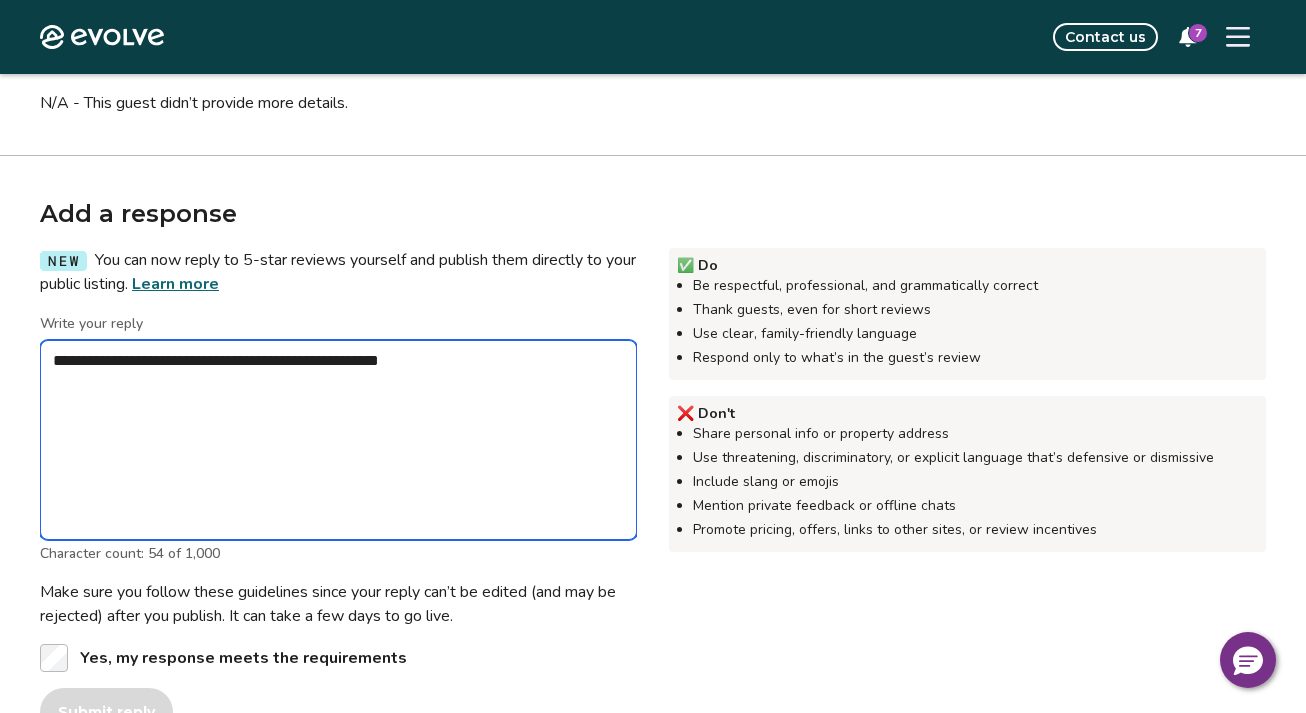type on "*" 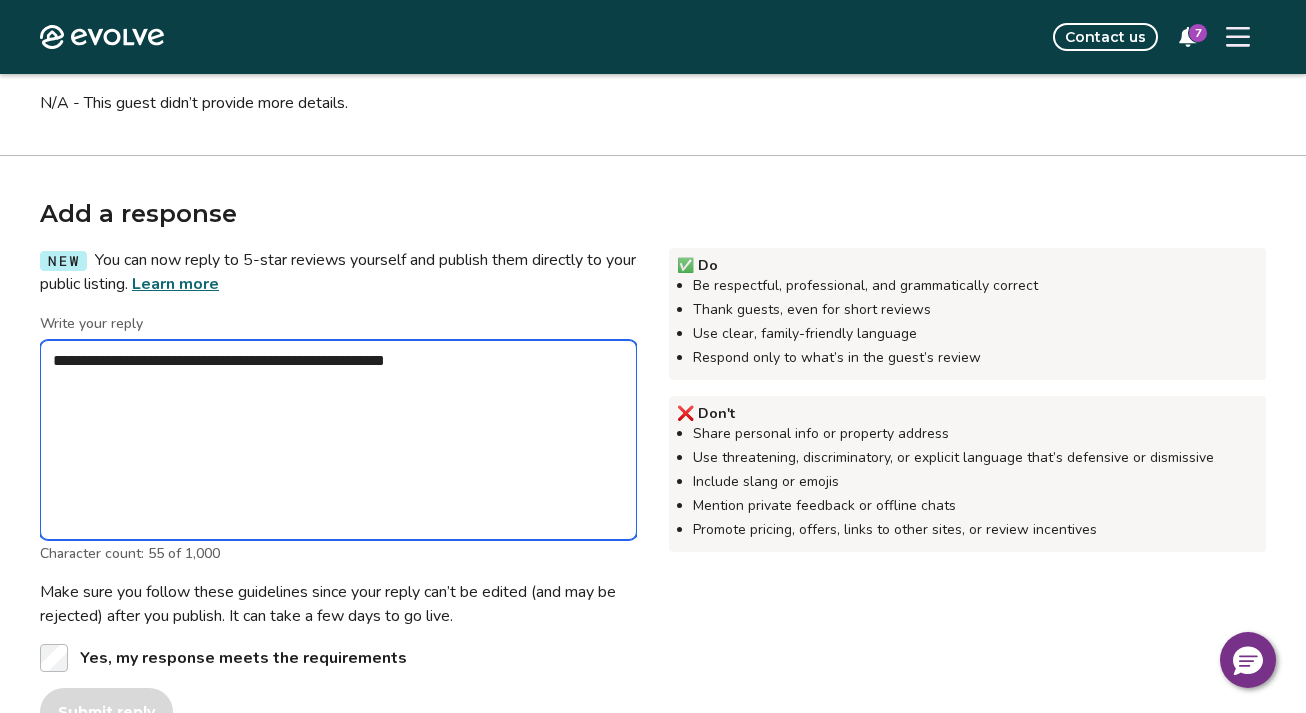 type on "*" 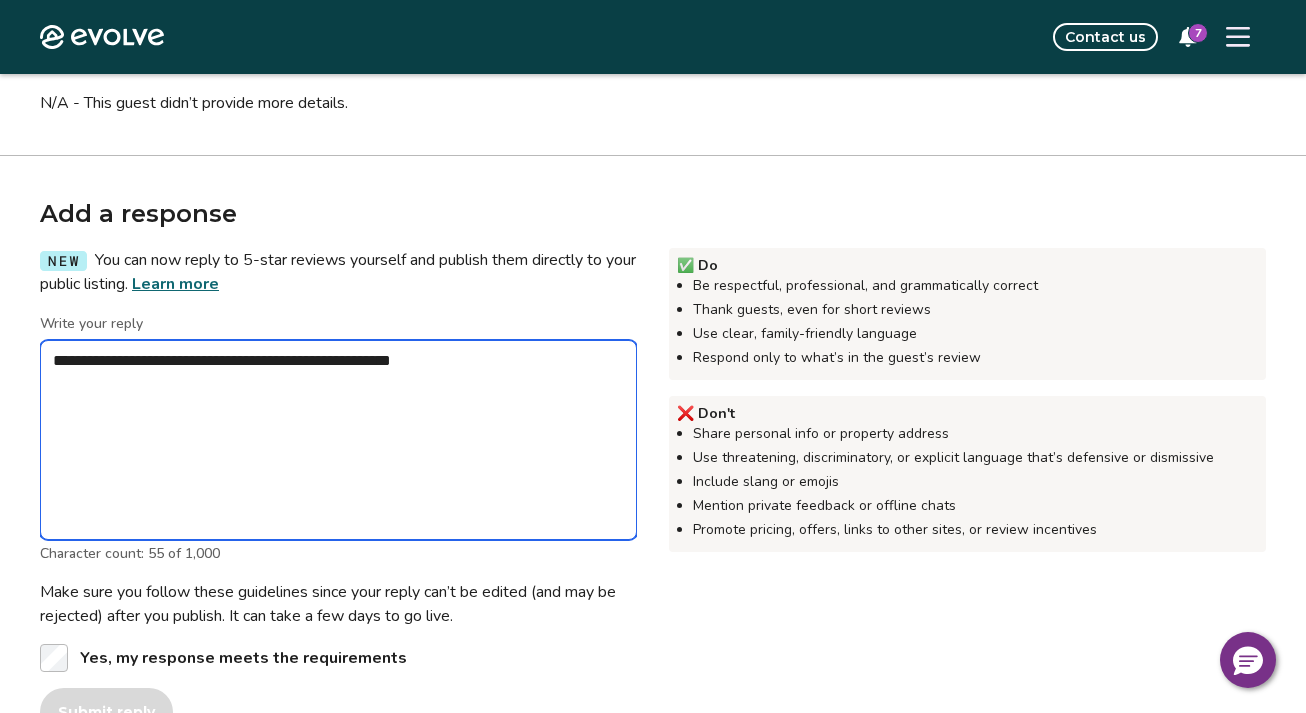 type on "*" 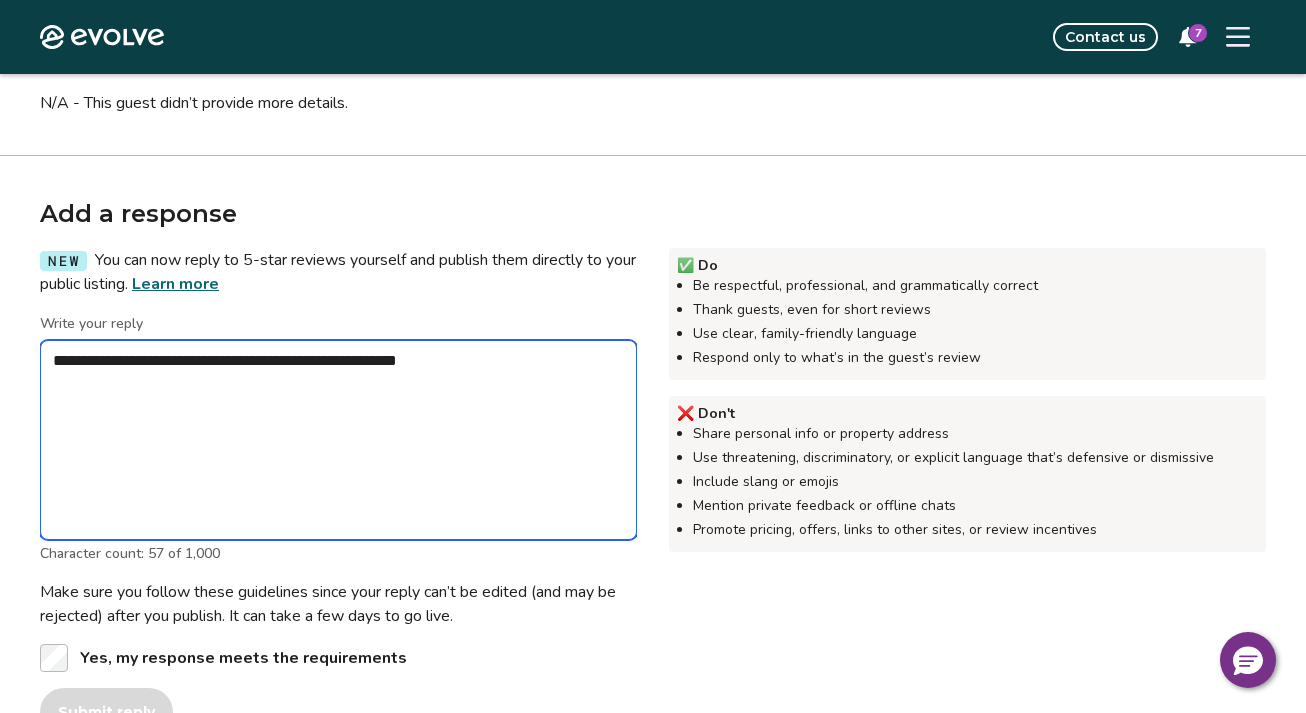 type on "*" 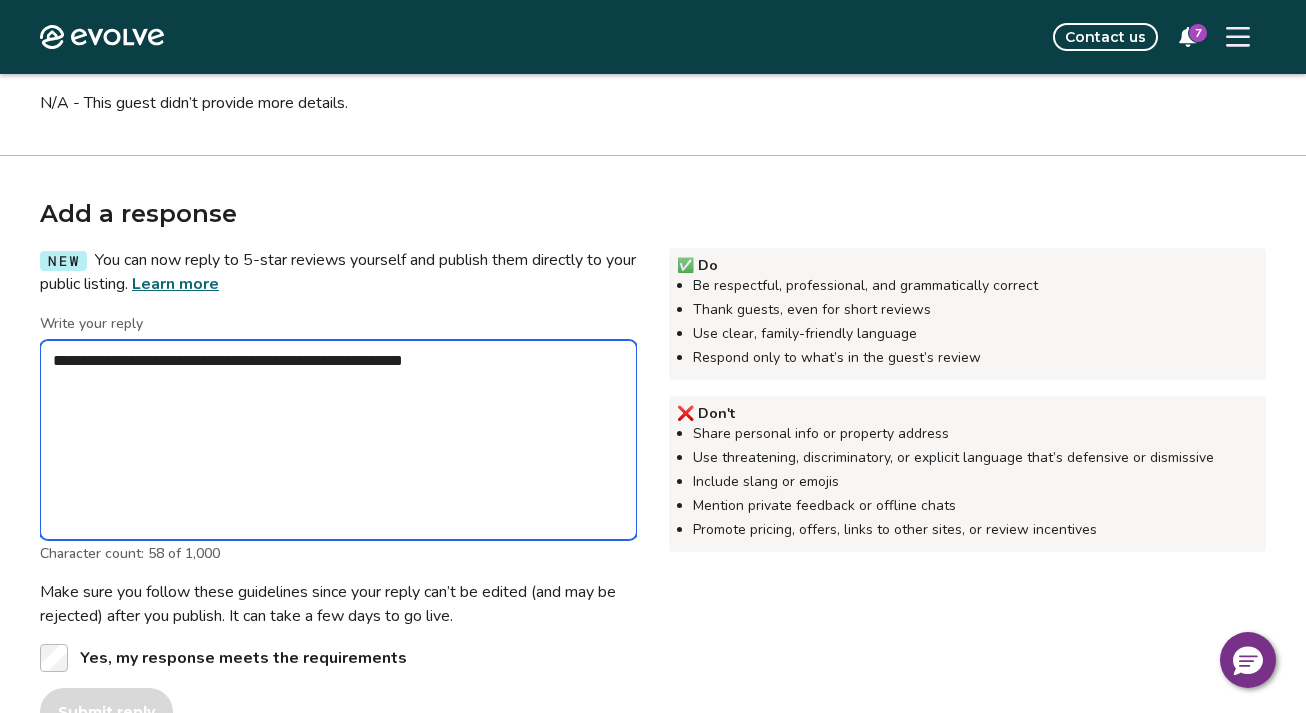 type on "*" 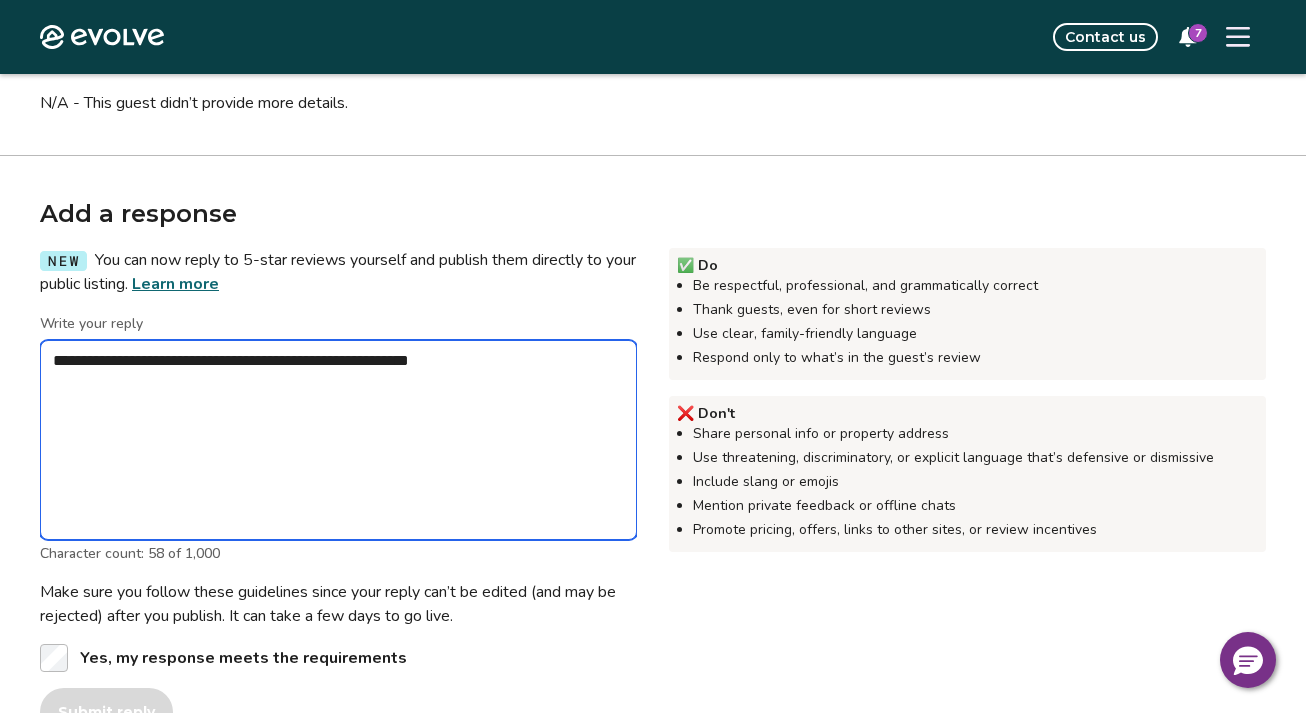type on "*" 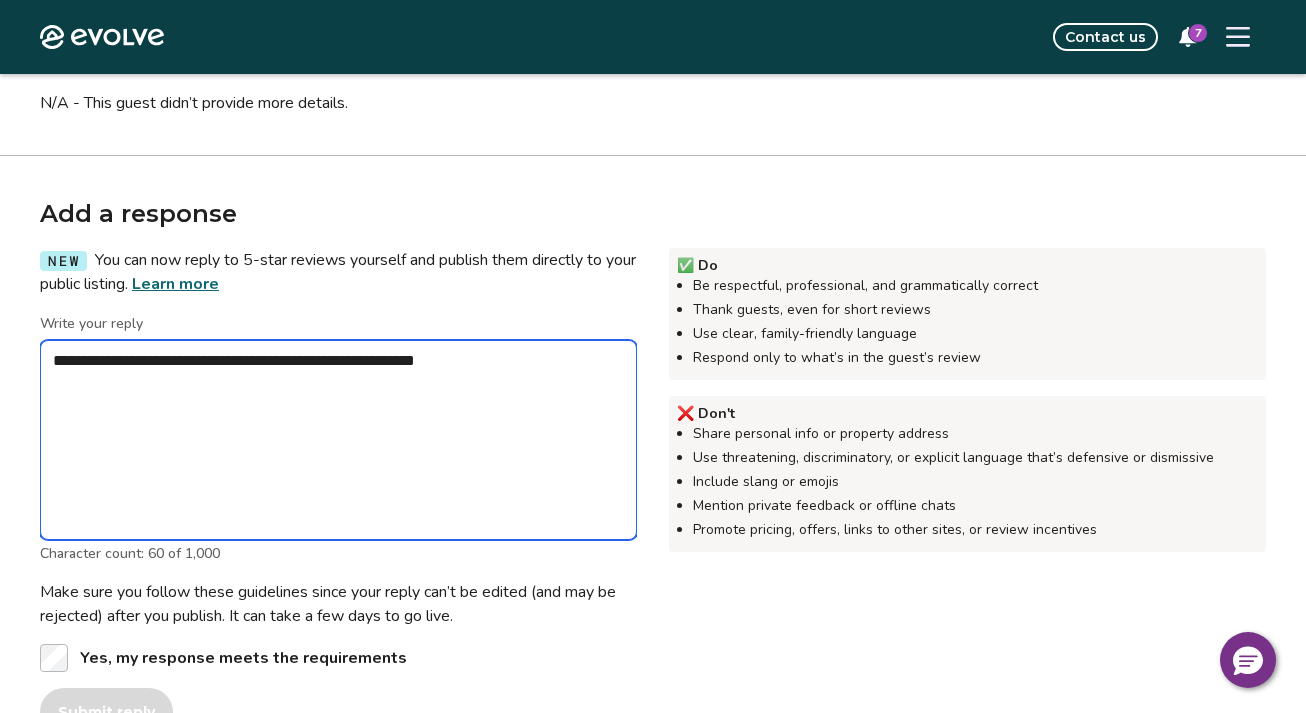 type on "*" 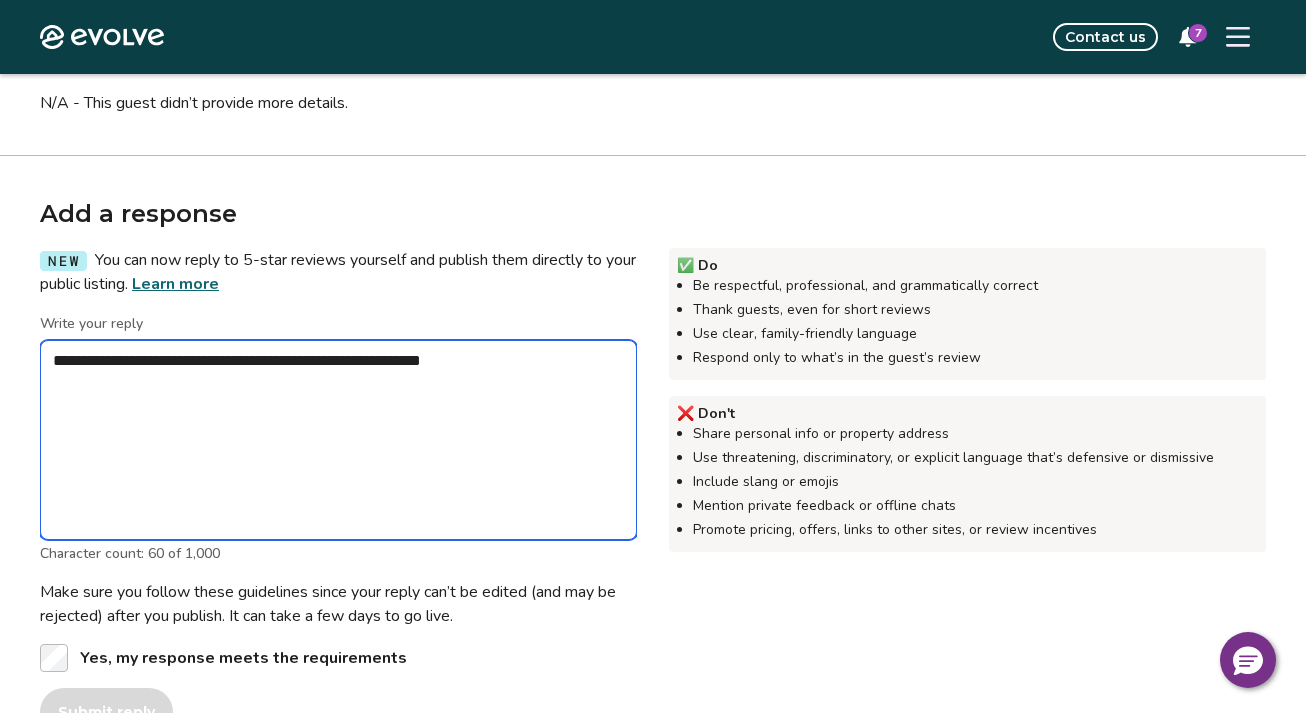 type on "*" 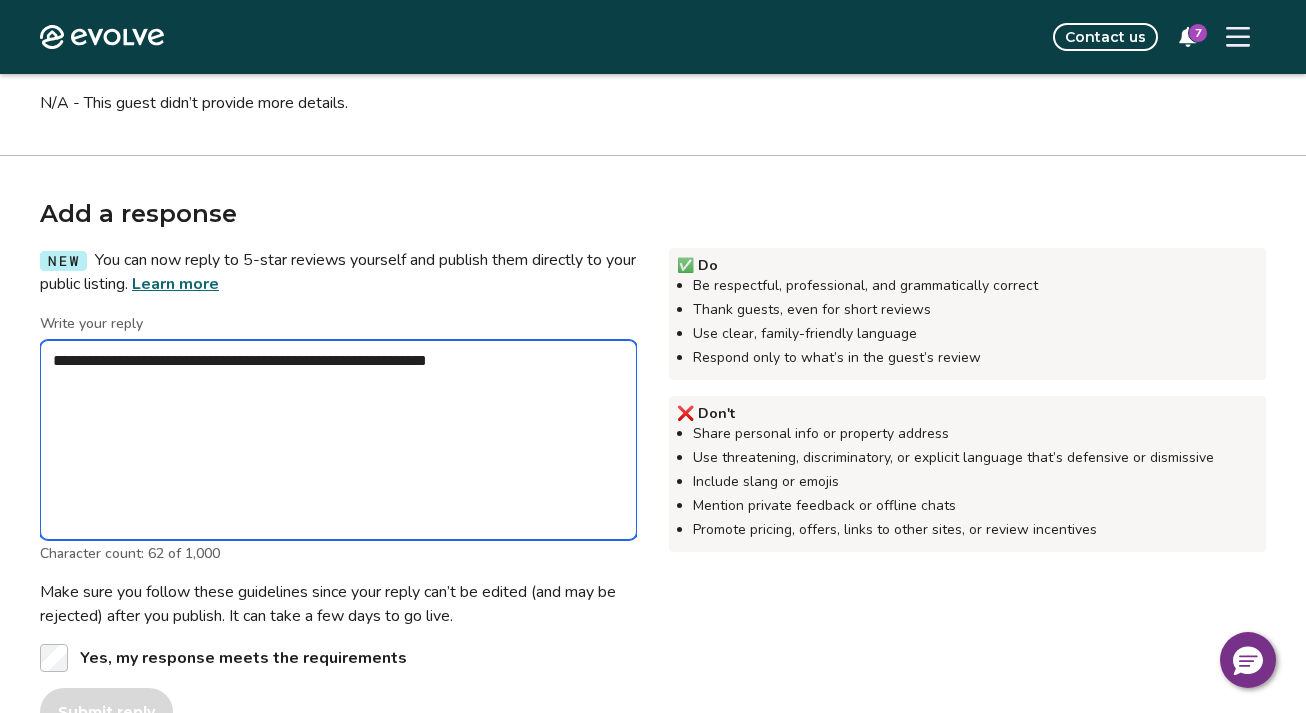 type on "*" 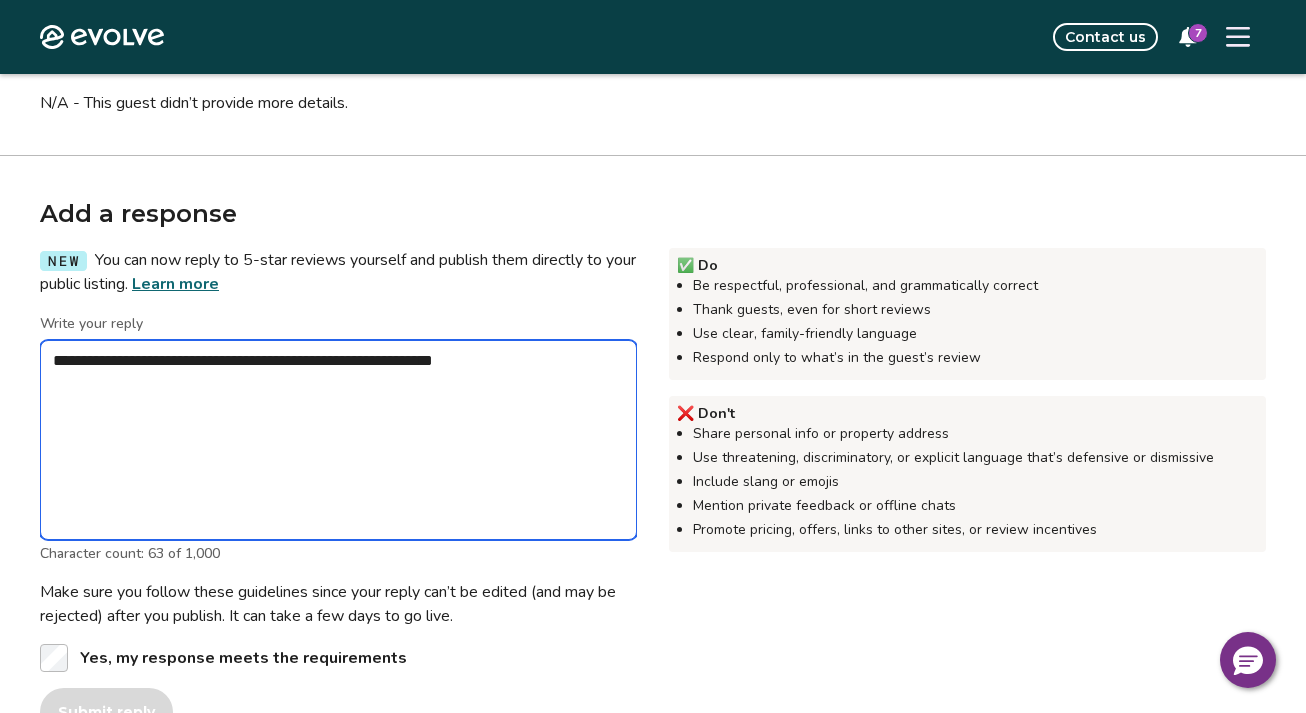 type on "*" 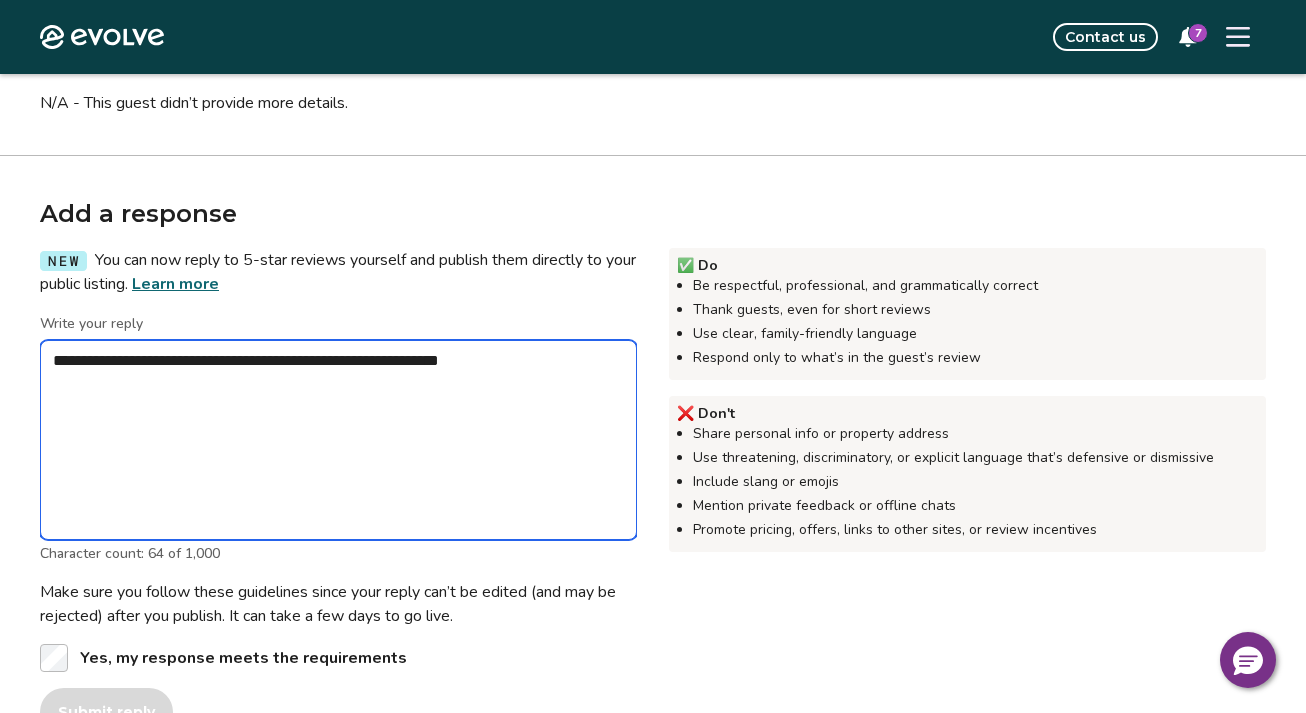 type on "*" 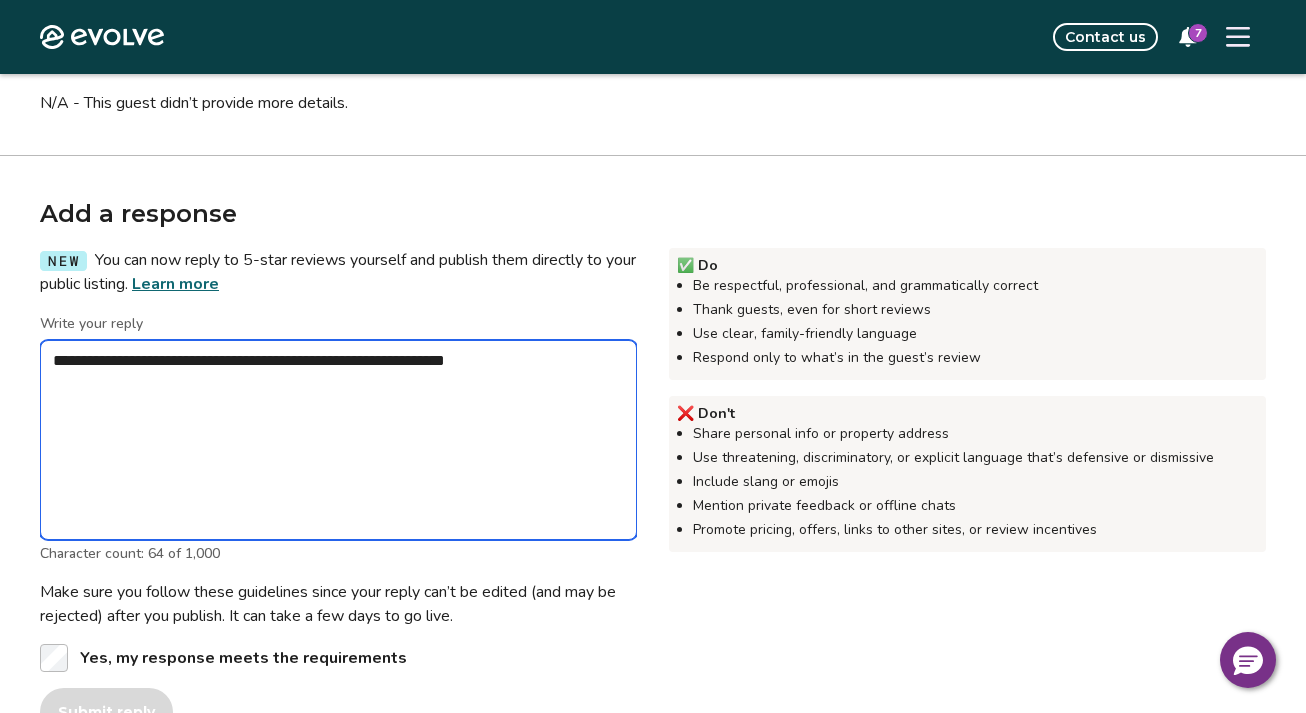 type on "*" 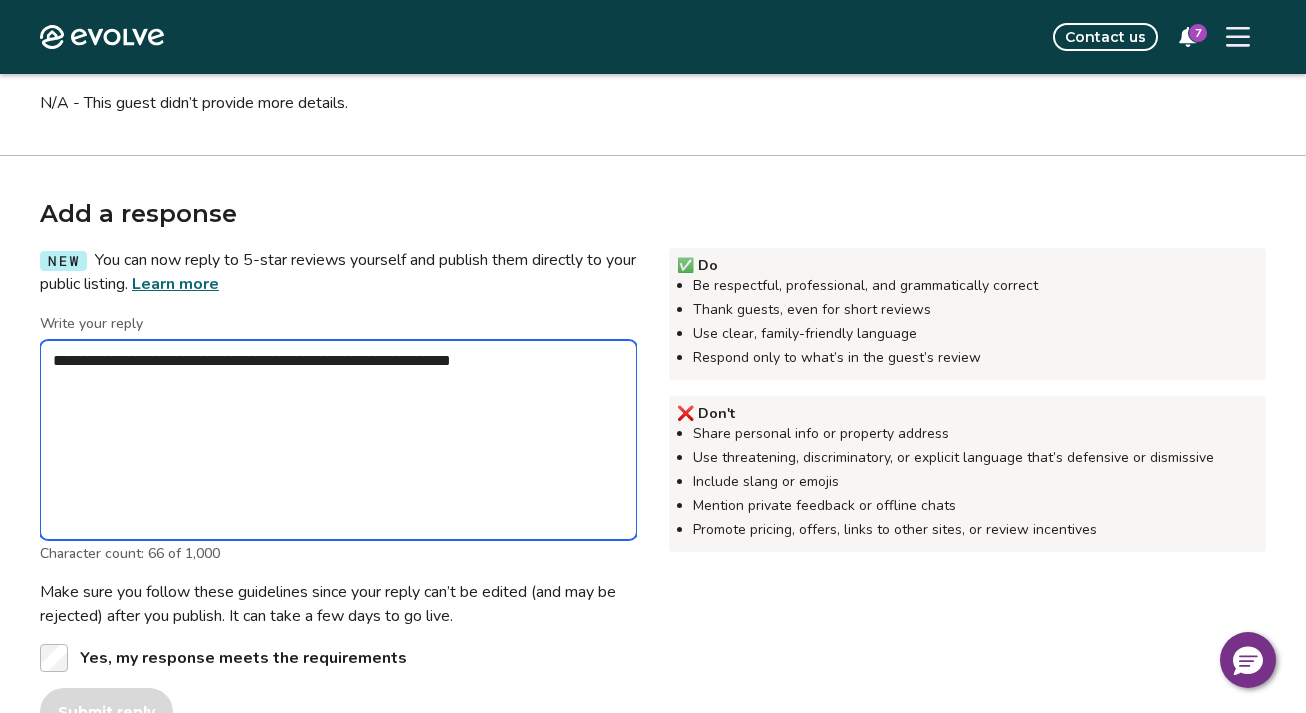 type on "*" 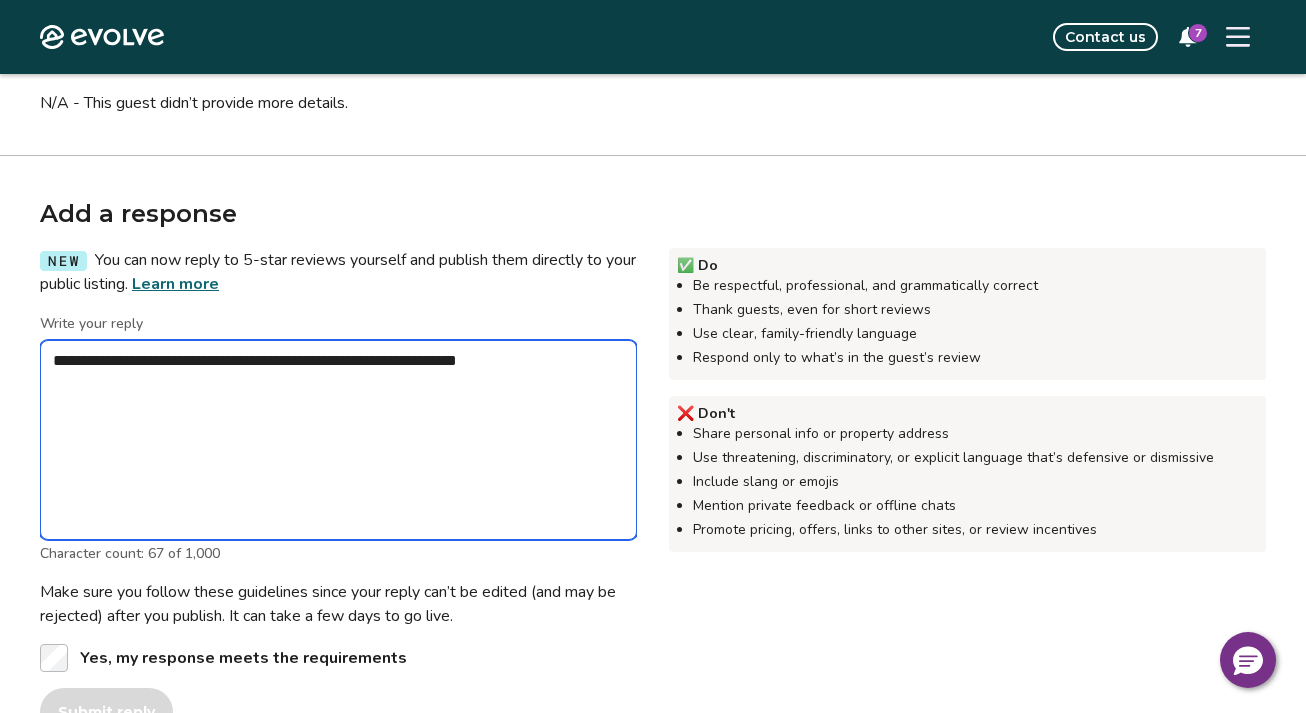 type on "*" 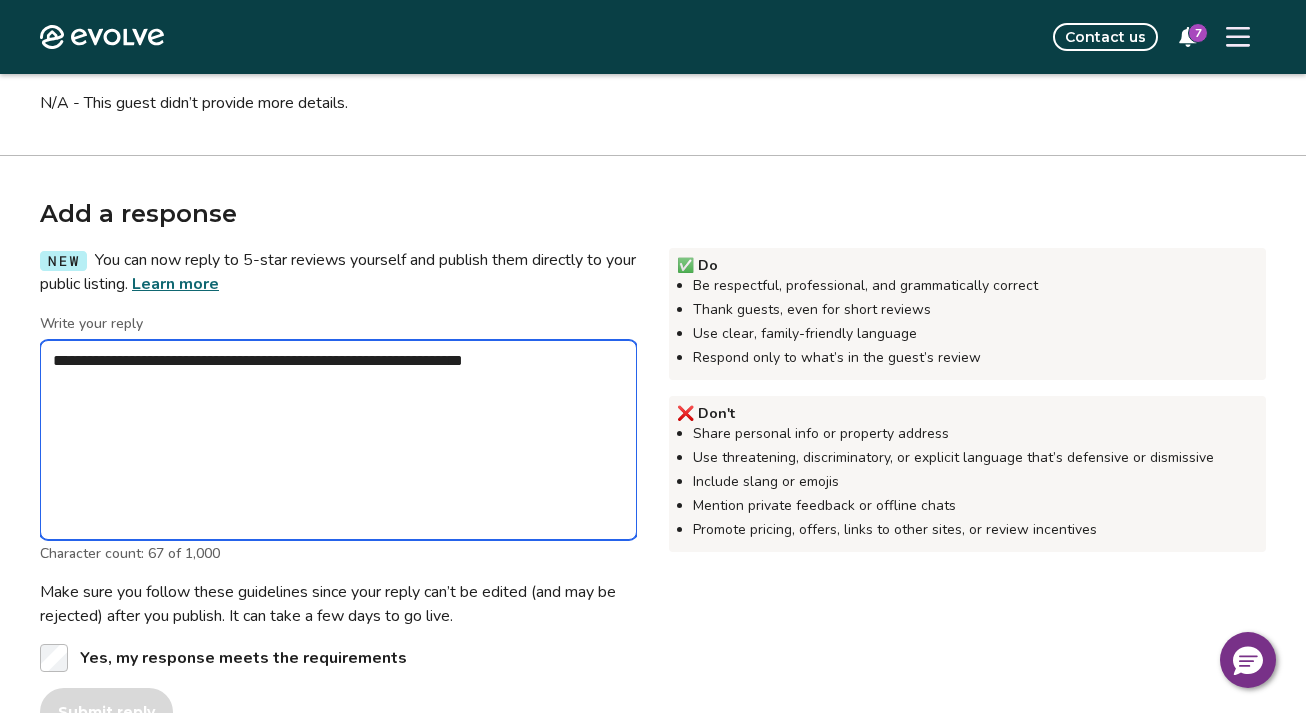 type on "*" 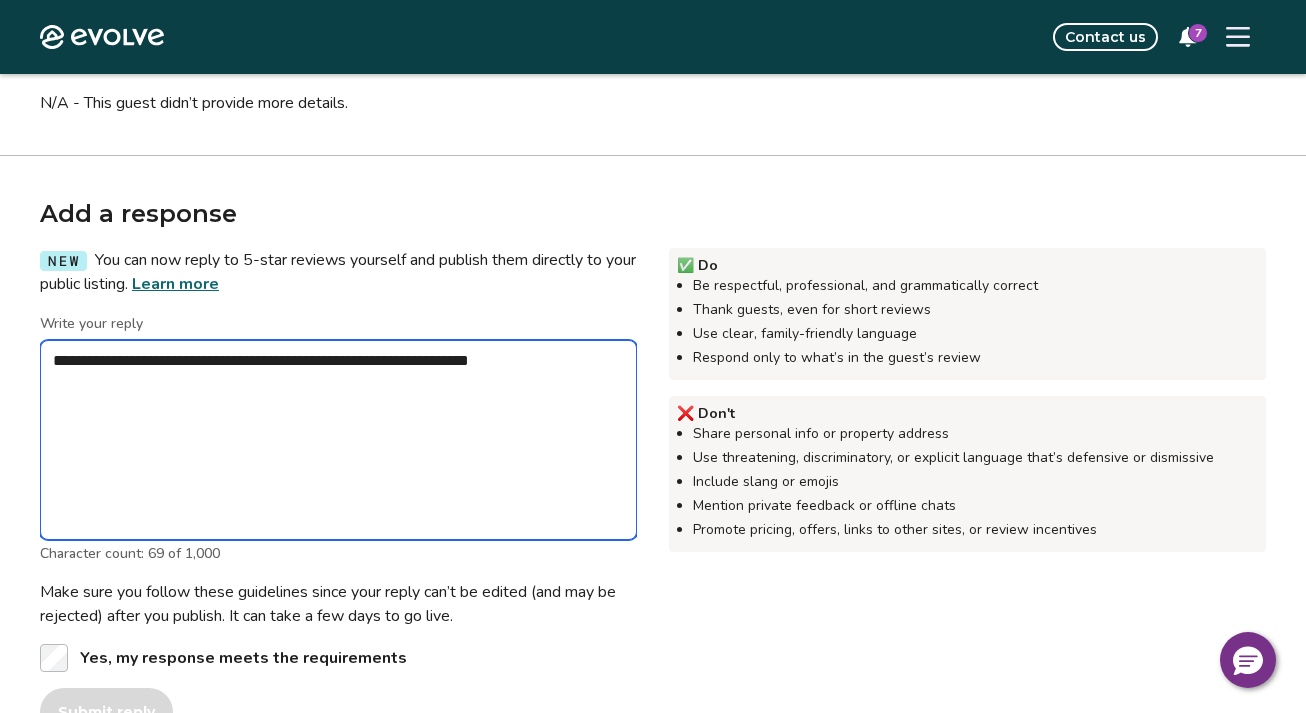type on "*" 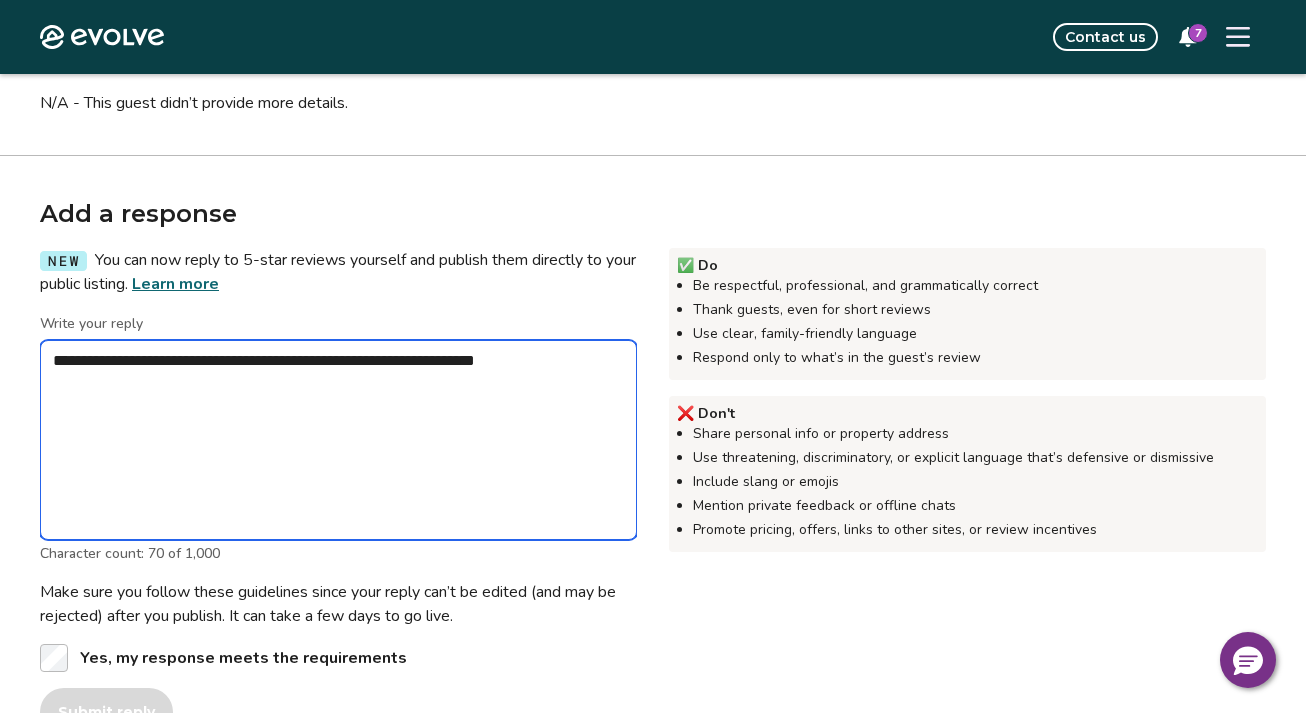 type on "*" 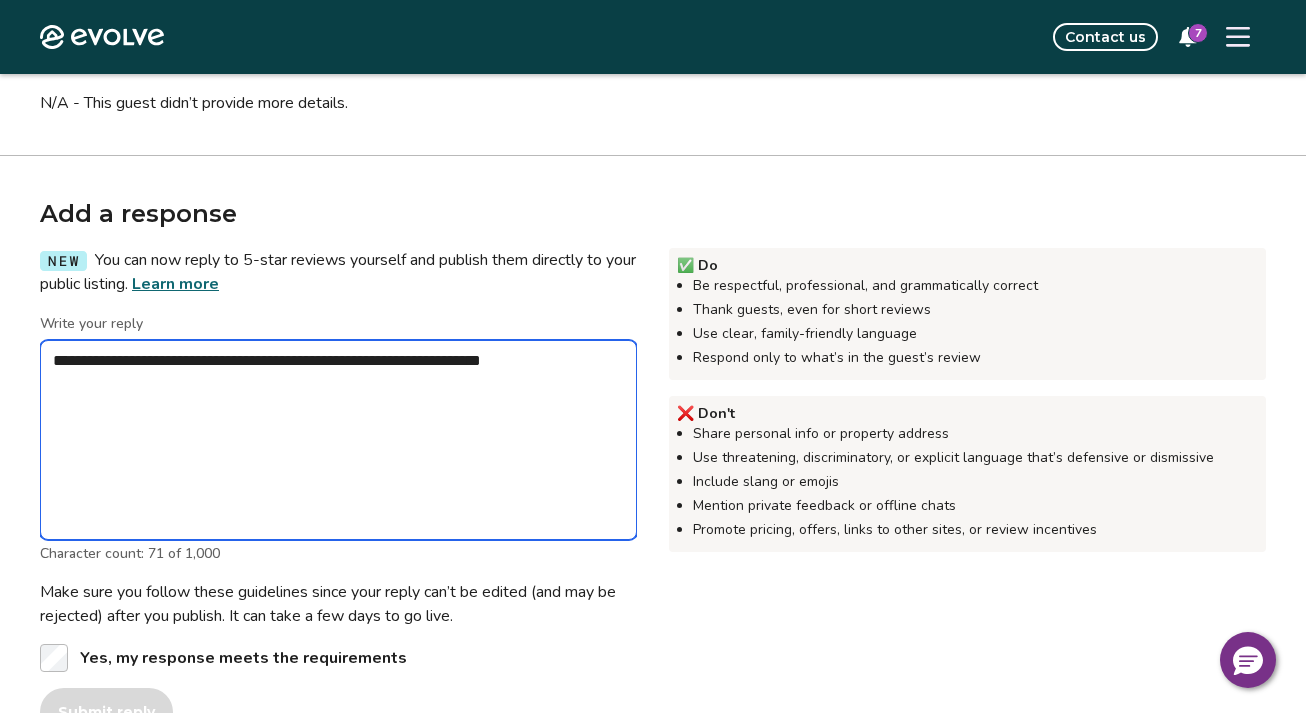 type on "*" 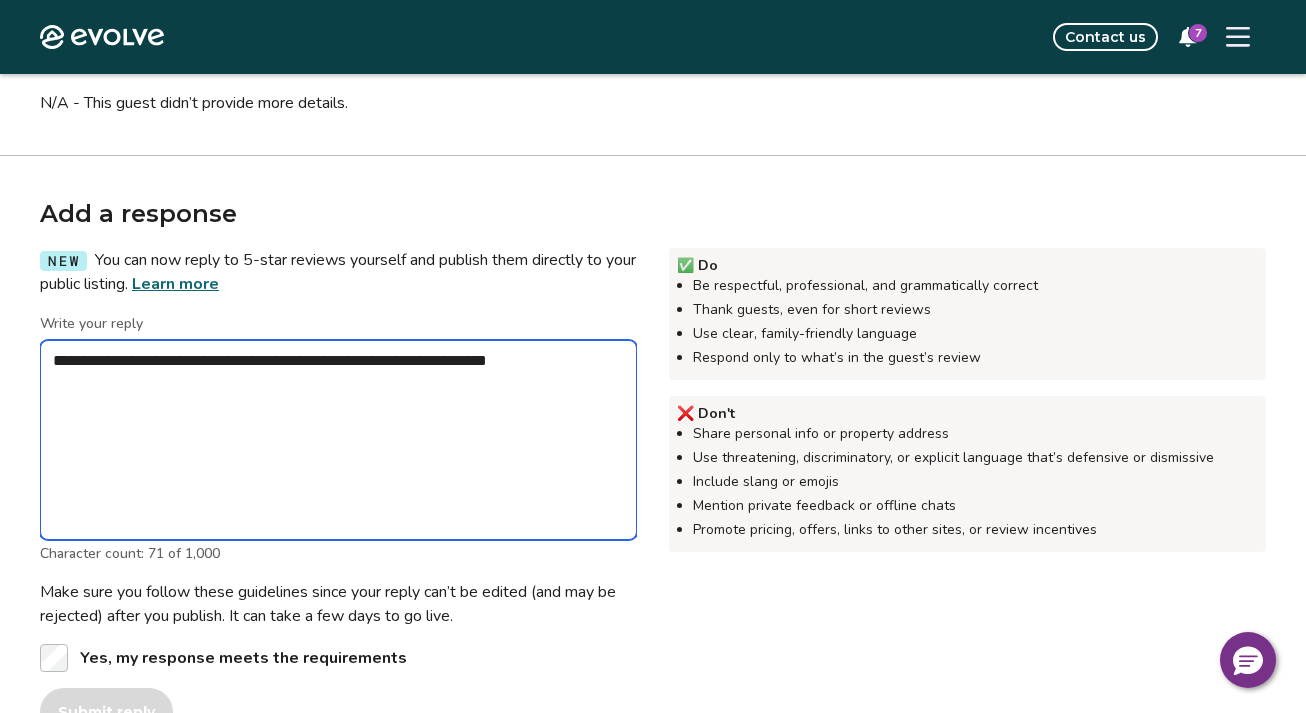 type on "*" 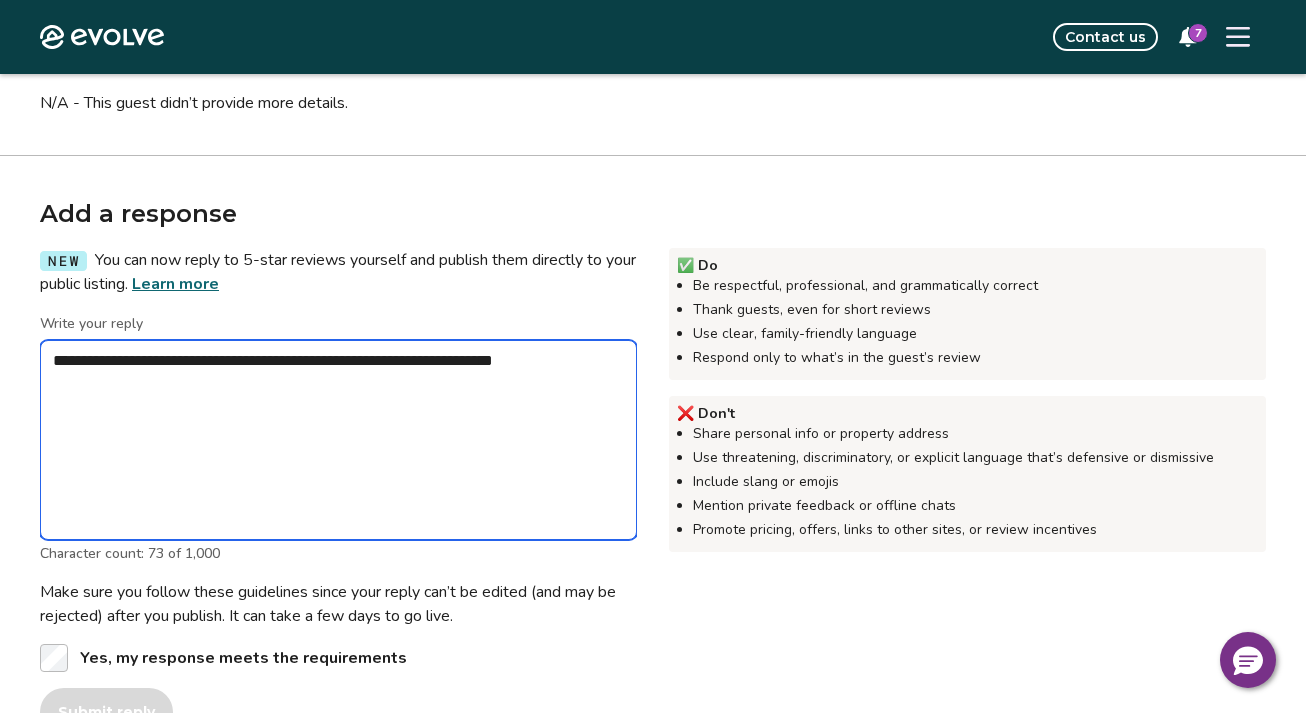 type on "*" 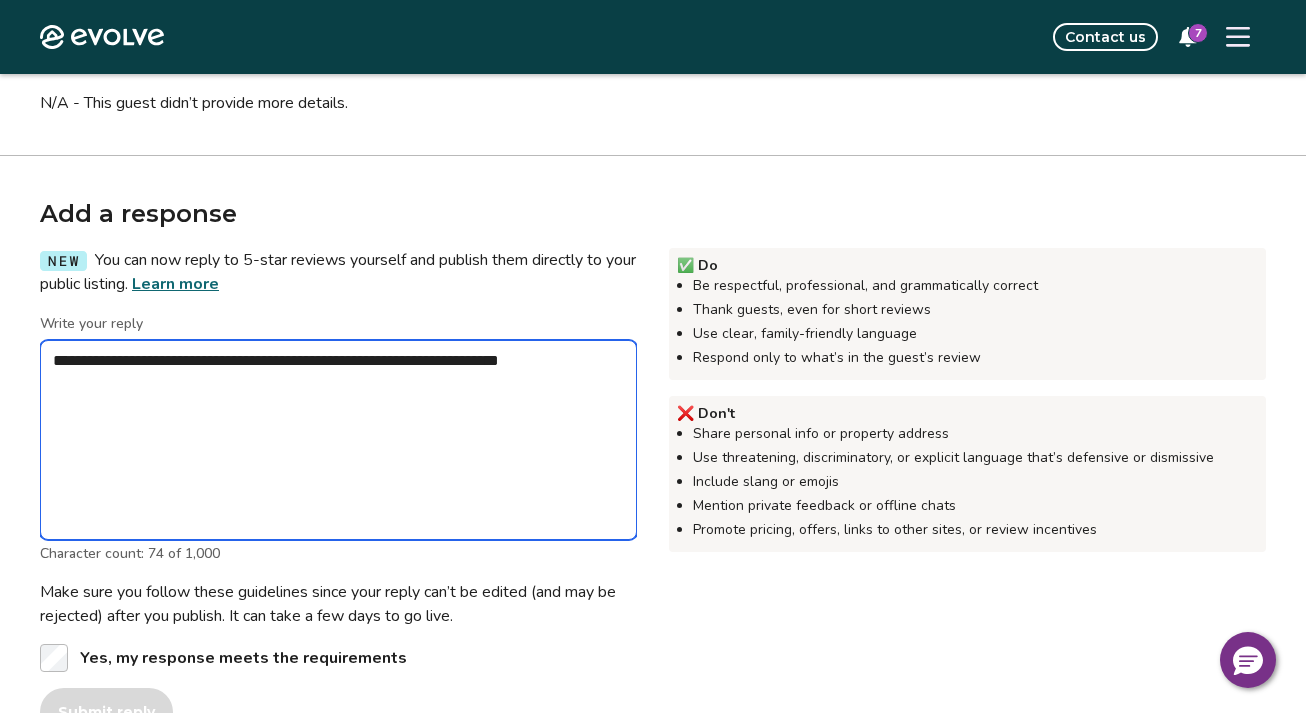 type on "**********" 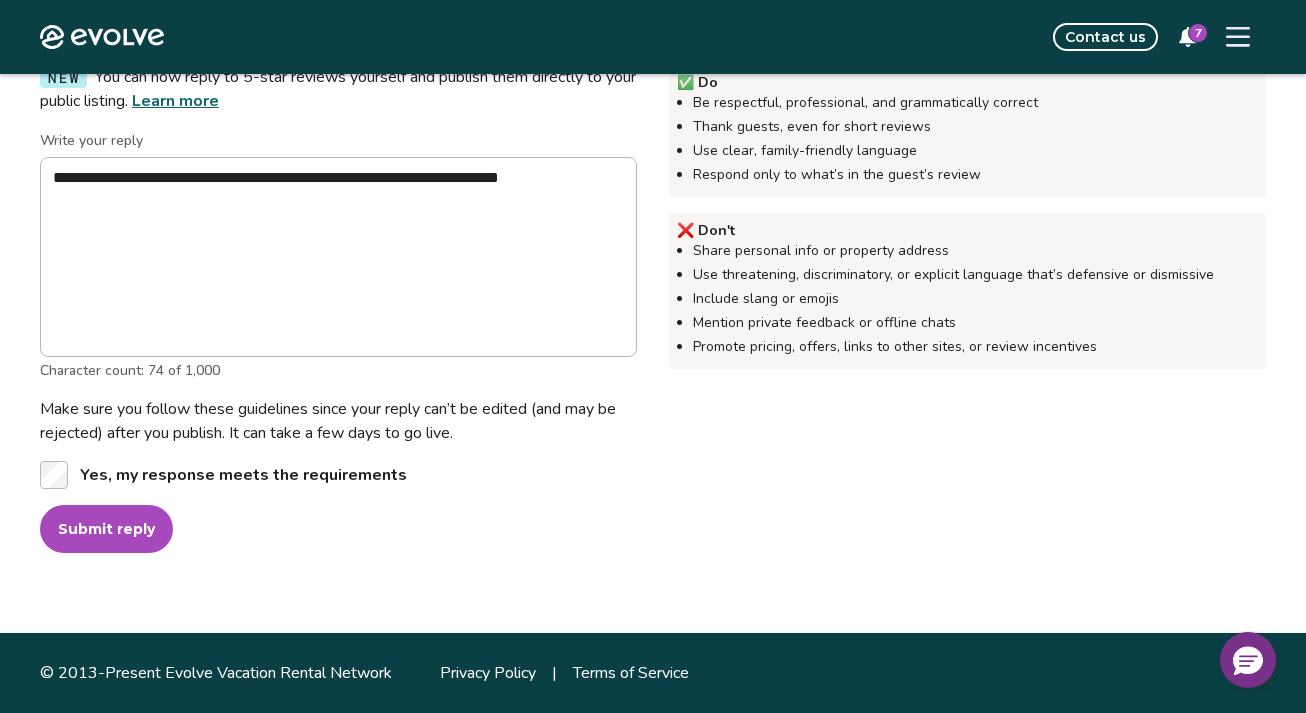 scroll, scrollTop: 537, scrollLeft: 0, axis: vertical 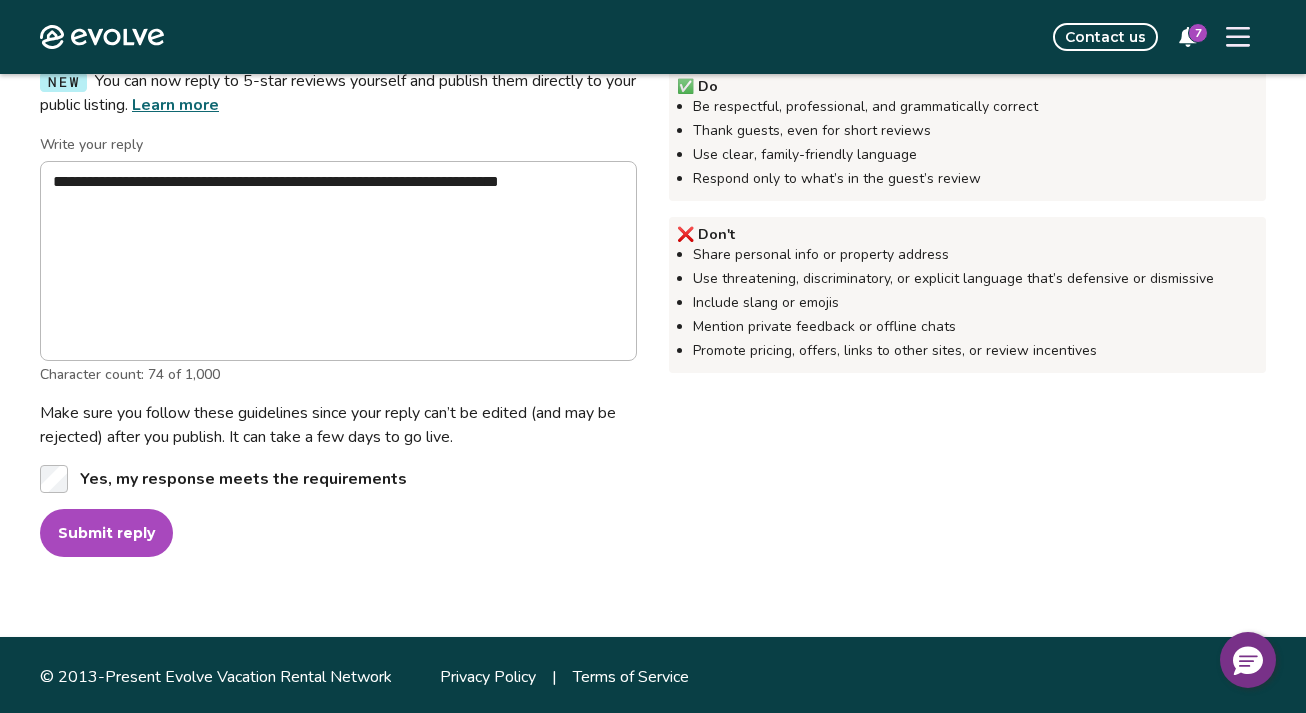 click on "Submit reply" at bounding box center (106, 533) 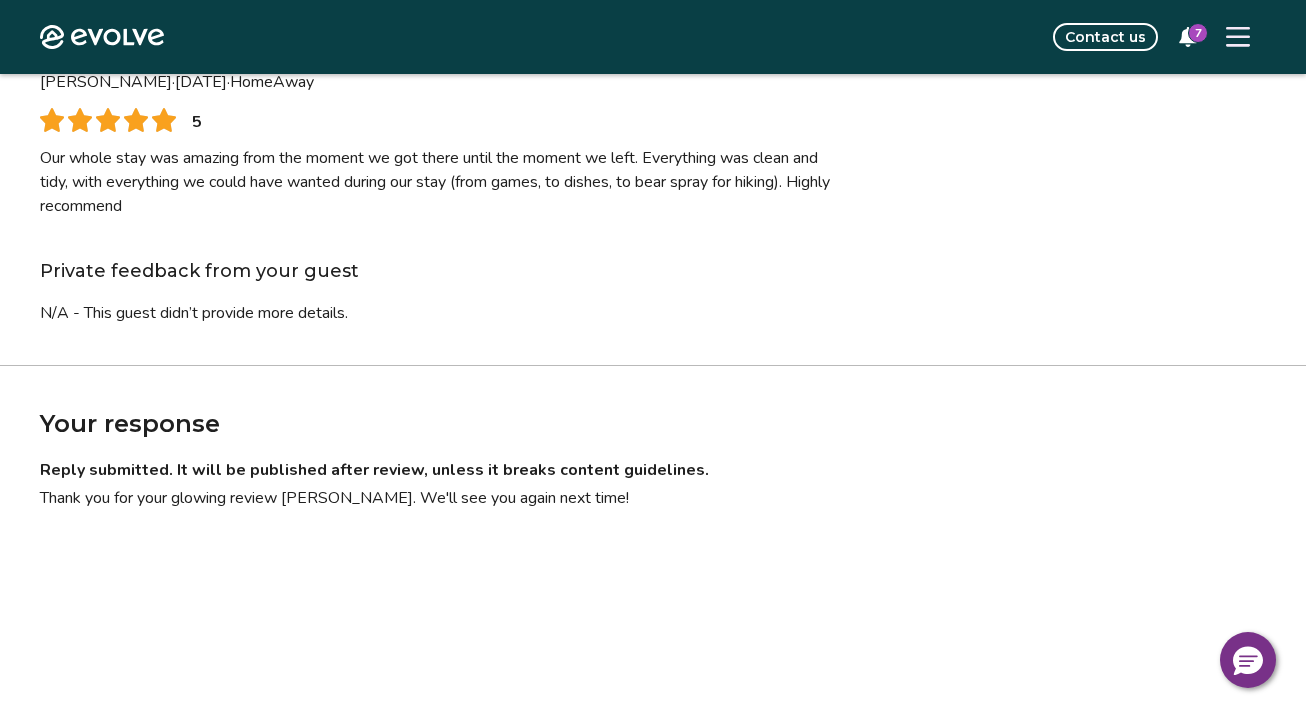 scroll, scrollTop: 0, scrollLeft: 0, axis: both 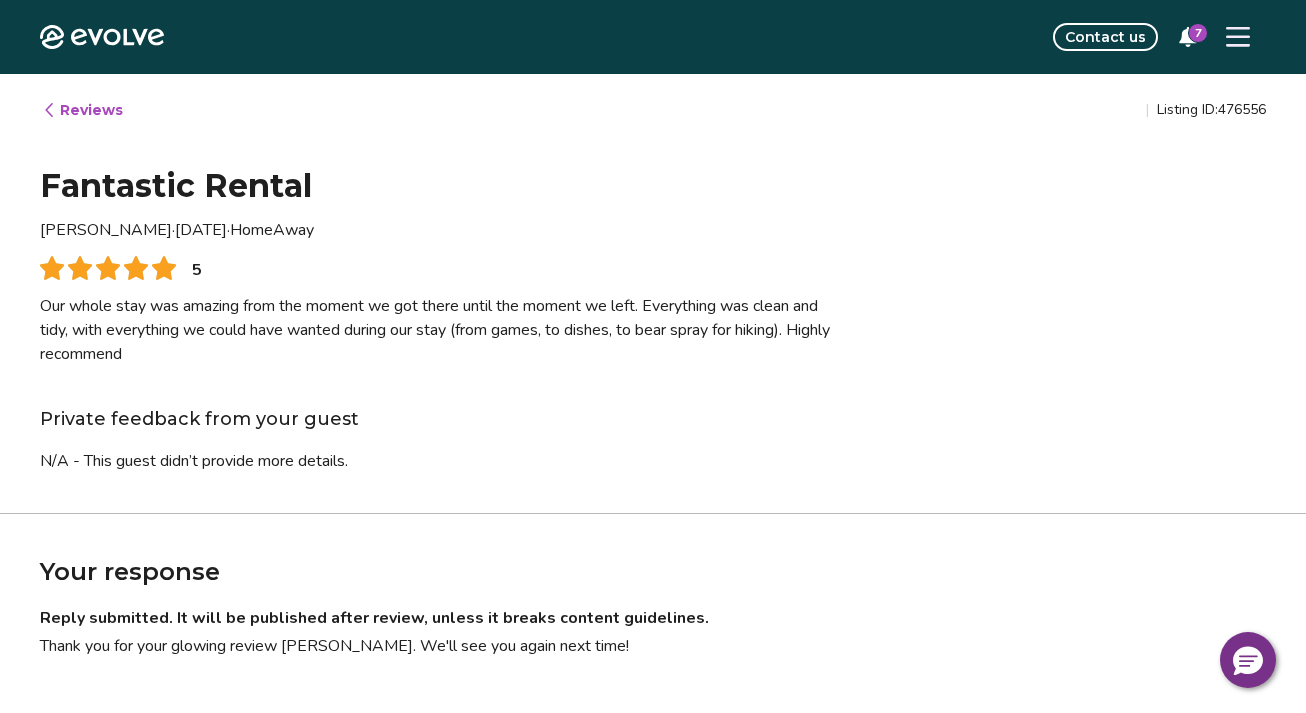 click on "Reviews" at bounding box center [82, 110] 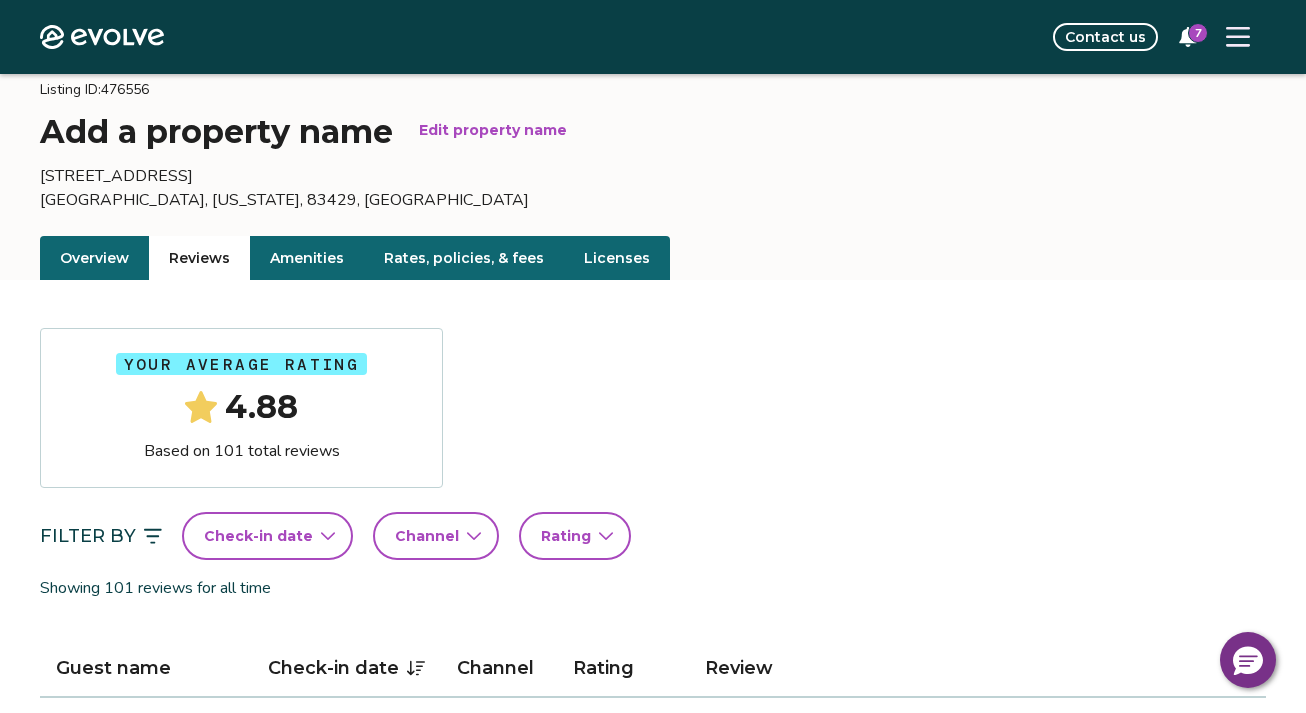 scroll, scrollTop: 0, scrollLeft: 0, axis: both 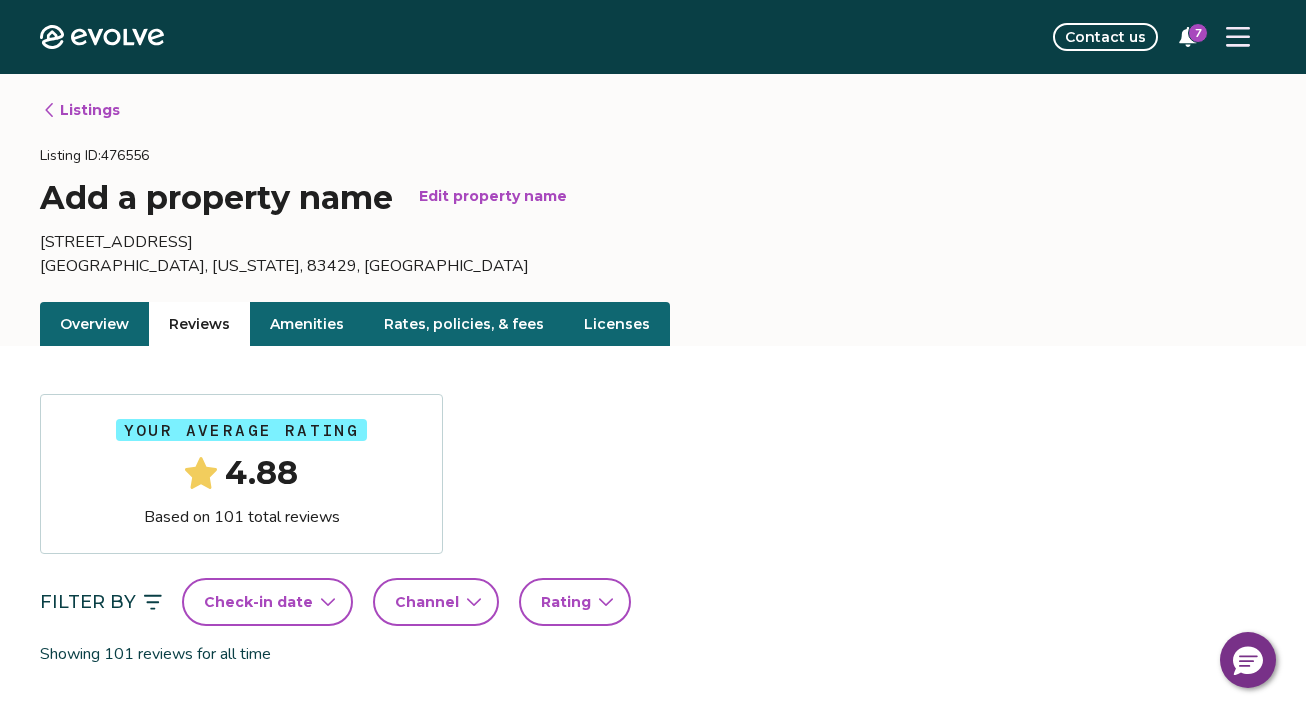 click on "Listings" at bounding box center [81, 110] 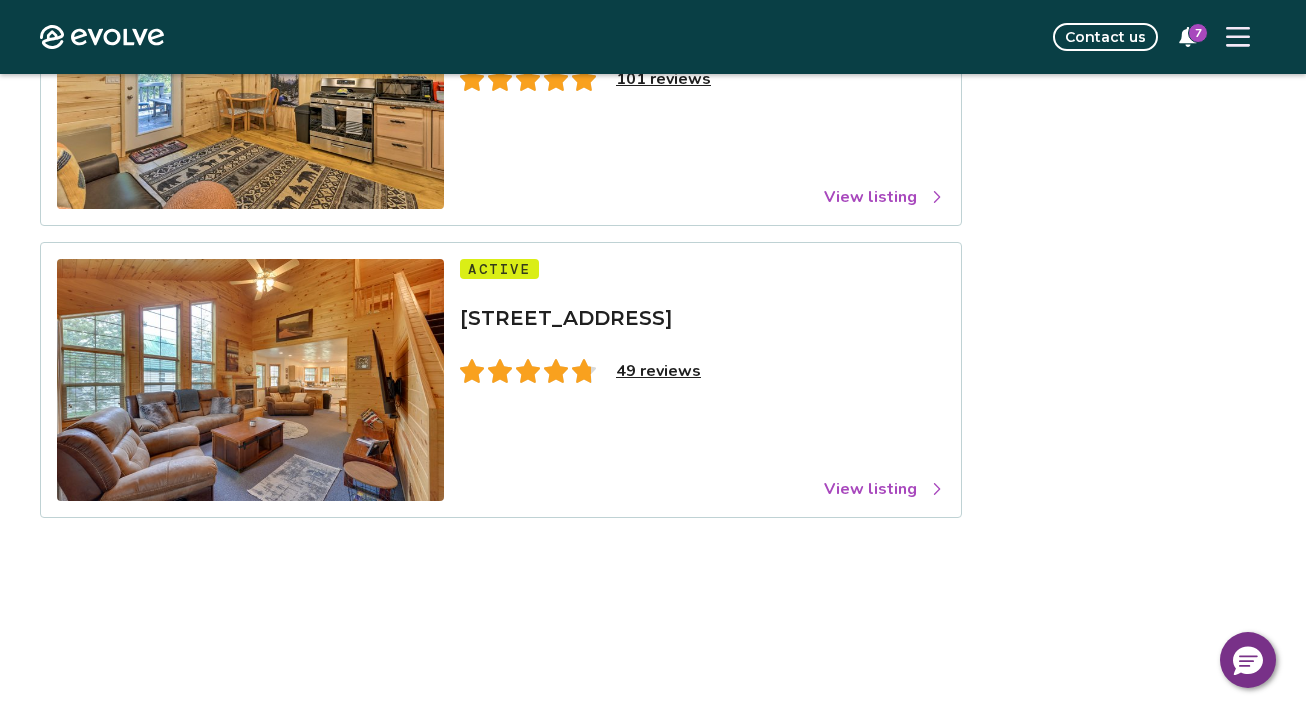 scroll, scrollTop: 299, scrollLeft: 0, axis: vertical 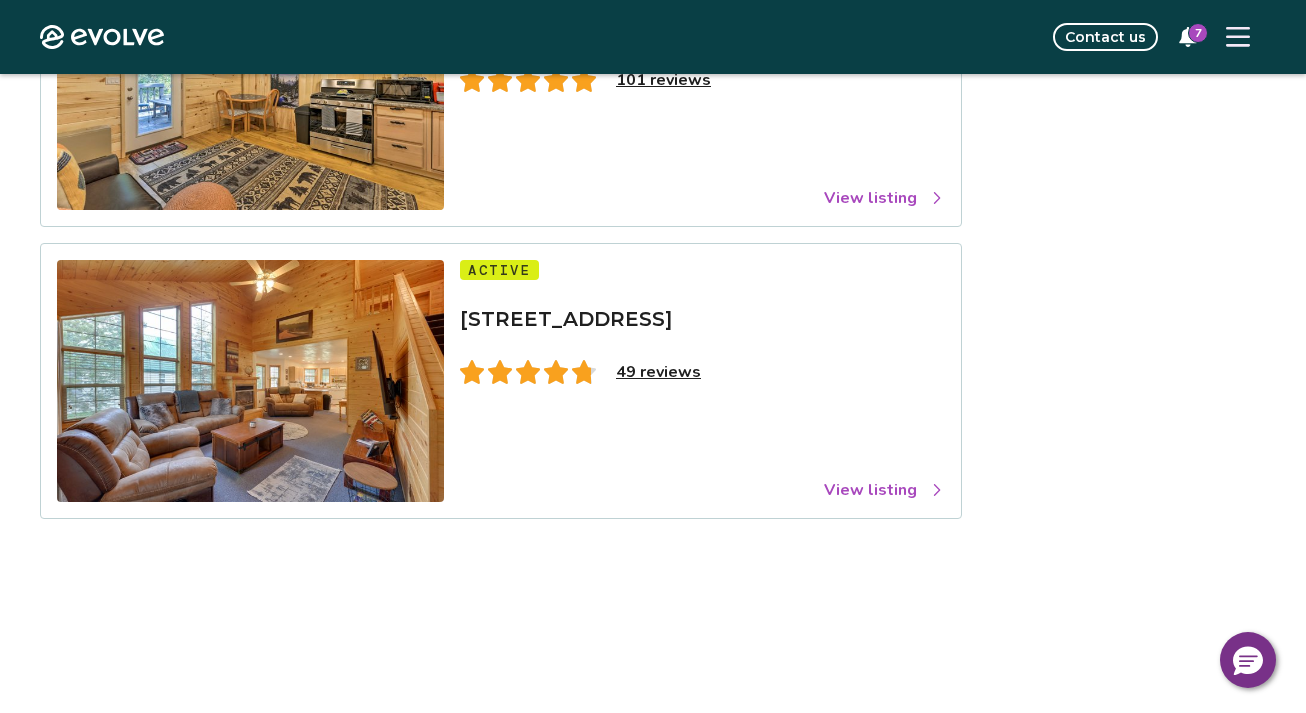click on "49 reviews" at bounding box center [658, 372] 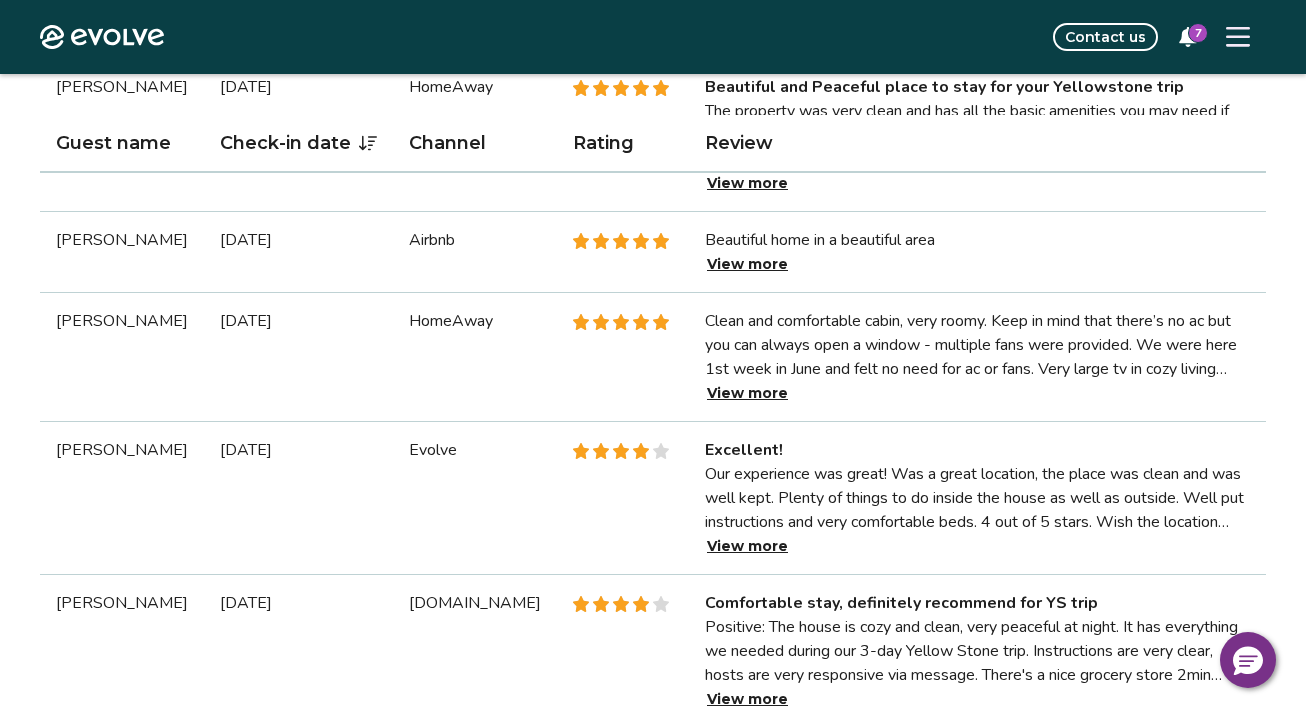 scroll, scrollTop: 843, scrollLeft: 0, axis: vertical 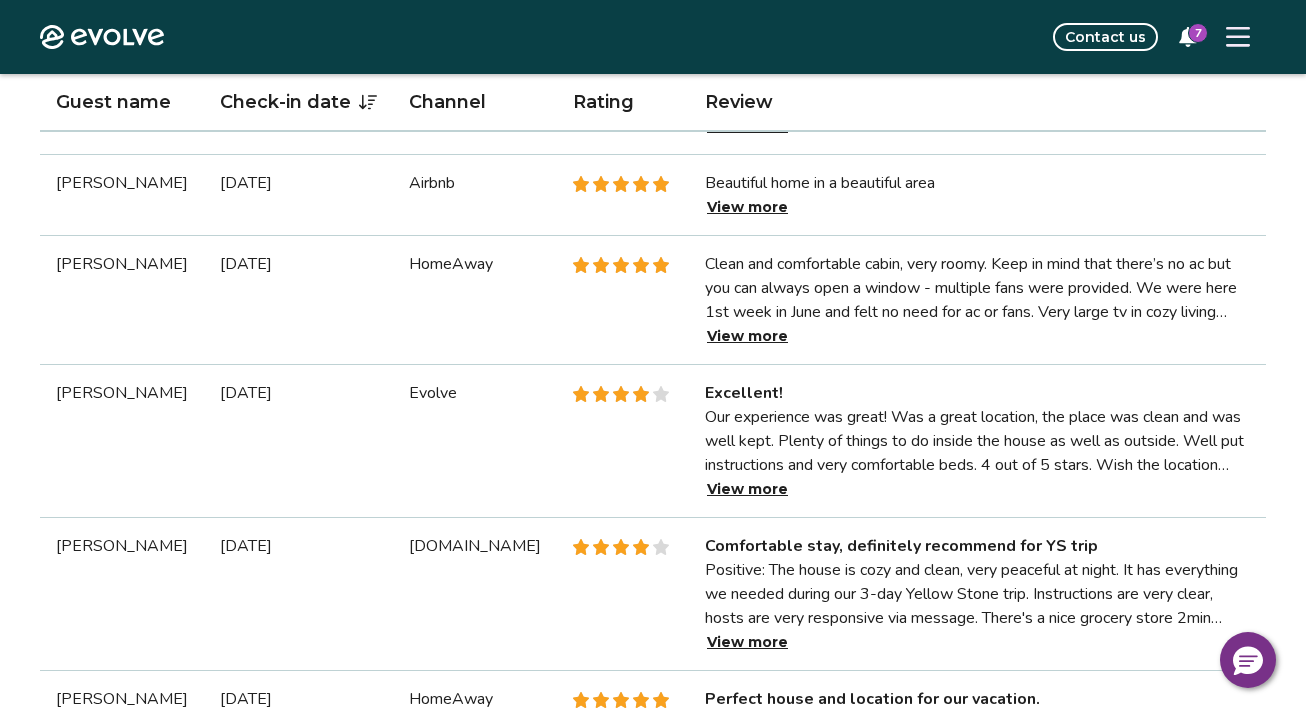 click on "View more" at bounding box center [747, 489] 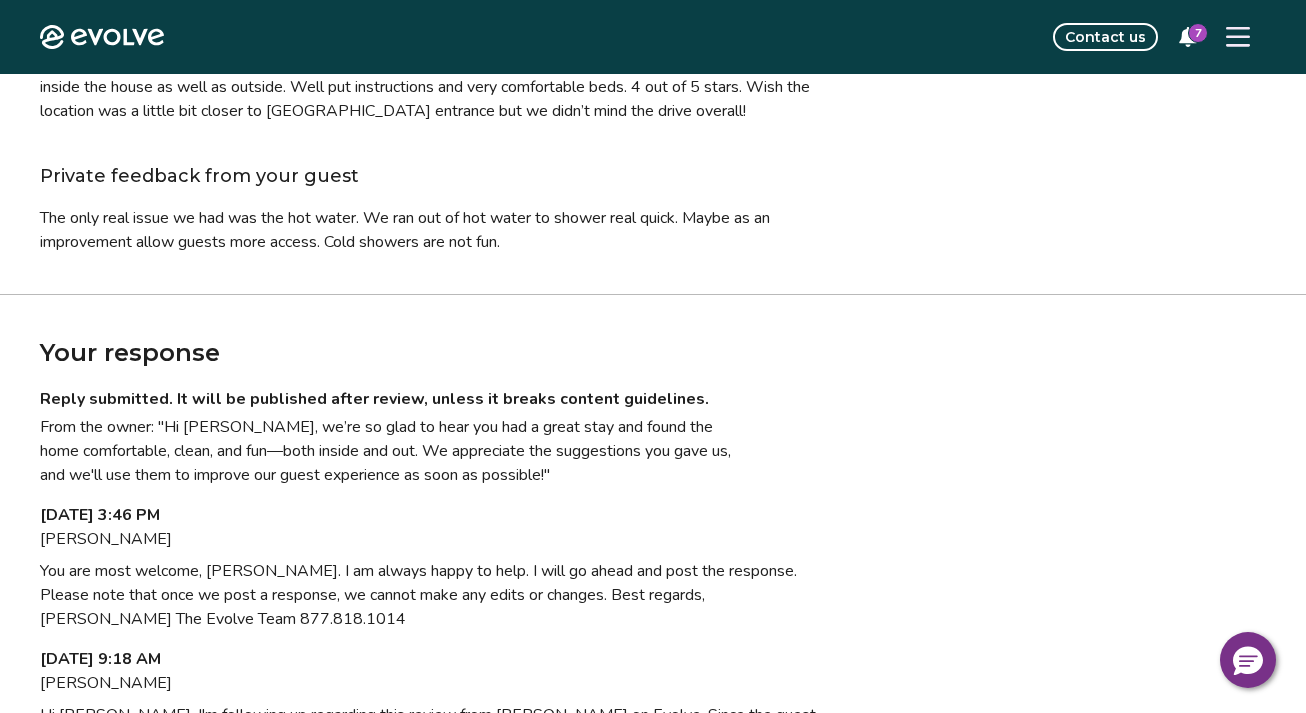 scroll, scrollTop: 0, scrollLeft: 0, axis: both 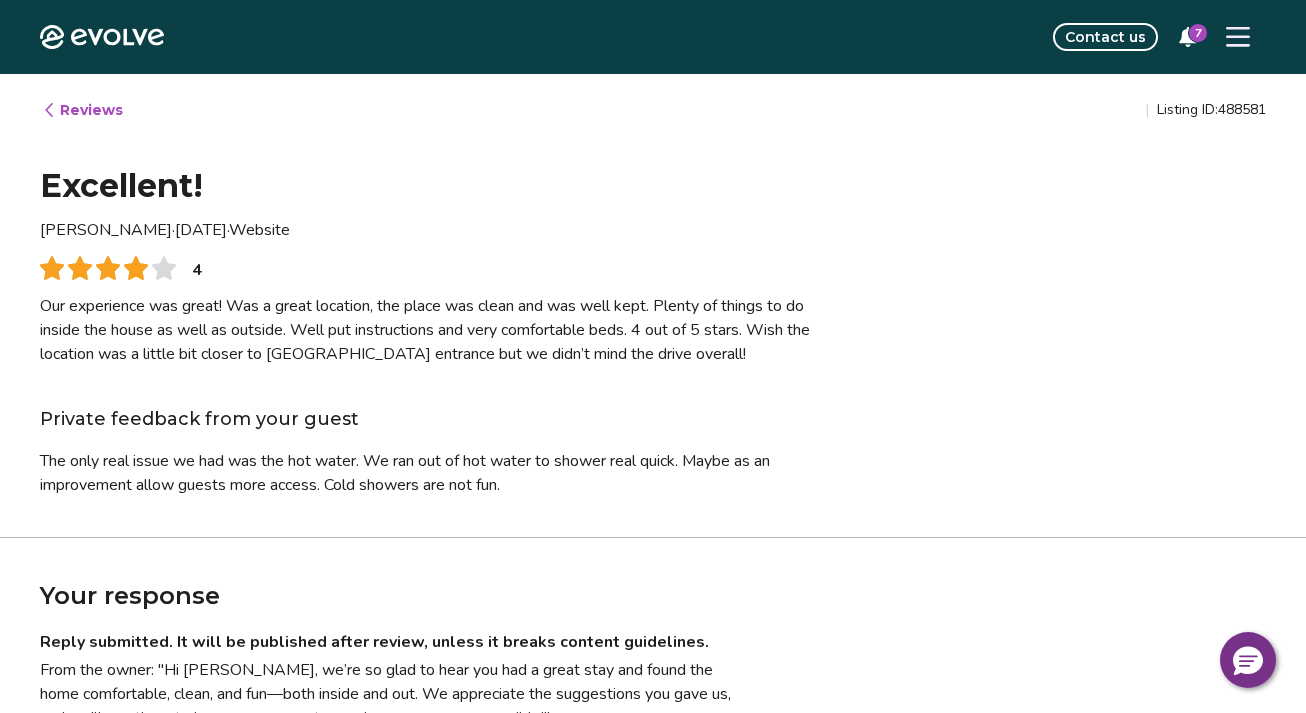 click on "Reviews" at bounding box center [82, 110] 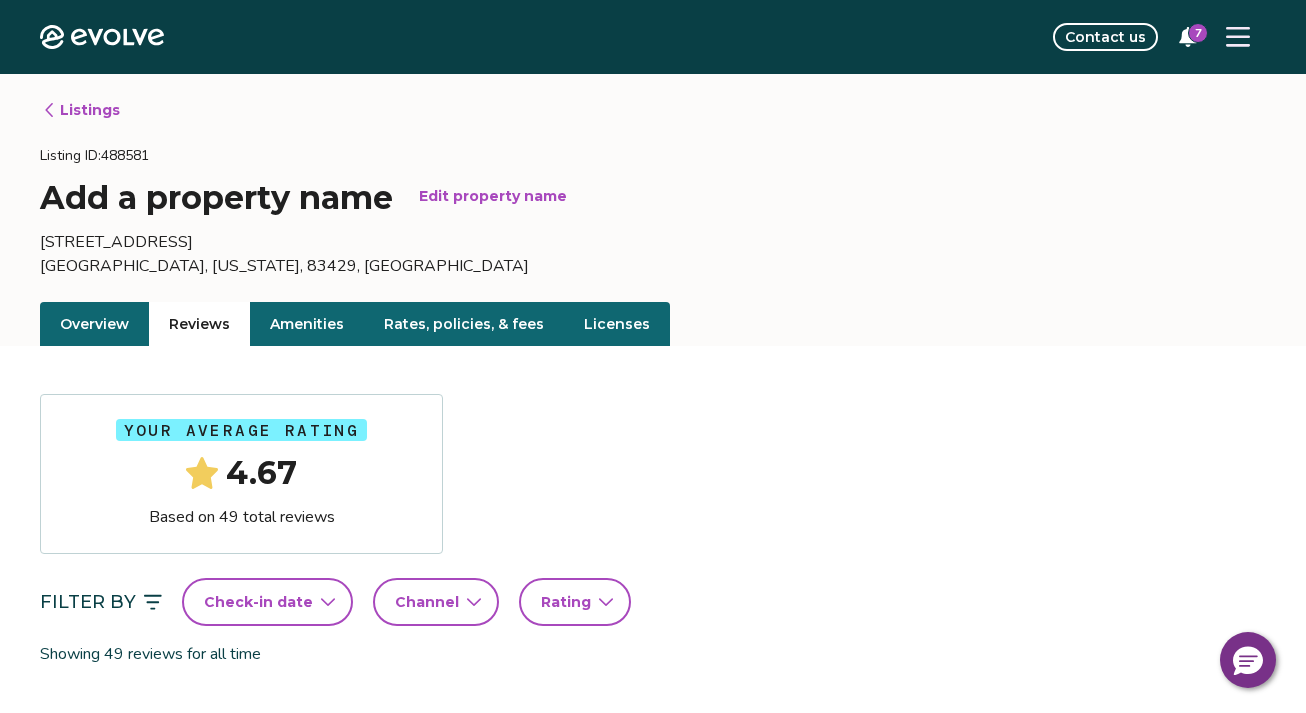 click on "Listings" at bounding box center (81, 110) 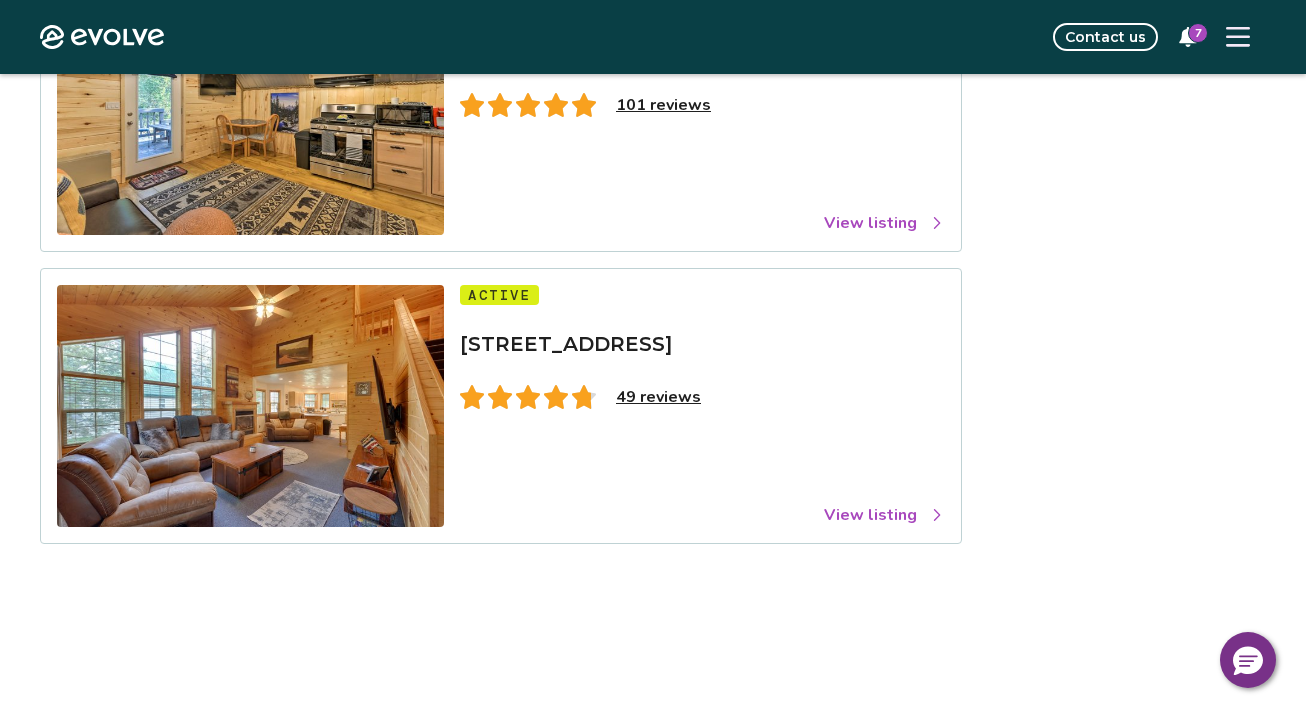scroll, scrollTop: 273, scrollLeft: 0, axis: vertical 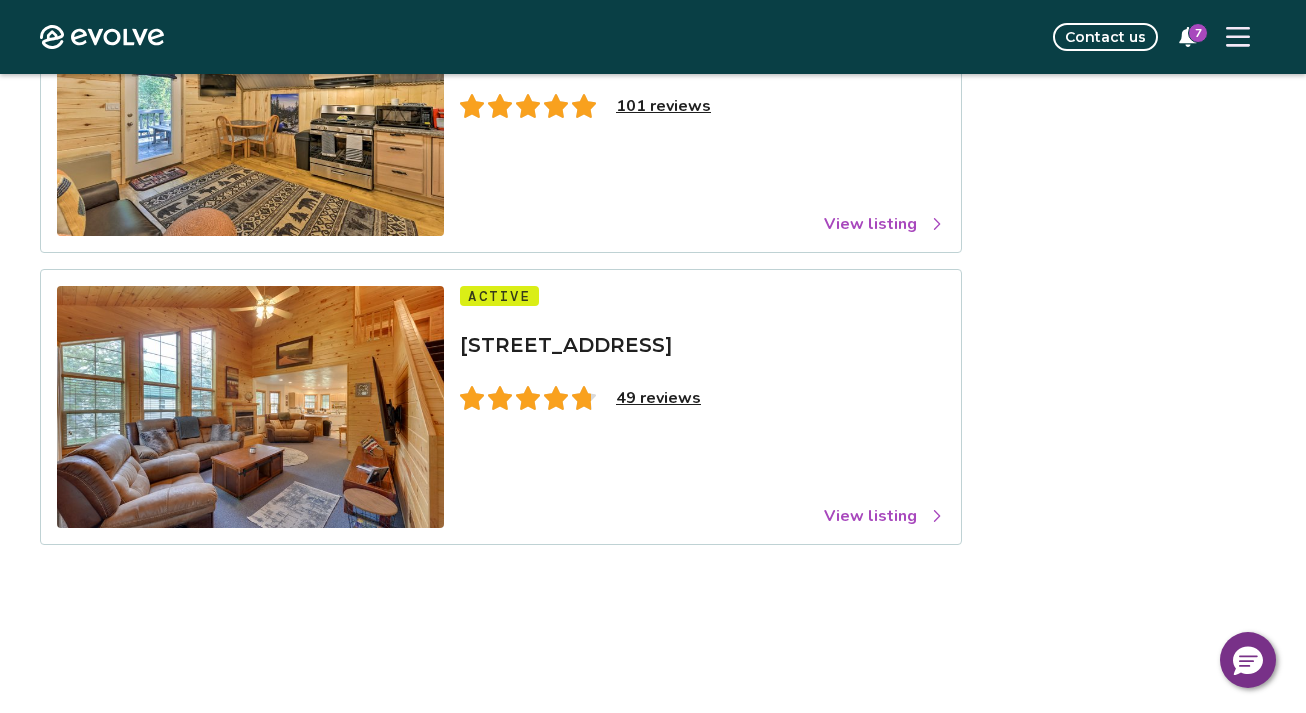 click on "View listing" at bounding box center (884, 516) 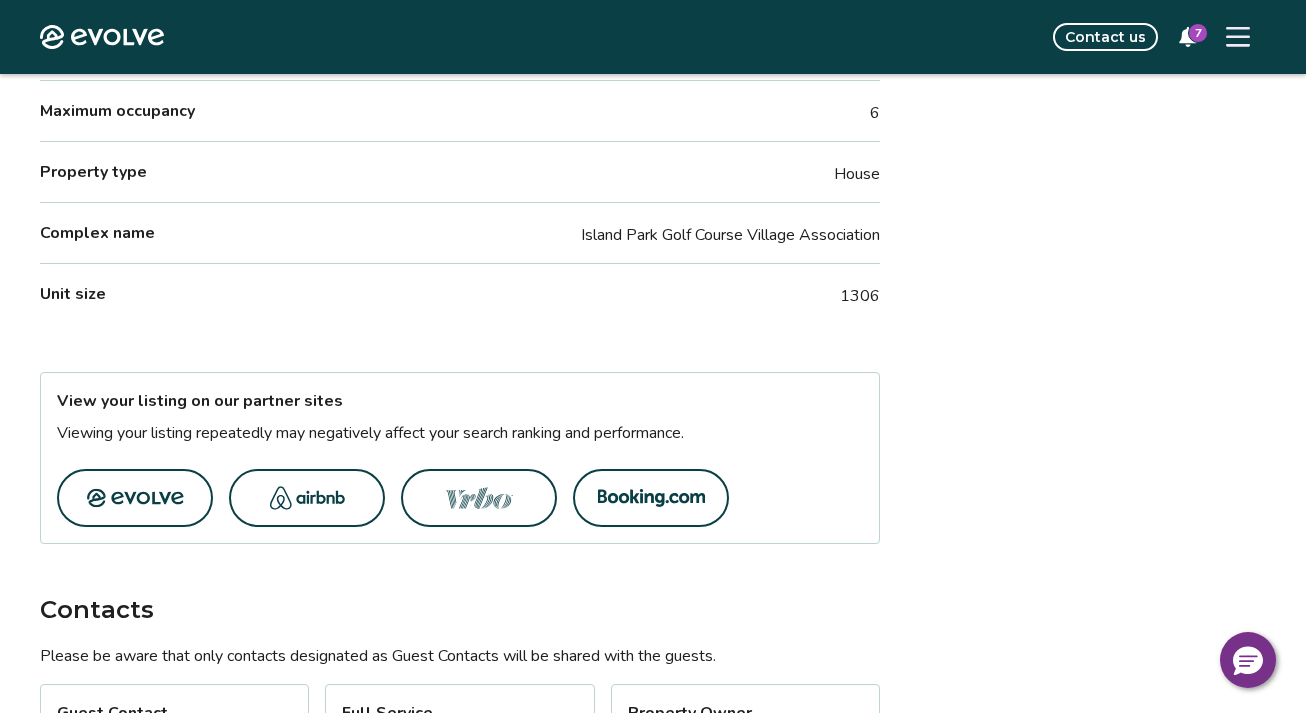 scroll, scrollTop: 0, scrollLeft: 0, axis: both 